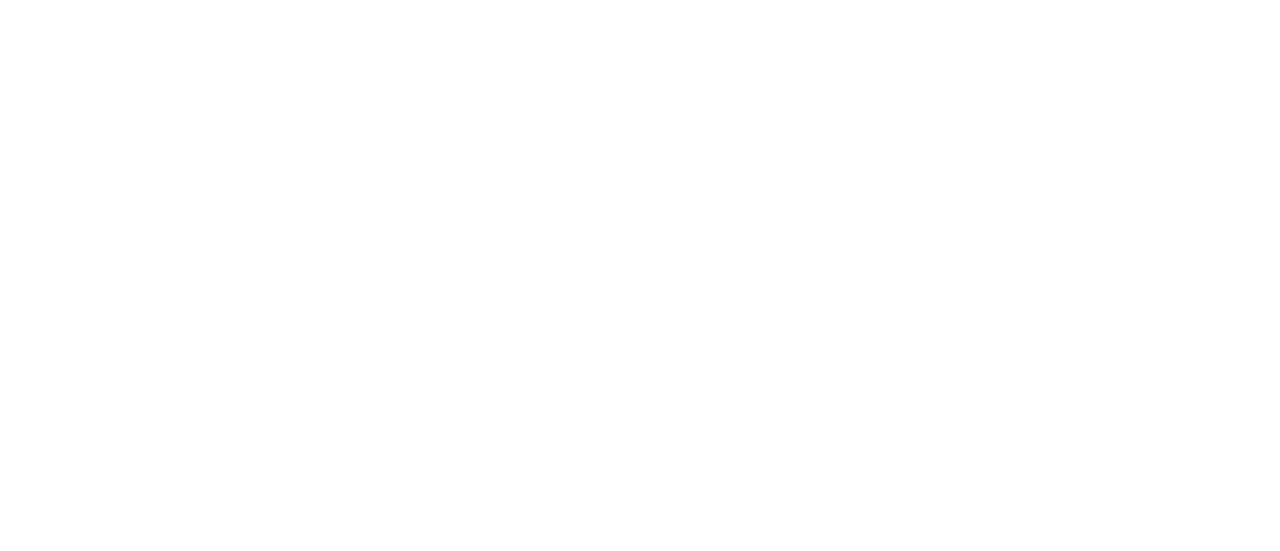 scroll, scrollTop: 0, scrollLeft: 0, axis: both 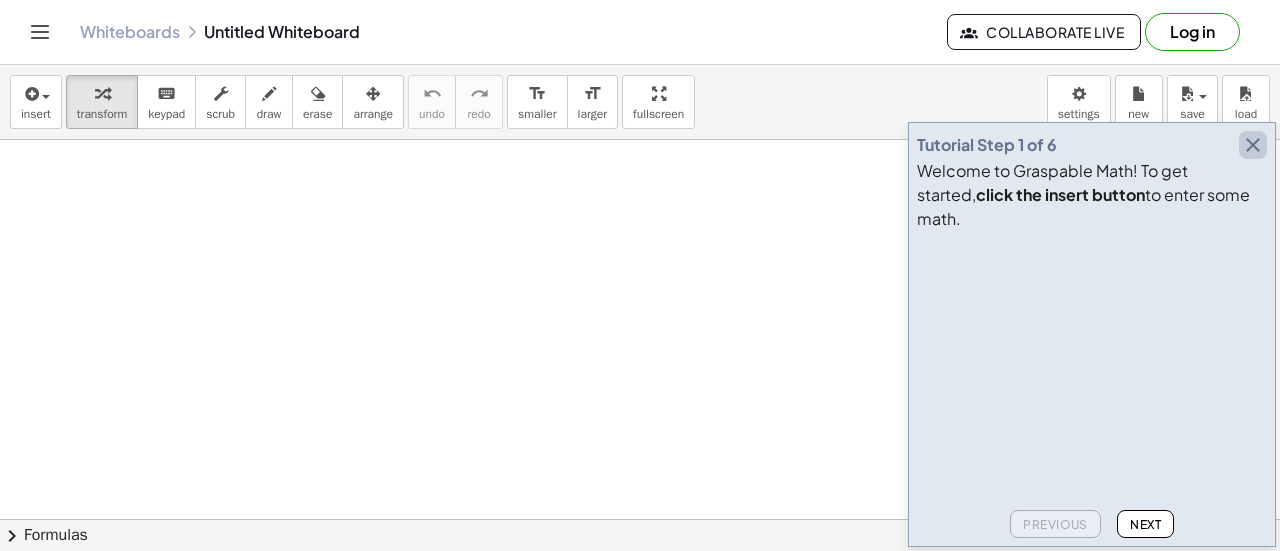 click at bounding box center (1253, 145) 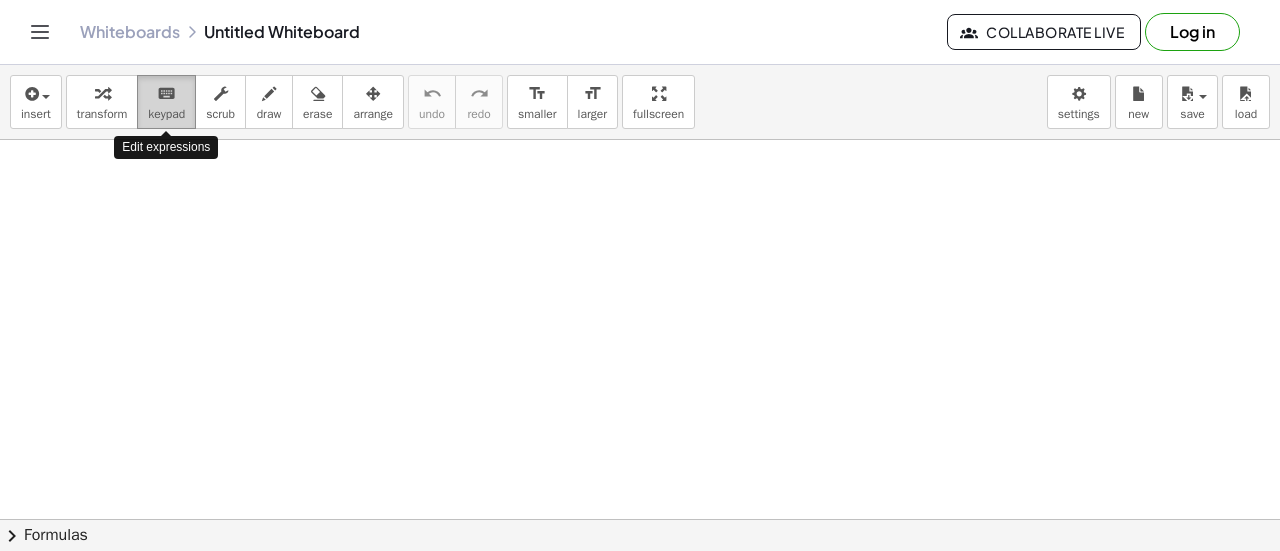 click on "keypad" at bounding box center (166, 114) 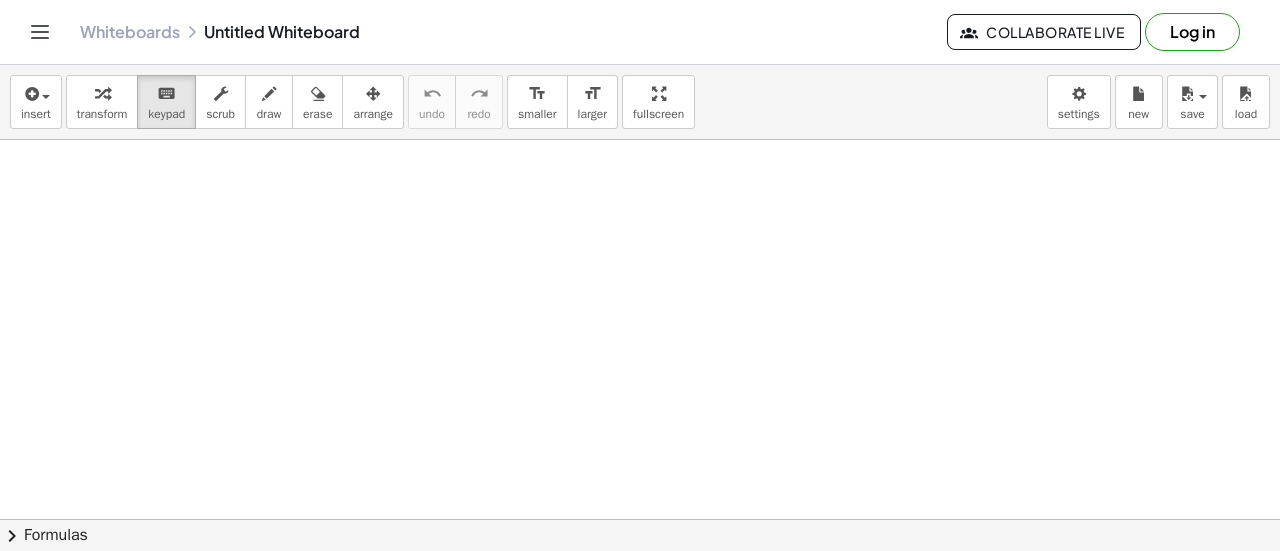 click at bounding box center (640, 585) 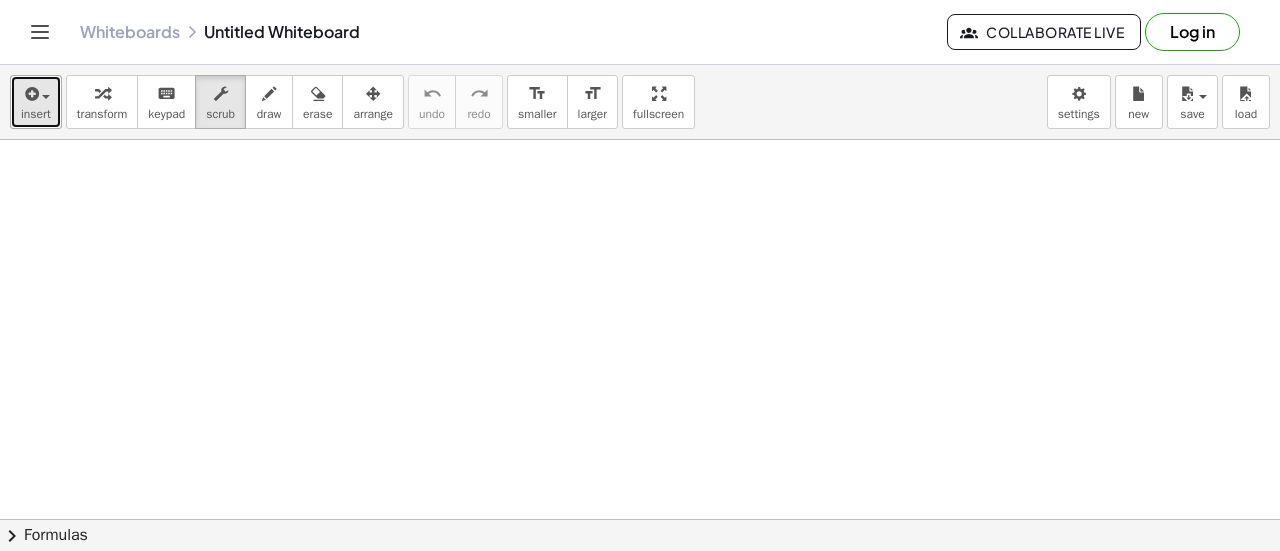 click on "insert" at bounding box center [36, 102] 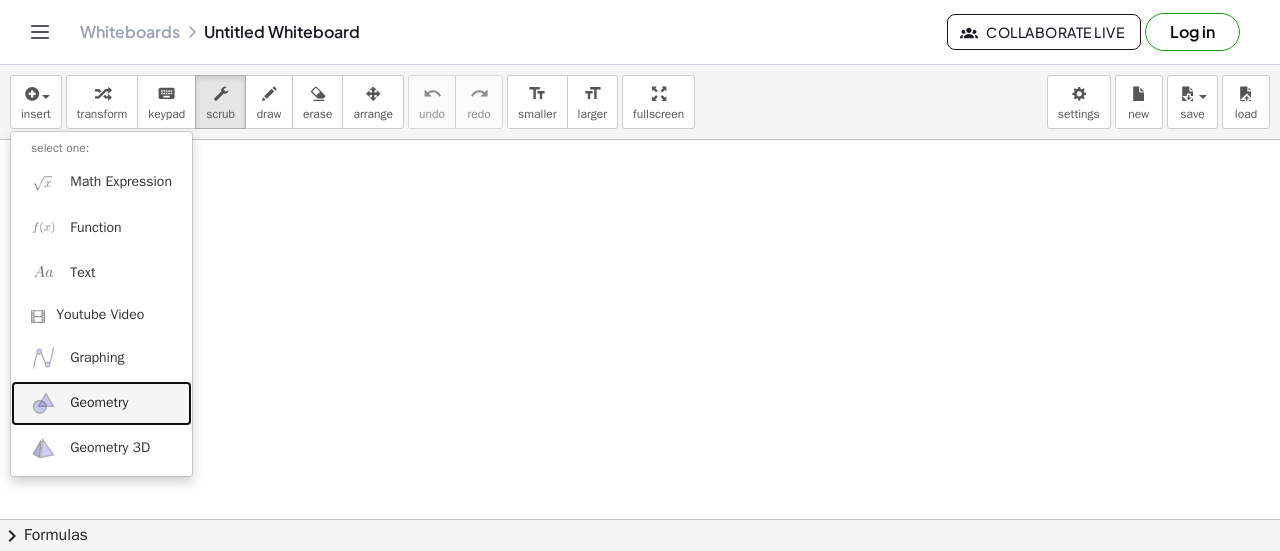 click on "Geometry" at bounding box center [99, 403] 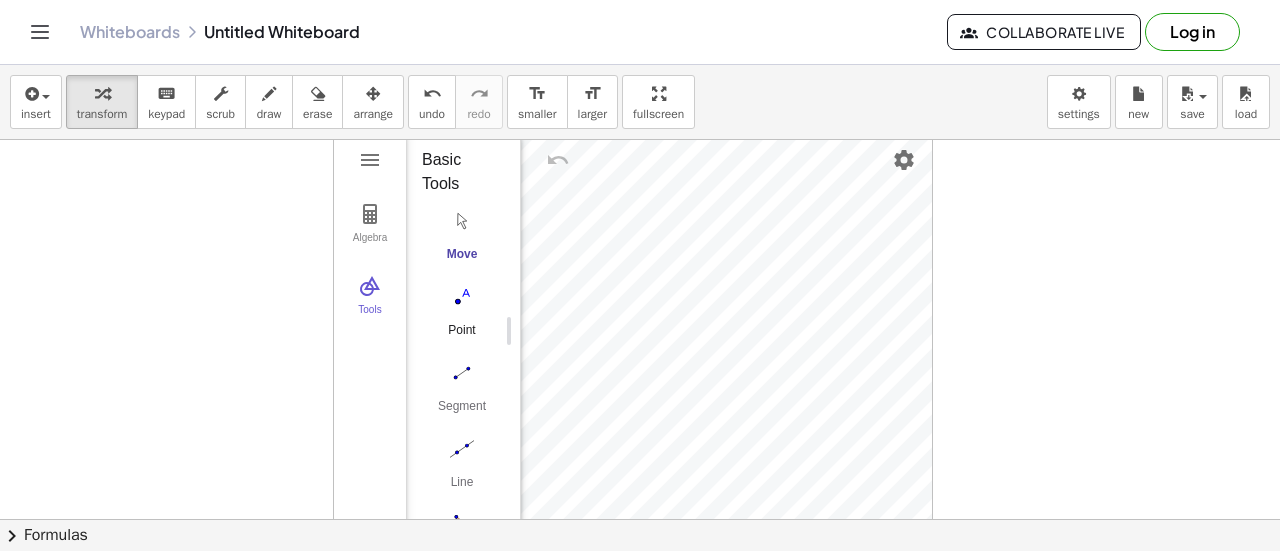 drag, startPoint x: 460, startPoint y: 305, endPoint x: 492, endPoint y: 294, distance: 33.83785 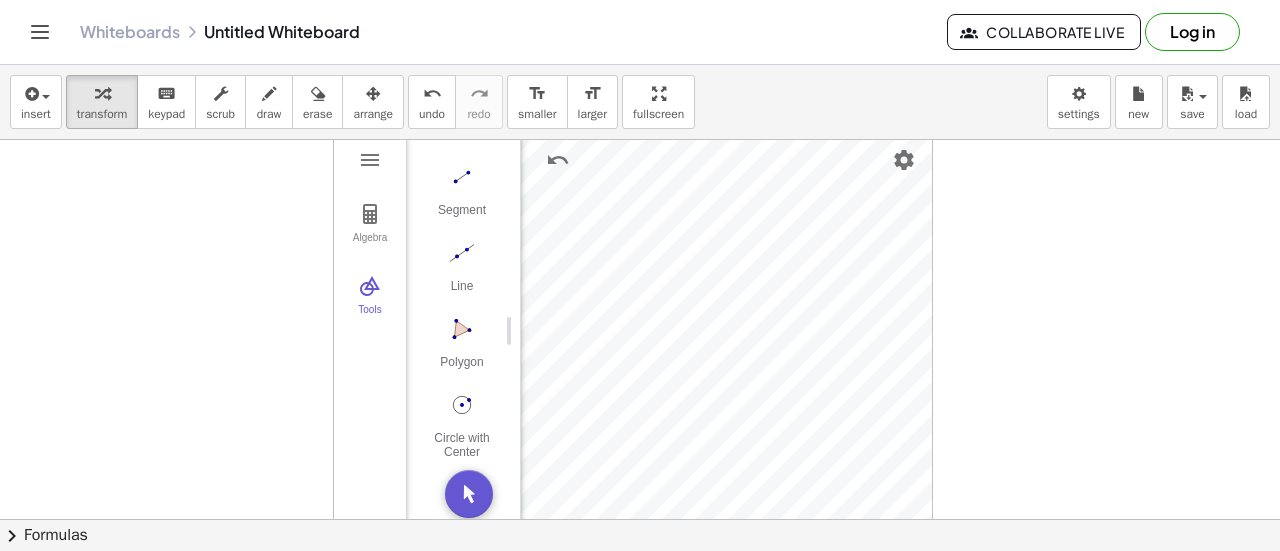 scroll, scrollTop: 206, scrollLeft: 0, axis: vertical 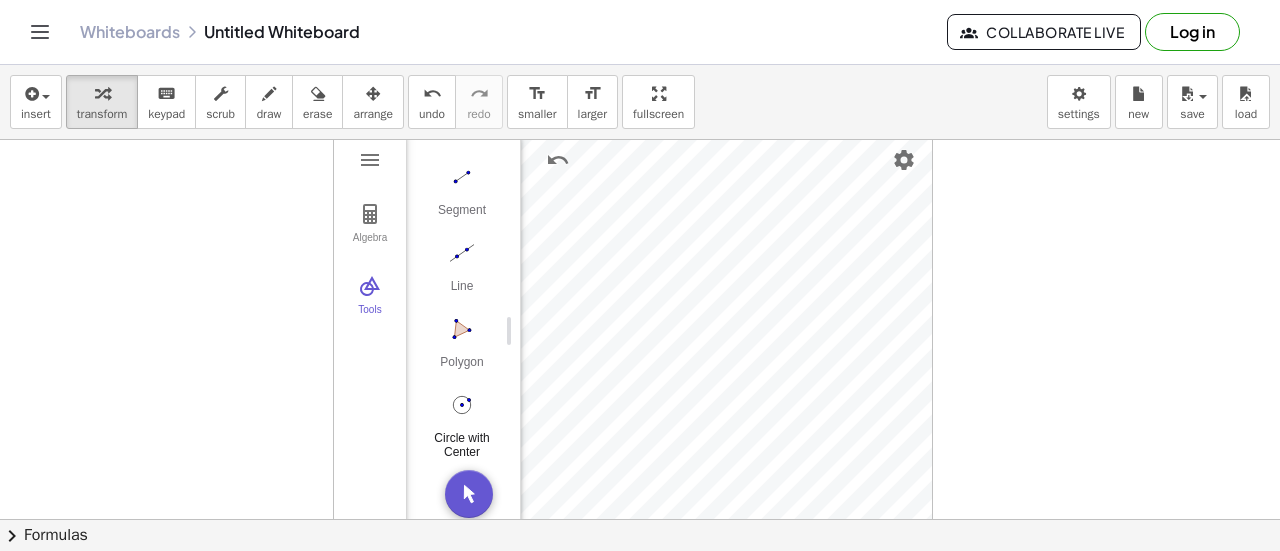 click at bounding box center [462, 405] 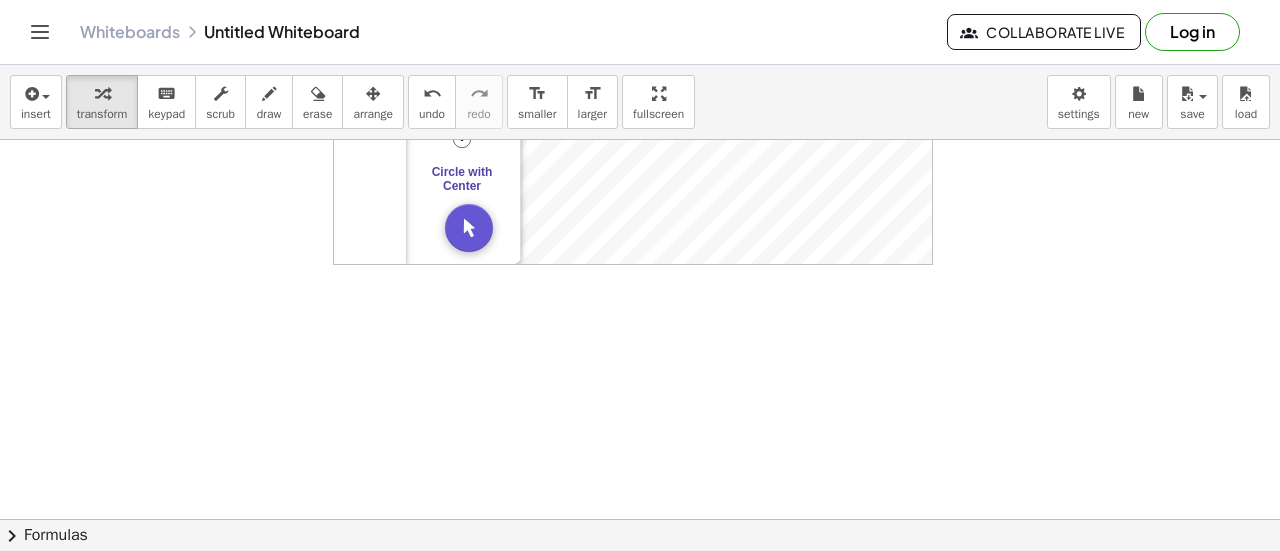 scroll, scrollTop: 0, scrollLeft: 0, axis: both 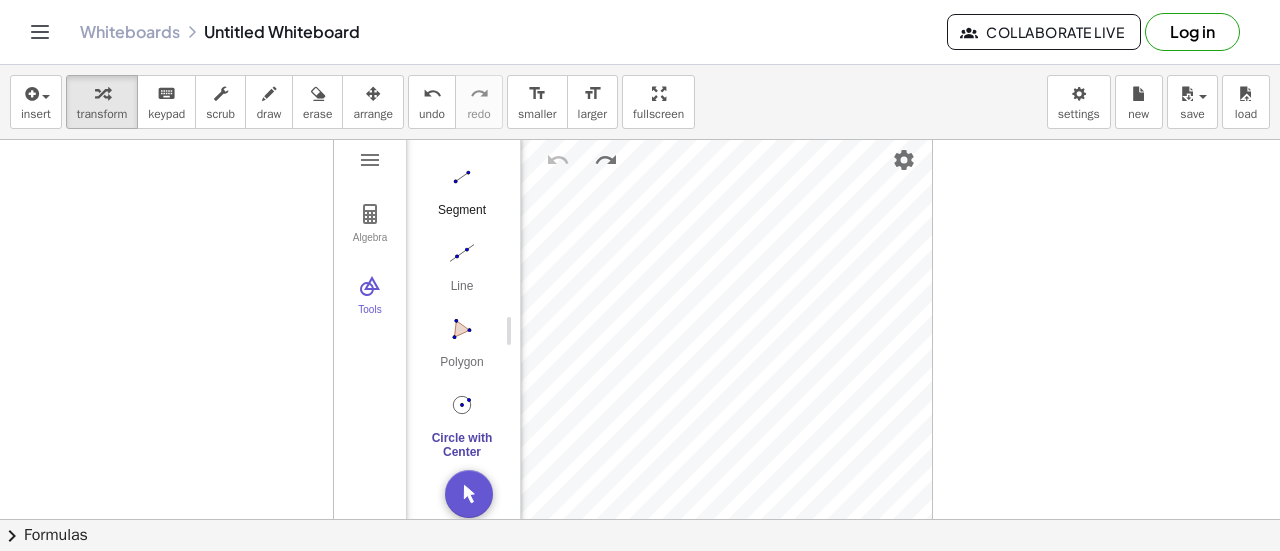 click at bounding box center (462, 177) 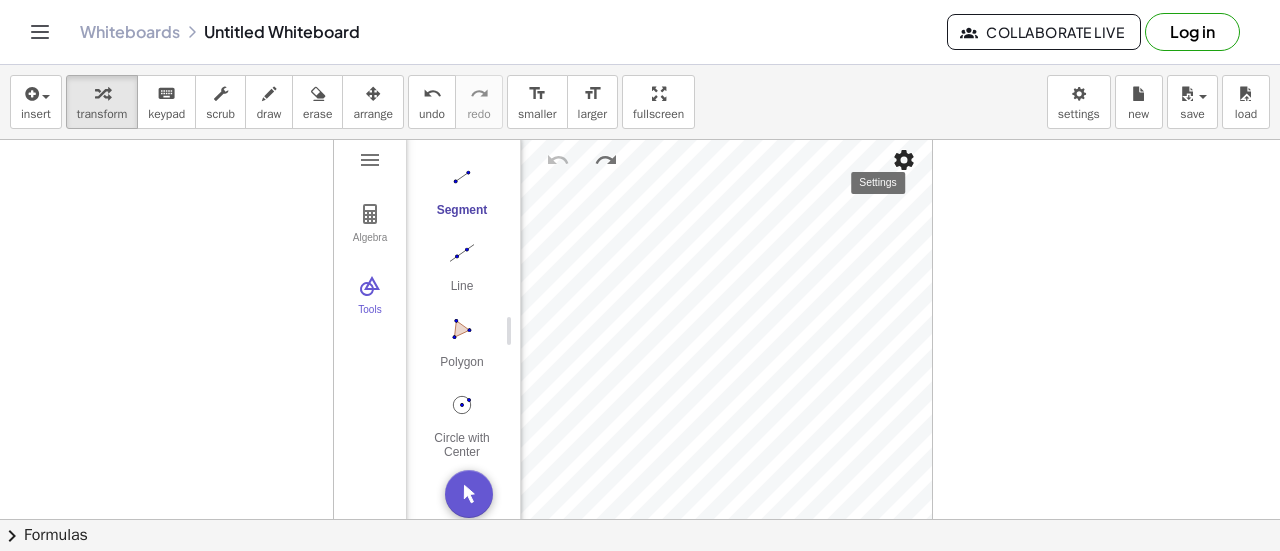 click at bounding box center (904, 160) 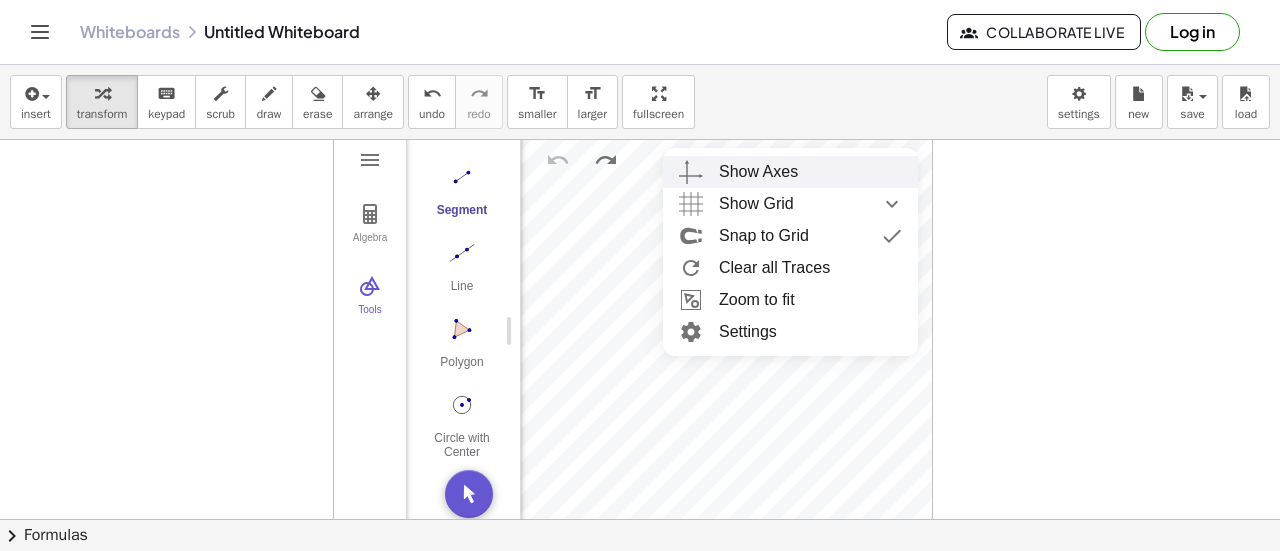 click on "Show Axes" at bounding box center (758, 172) 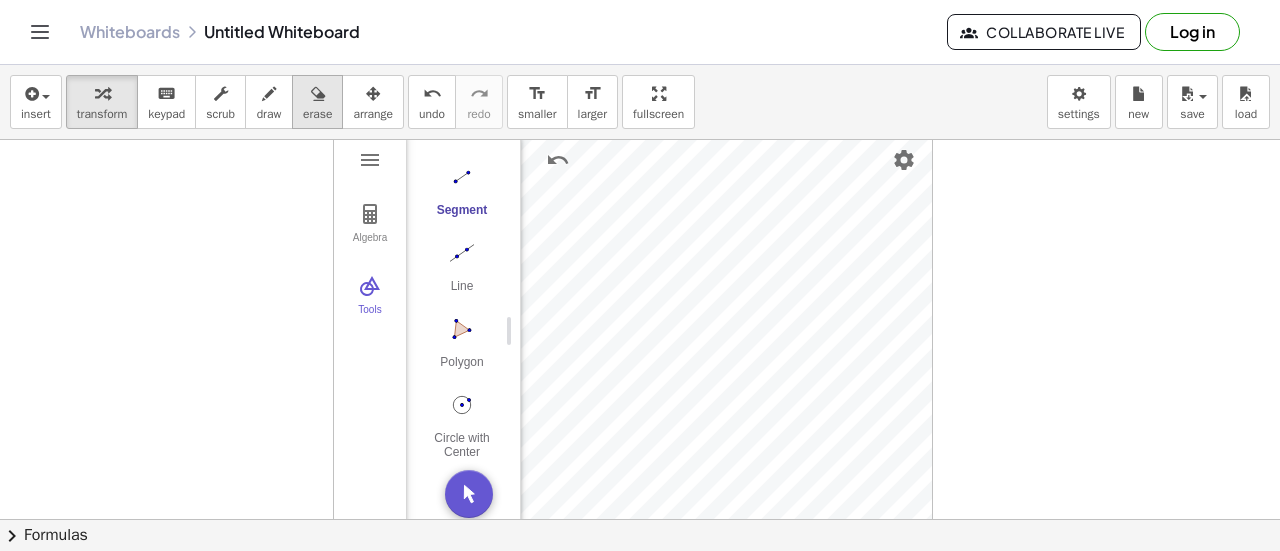 click at bounding box center [318, 94] 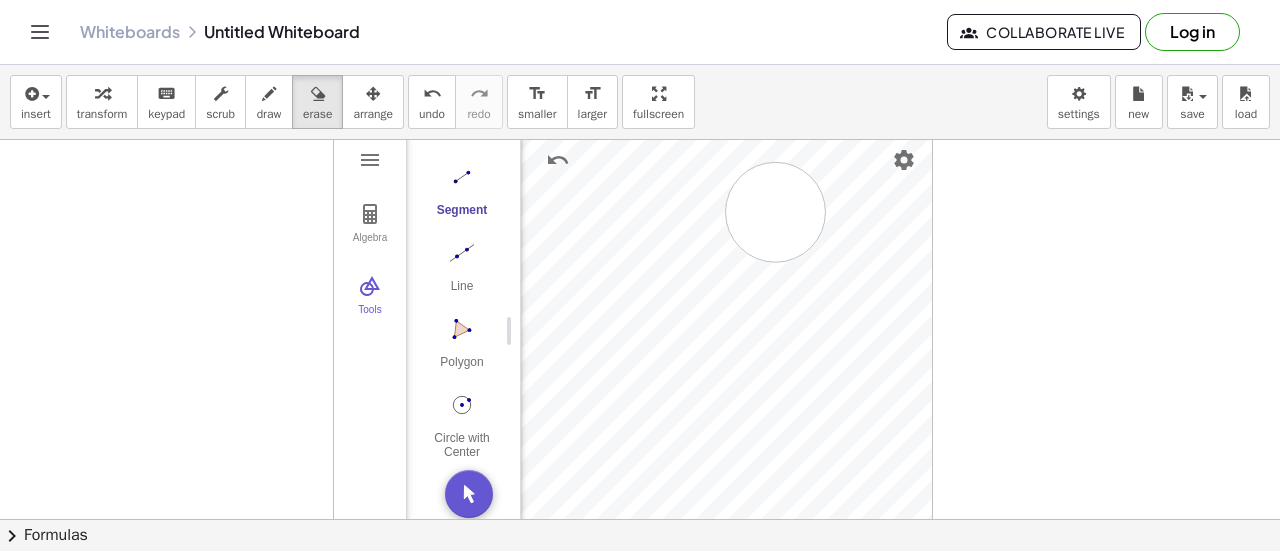 drag, startPoint x: 776, startPoint y: 212, endPoint x: 758, endPoint y: 264, distance: 55.027267 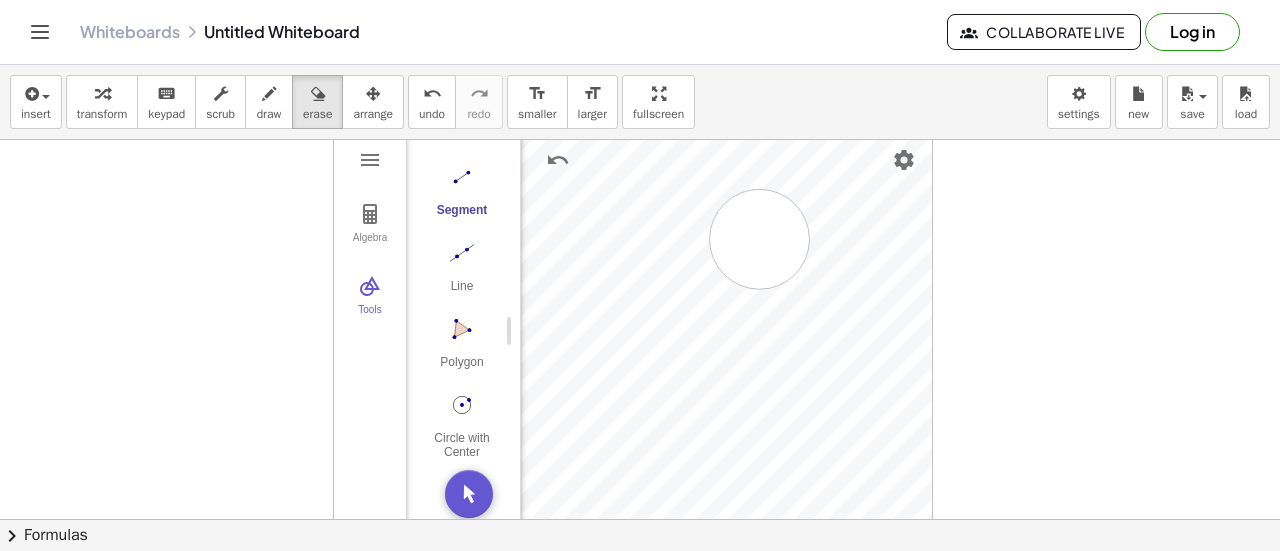 click at bounding box center (640, 519) 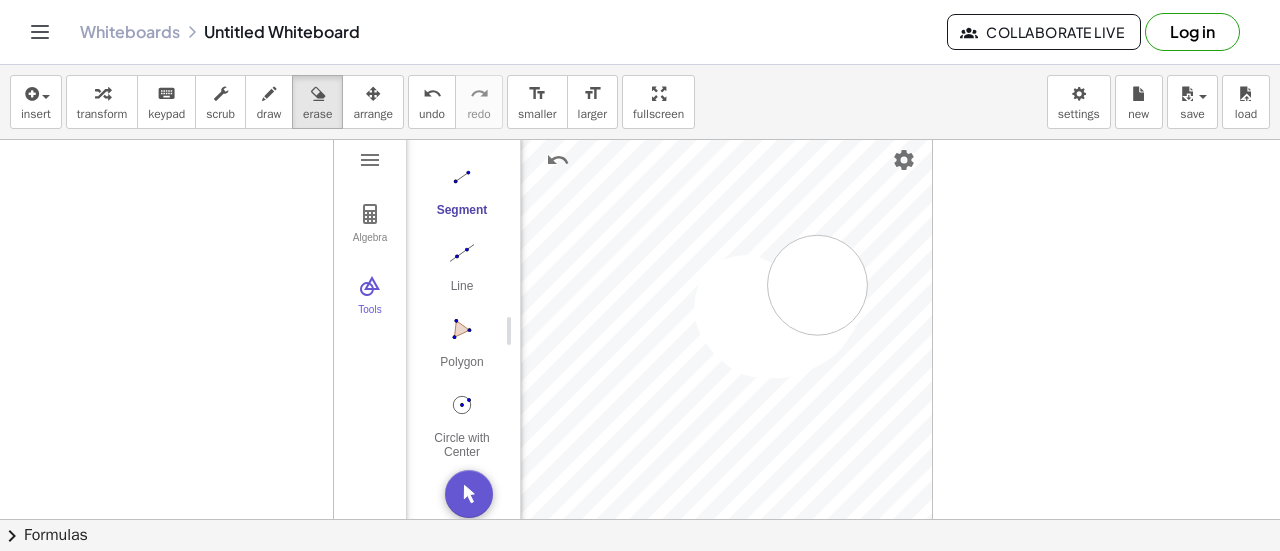 drag, startPoint x: 760, startPoint y: 325, endPoint x: 818, endPoint y: 282, distance: 72.20111 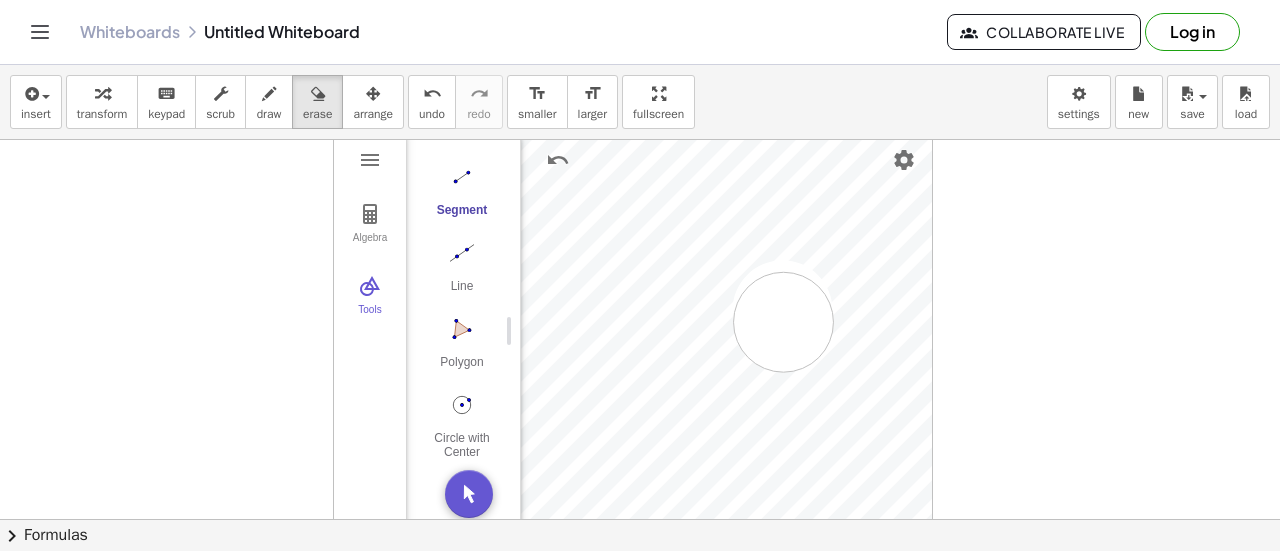drag, startPoint x: 783, startPoint y: 309, endPoint x: 784, endPoint y: 321, distance: 12.0415945 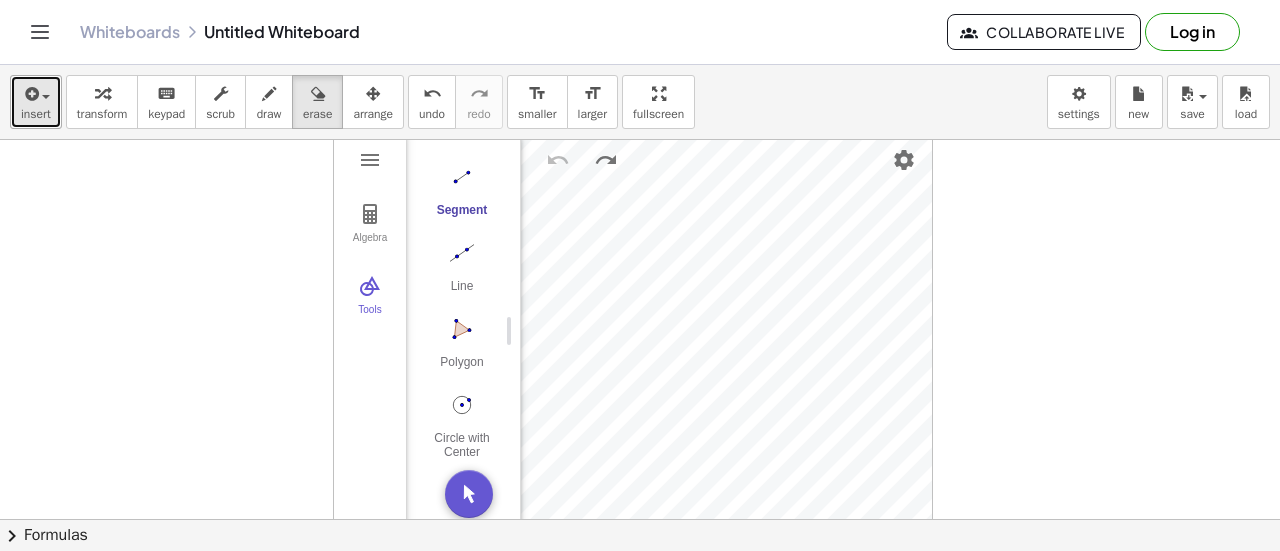 click at bounding box center [36, 93] 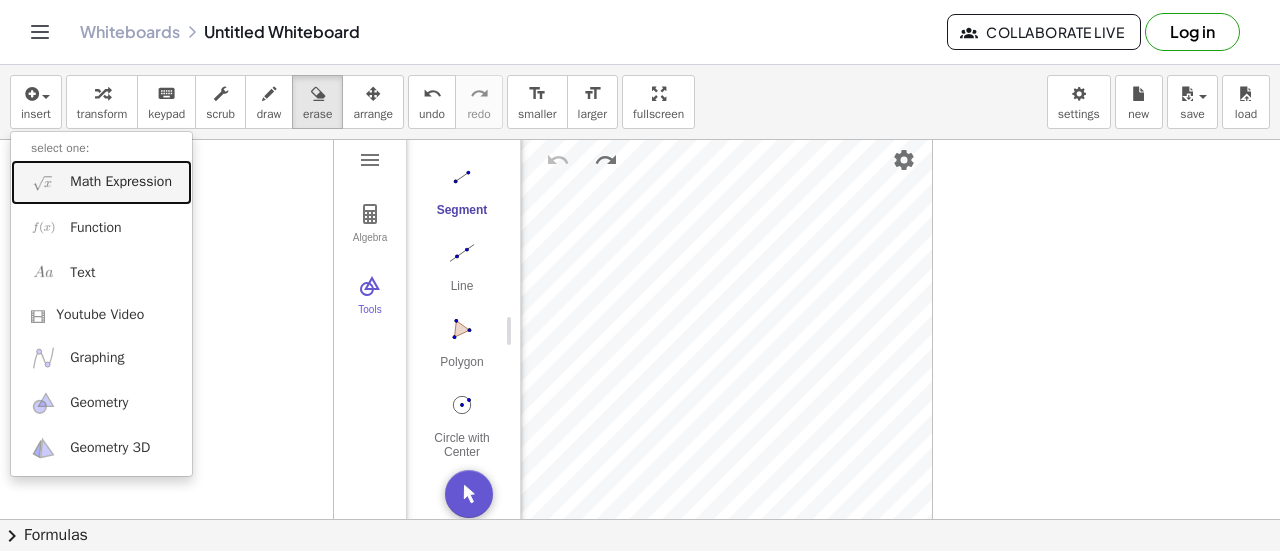 click on "Math Expression" at bounding box center (121, 182) 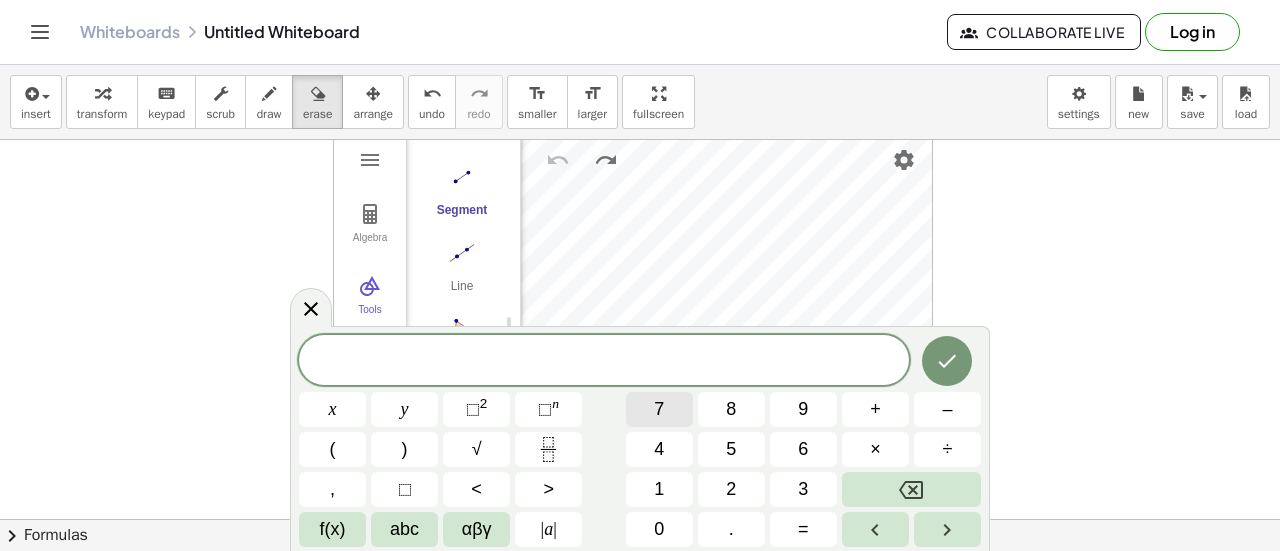 click on "7" at bounding box center [659, 409] 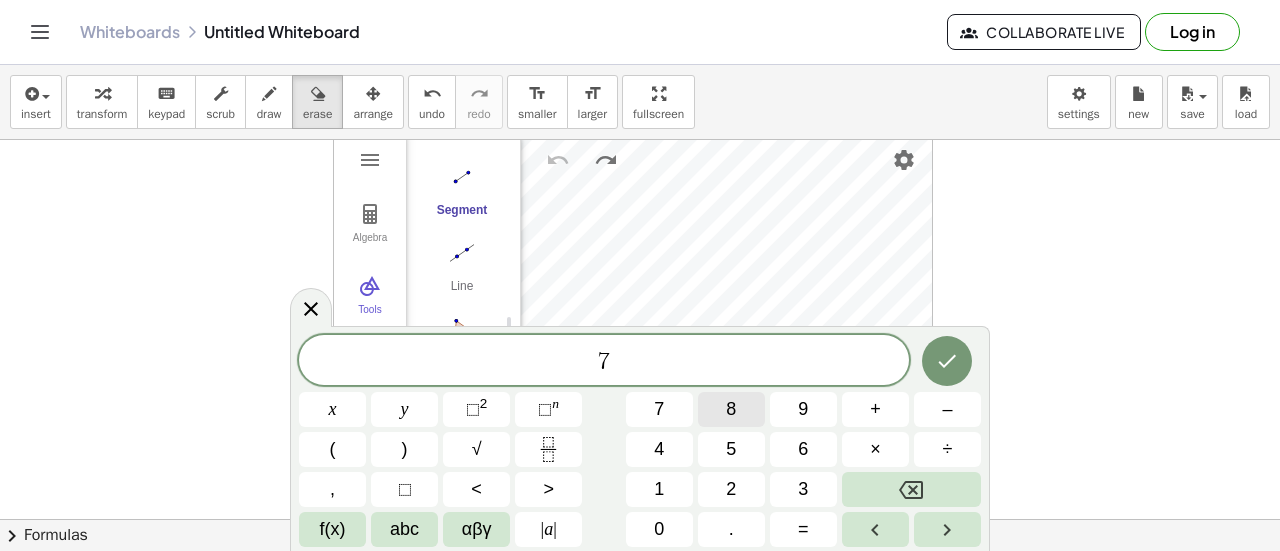 click on "8" at bounding box center [731, 409] 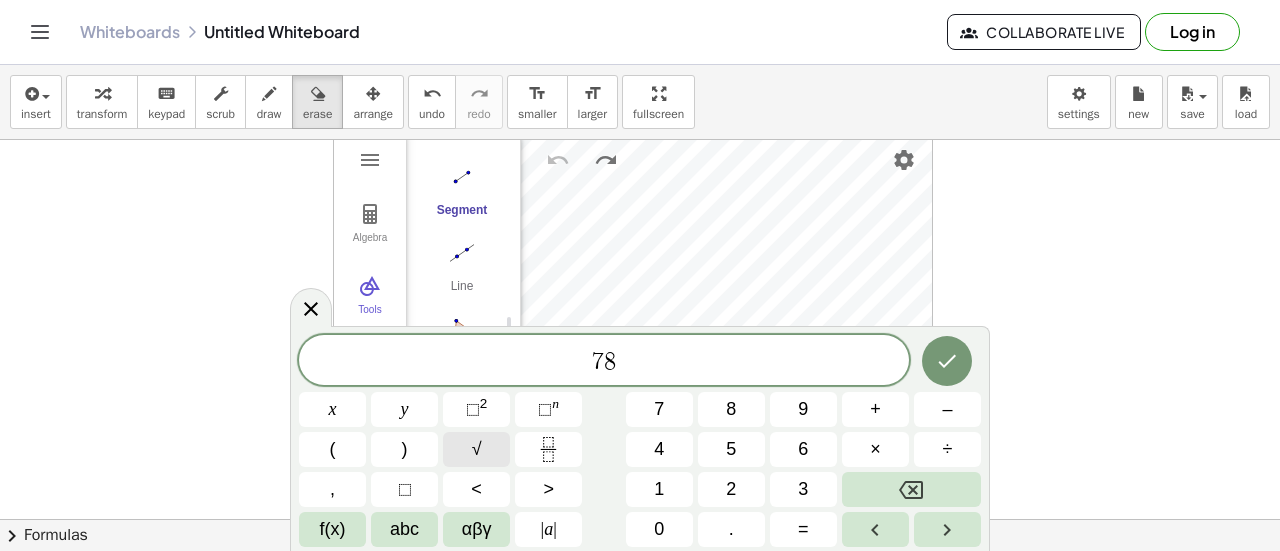 click on "√" at bounding box center [476, 449] 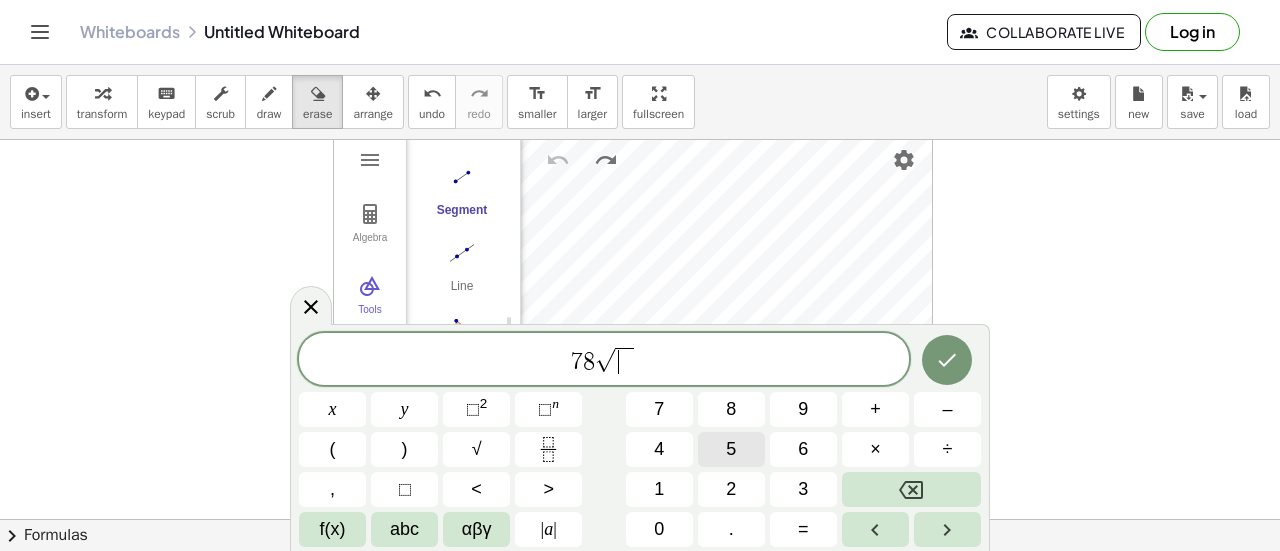 click on "5" at bounding box center (731, 449) 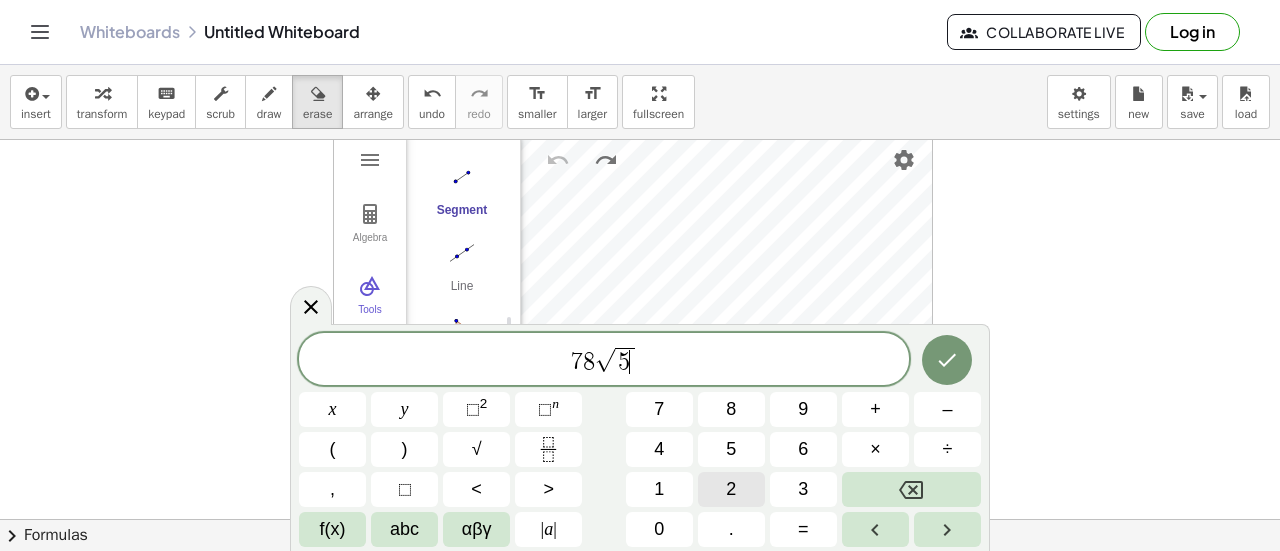 click on "2" at bounding box center (731, 489) 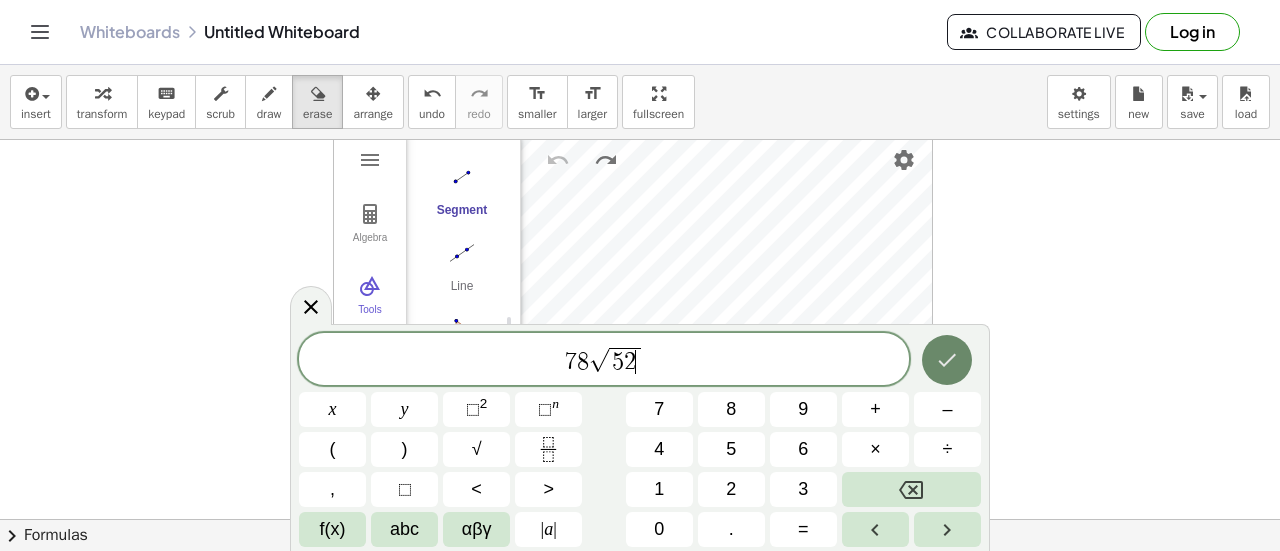 click 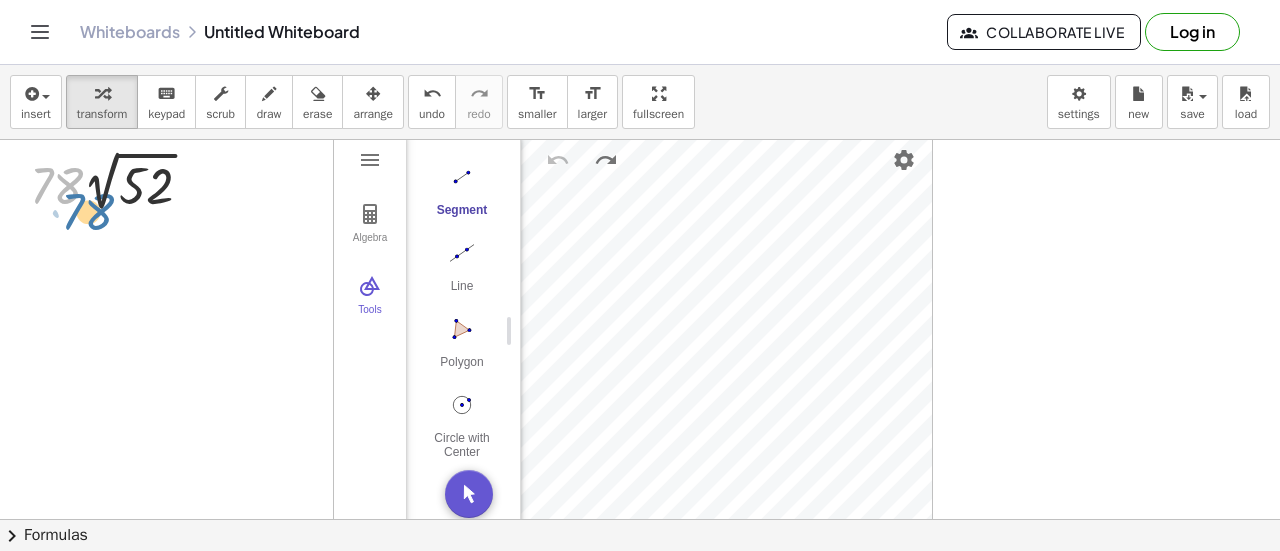 drag, startPoint x: 78, startPoint y: 183, endPoint x: 90, endPoint y: 177, distance: 13.416408 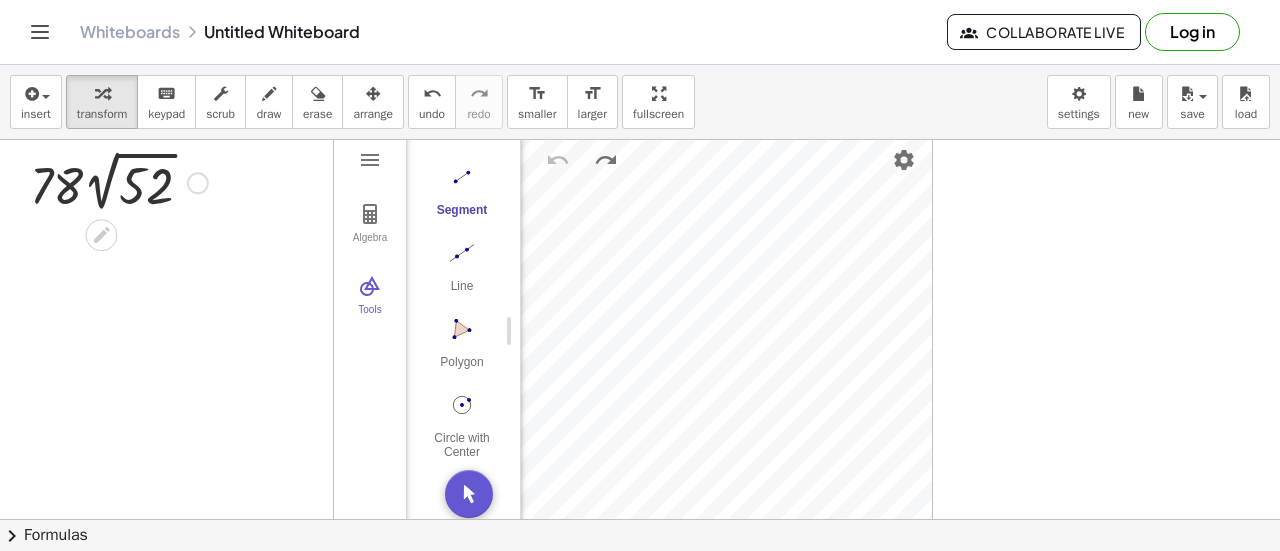 click at bounding box center (119, 181) 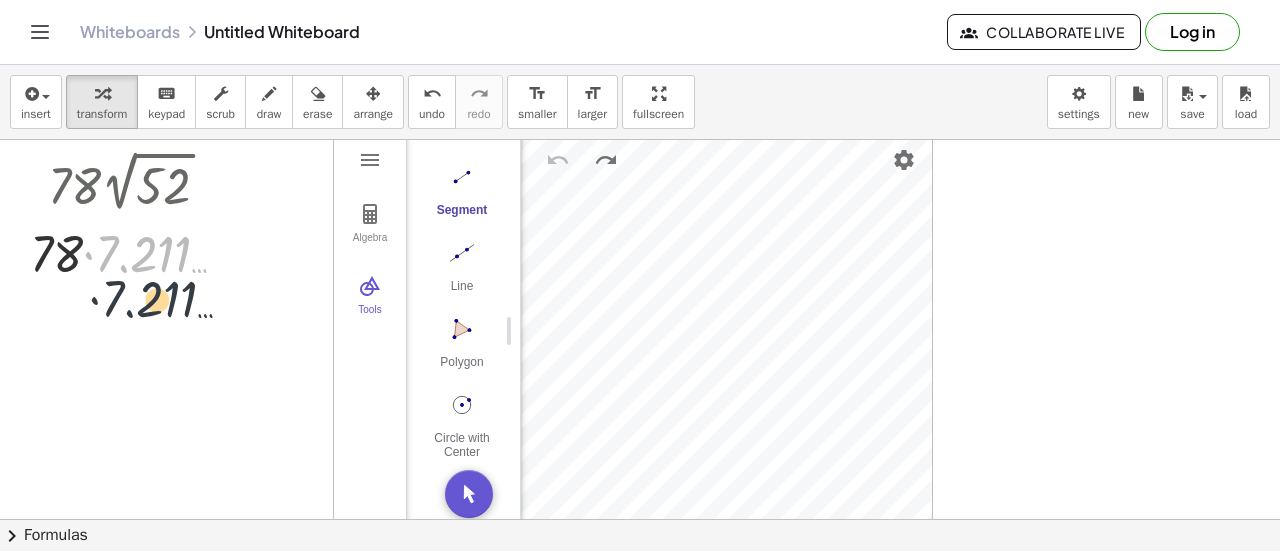 drag, startPoint x: 154, startPoint y: 259, endPoint x: 160, endPoint y: 307, distance: 48.373547 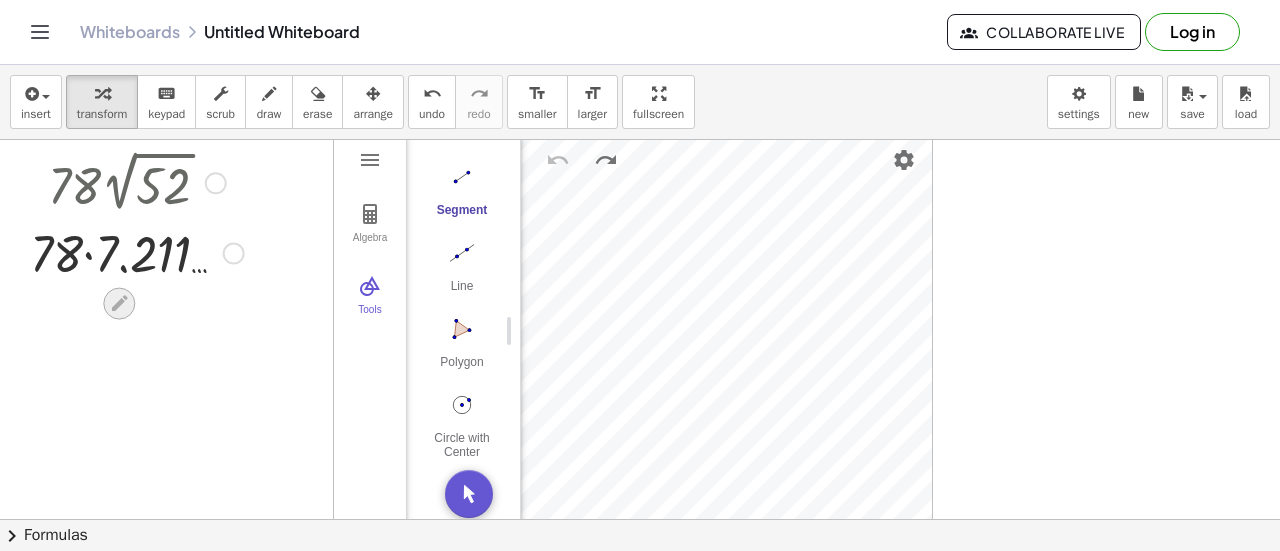 click at bounding box center (119, 303) 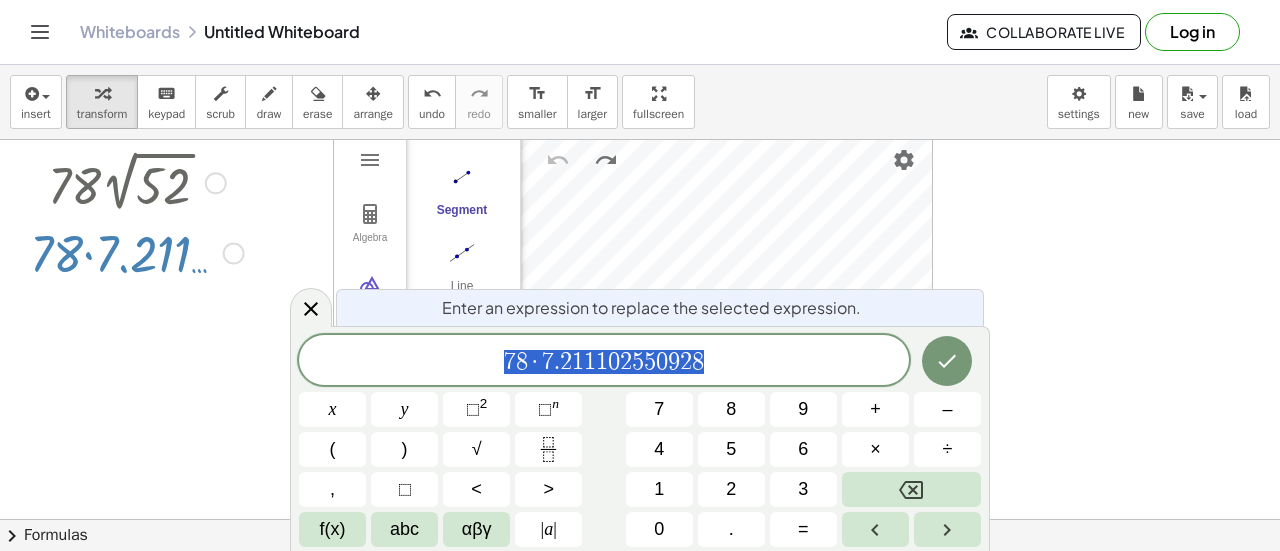 click at bounding box center (137, 251) 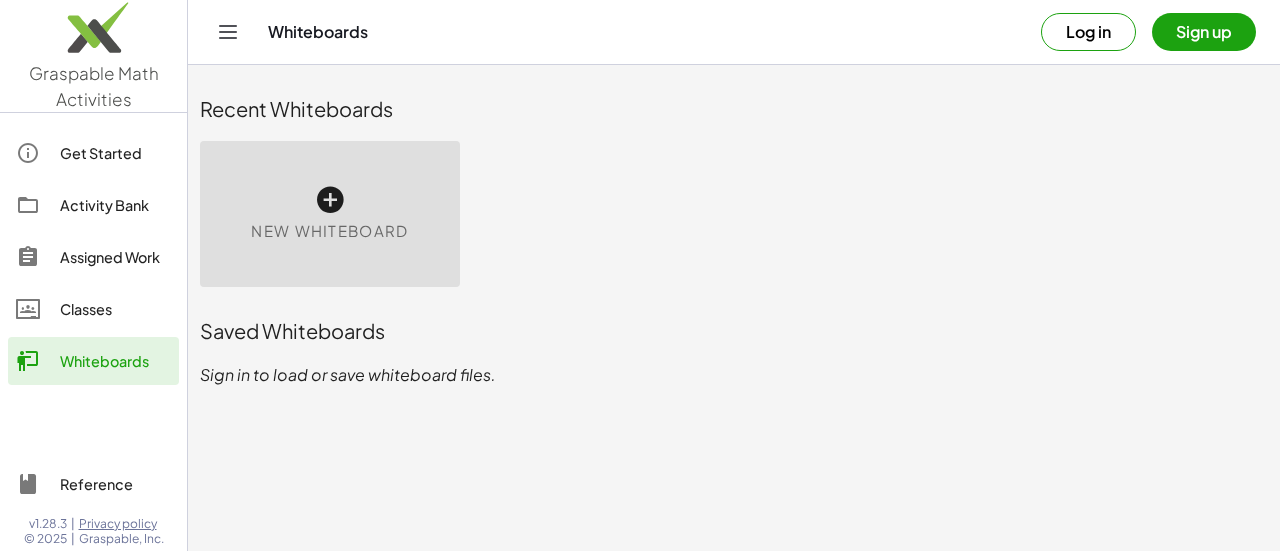 click at bounding box center [330, 200] 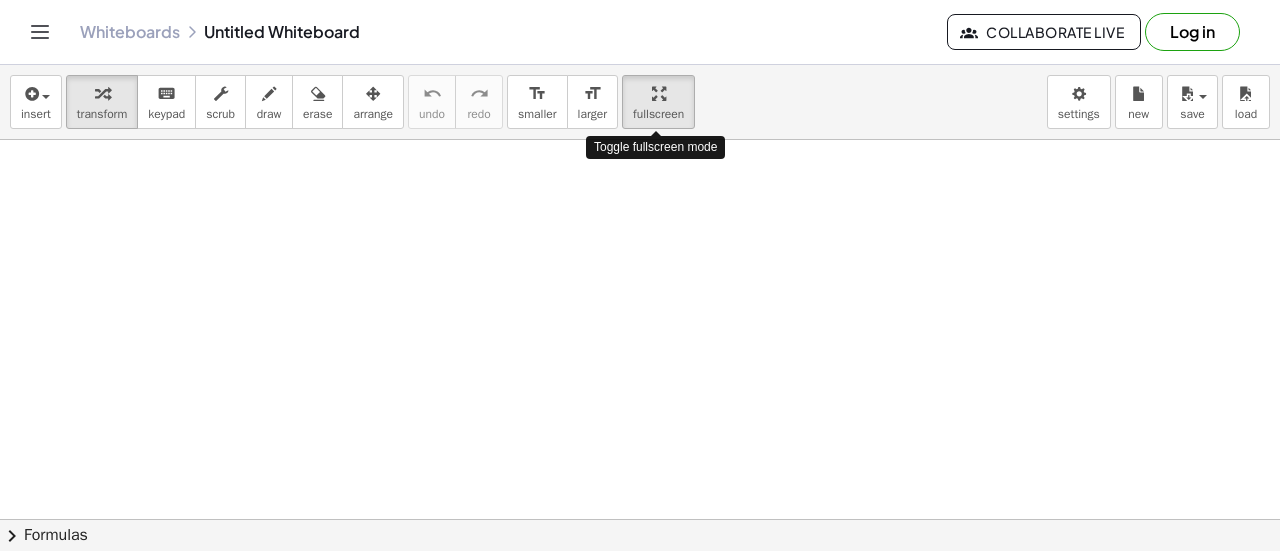 drag, startPoint x: 652, startPoint y: 97, endPoint x: 652, endPoint y: 218, distance: 121 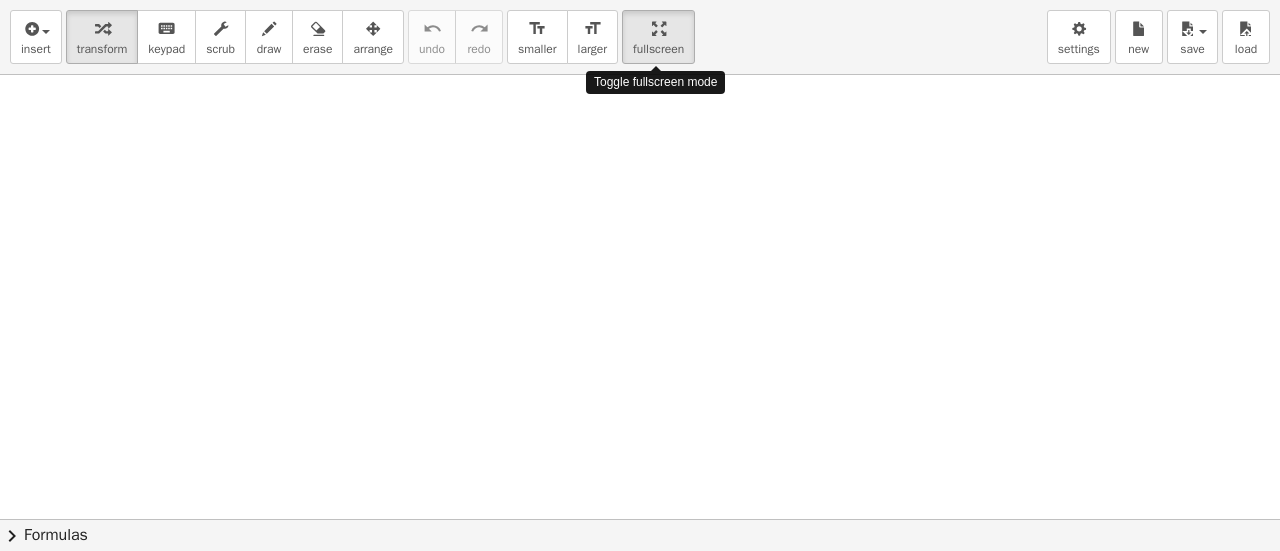 click on "insert select one: Math Expression Function Text Youtube Video Graphing Geometry Geometry 3D transform keyboard keypad scrub draw erase arrange undo undo redo redo format_size smaller format_size larger fullscreen load   save new settings Toggle fullscreen mode × chevron_right  Formulas
Drag one side of a formula onto a highlighted expression on the canvas to apply it.
Quadratic Formula
+ · a · x 2 + · b · x + c = 0
⇔
x = · ( − b ± 2 √ ( + b 2 − · 4 · a · c ) ) · 2 · a
+ x 2 + · p · x + q = 0
⇔
x = − · p · 2 ± 2 √ ( + ( · p · 2 ) 2 − q )
Manually Factoring a Quadratic
+ x 2 + · b · x + c" at bounding box center [640, 275] 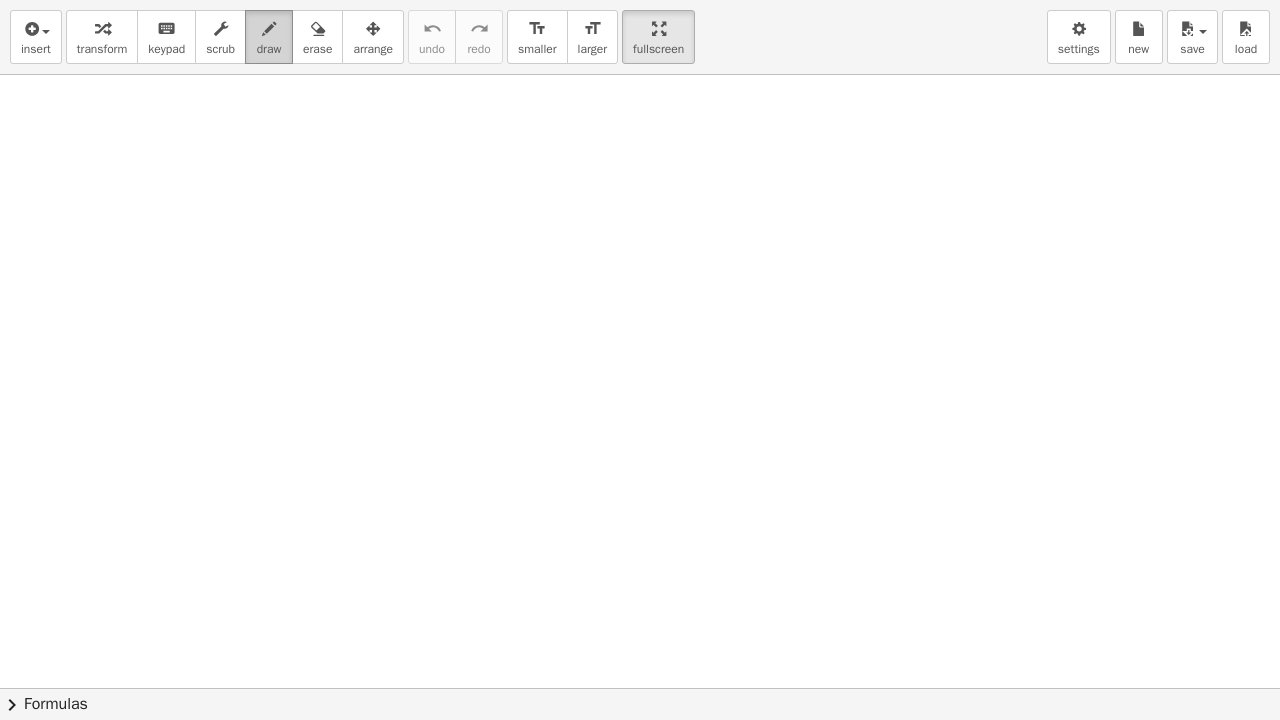 click on "draw" at bounding box center [269, 49] 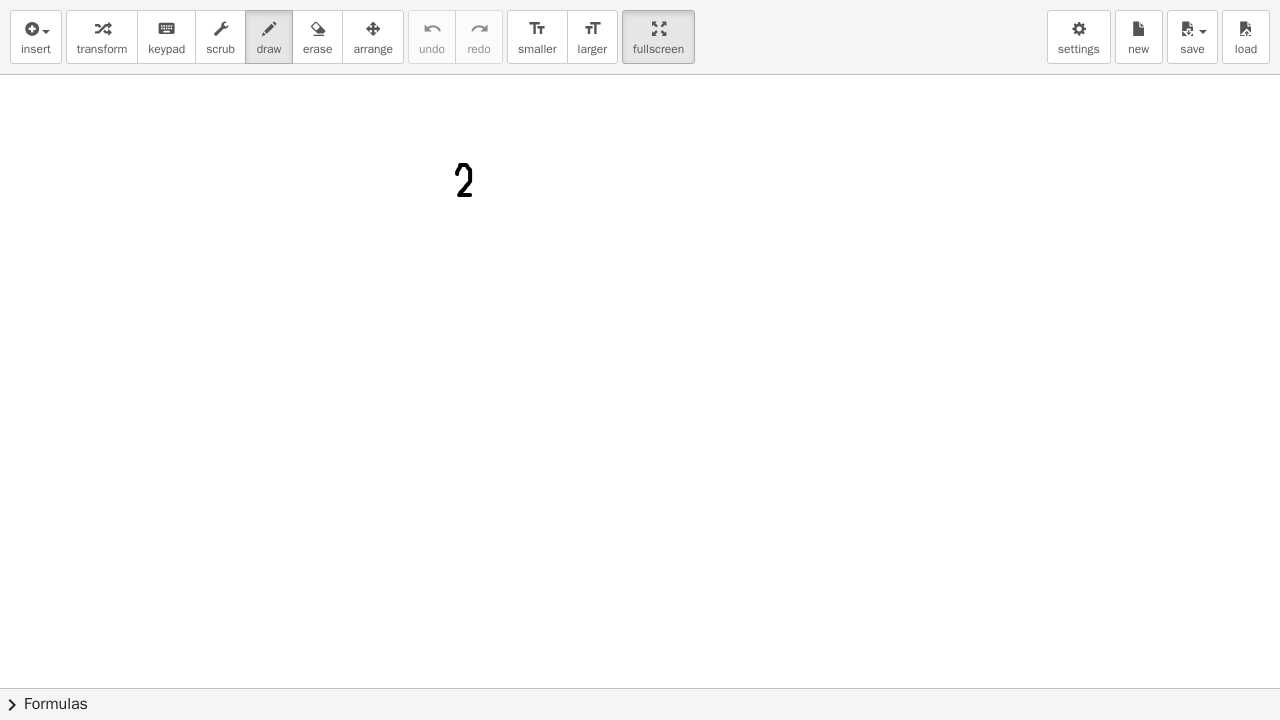 drag, startPoint x: 461, startPoint y: 164, endPoint x: 490, endPoint y: 194, distance: 41.725292 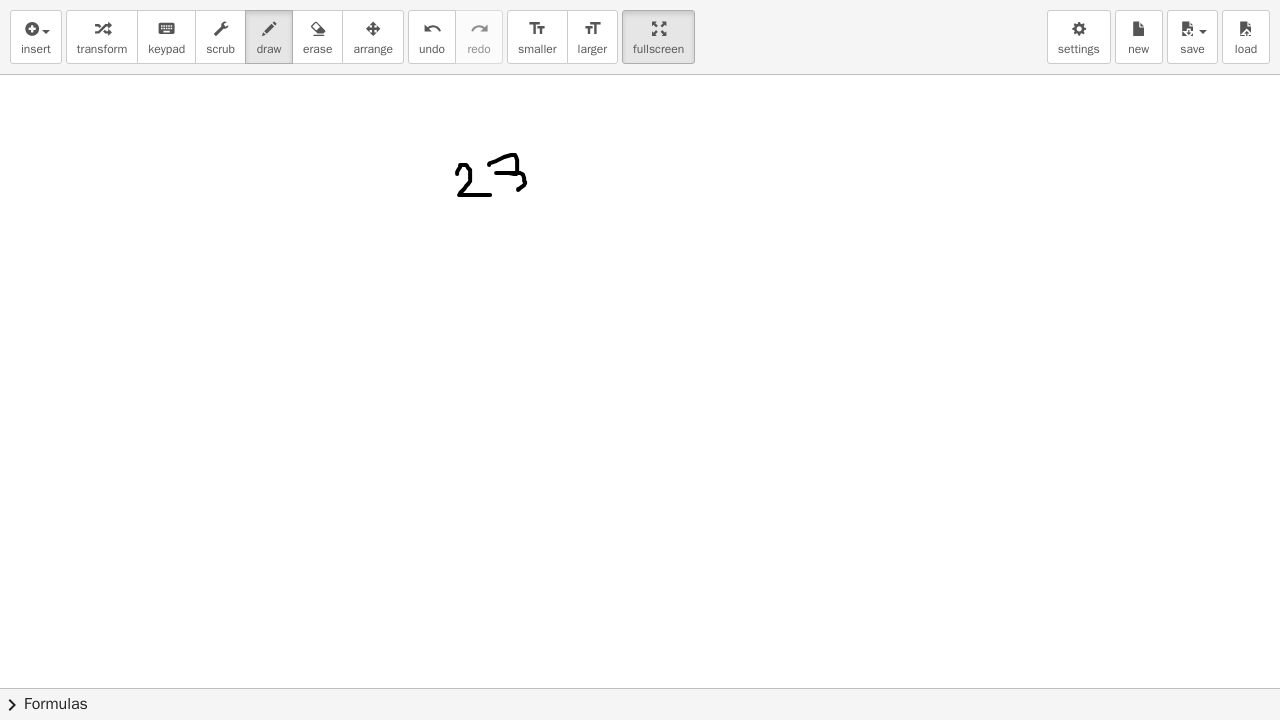 drag, startPoint x: 496, startPoint y: 160, endPoint x: 505, endPoint y: 194, distance: 35.17101 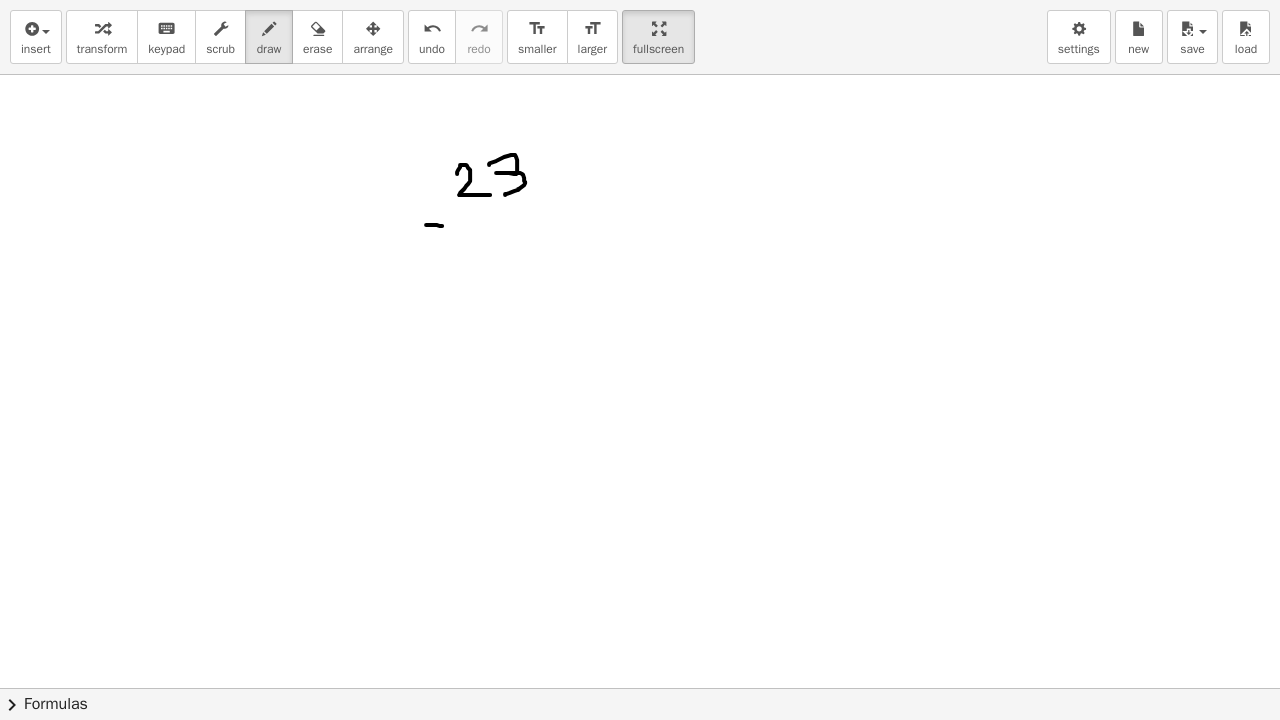 drag, startPoint x: 426, startPoint y: 224, endPoint x: 450, endPoint y: 223, distance: 24.020824 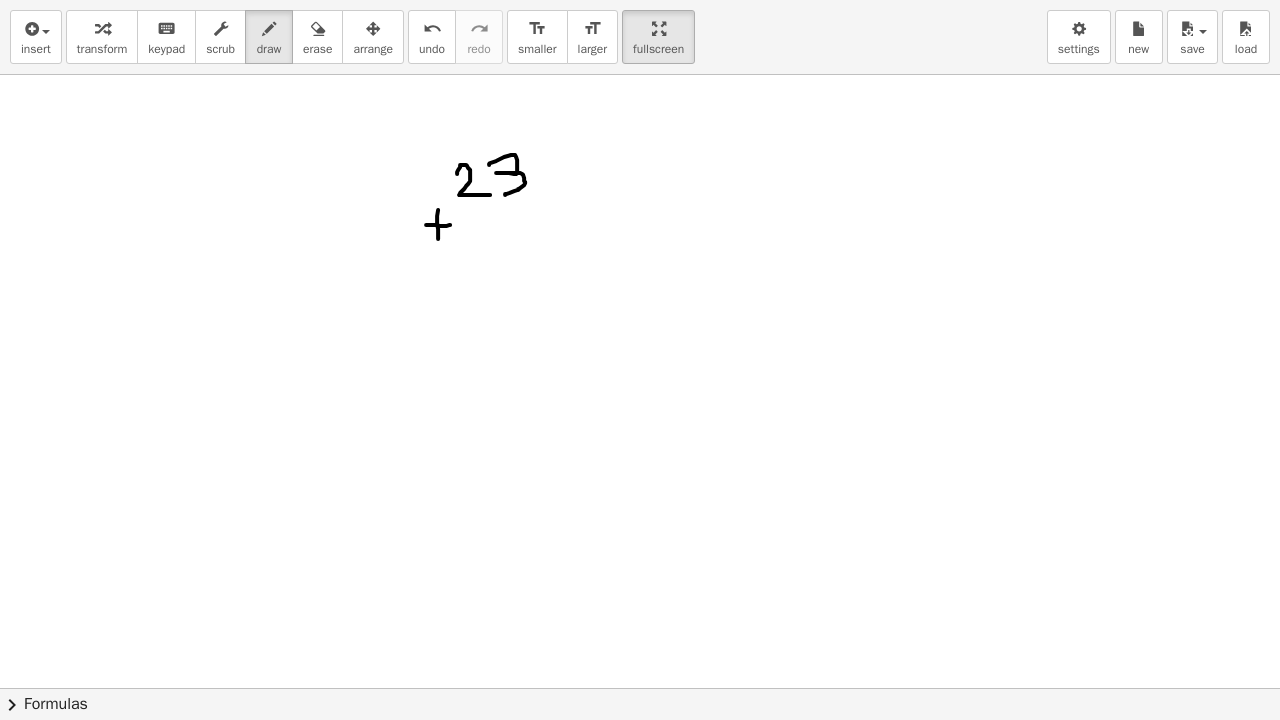 drag, startPoint x: 438, startPoint y: 209, endPoint x: 444, endPoint y: 238, distance: 29.614185 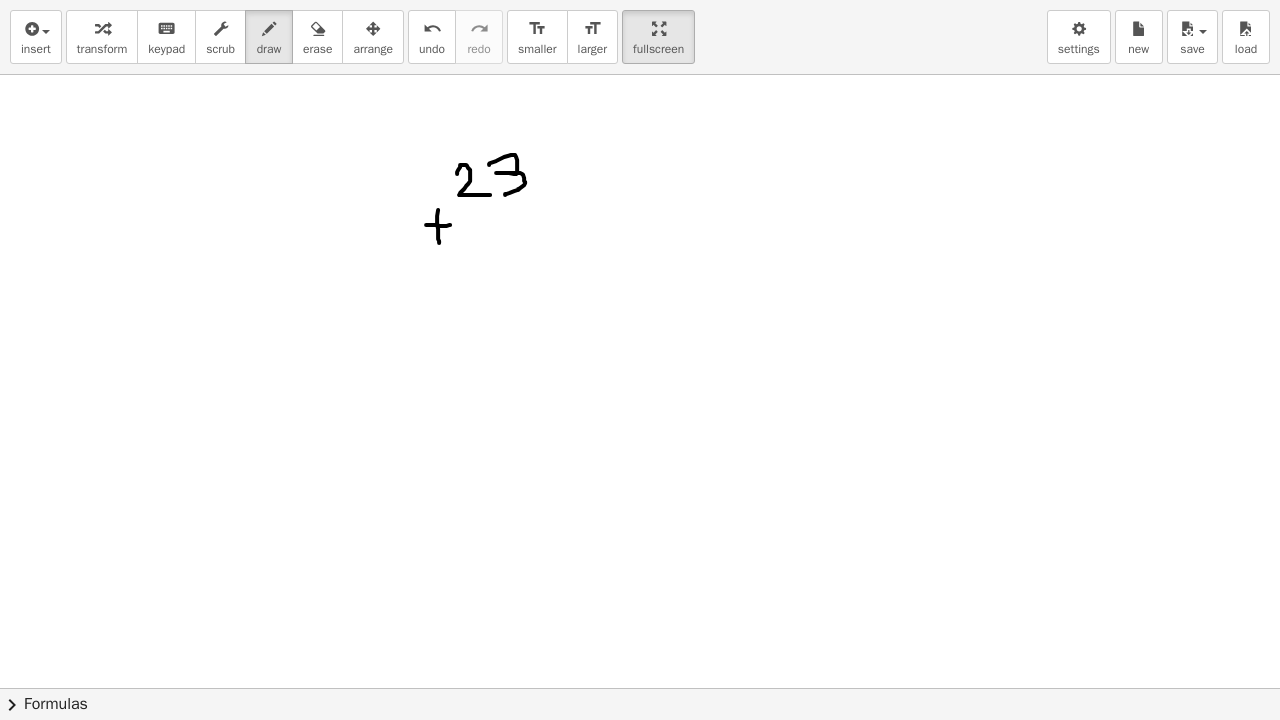 click at bounding box center [640, 688] 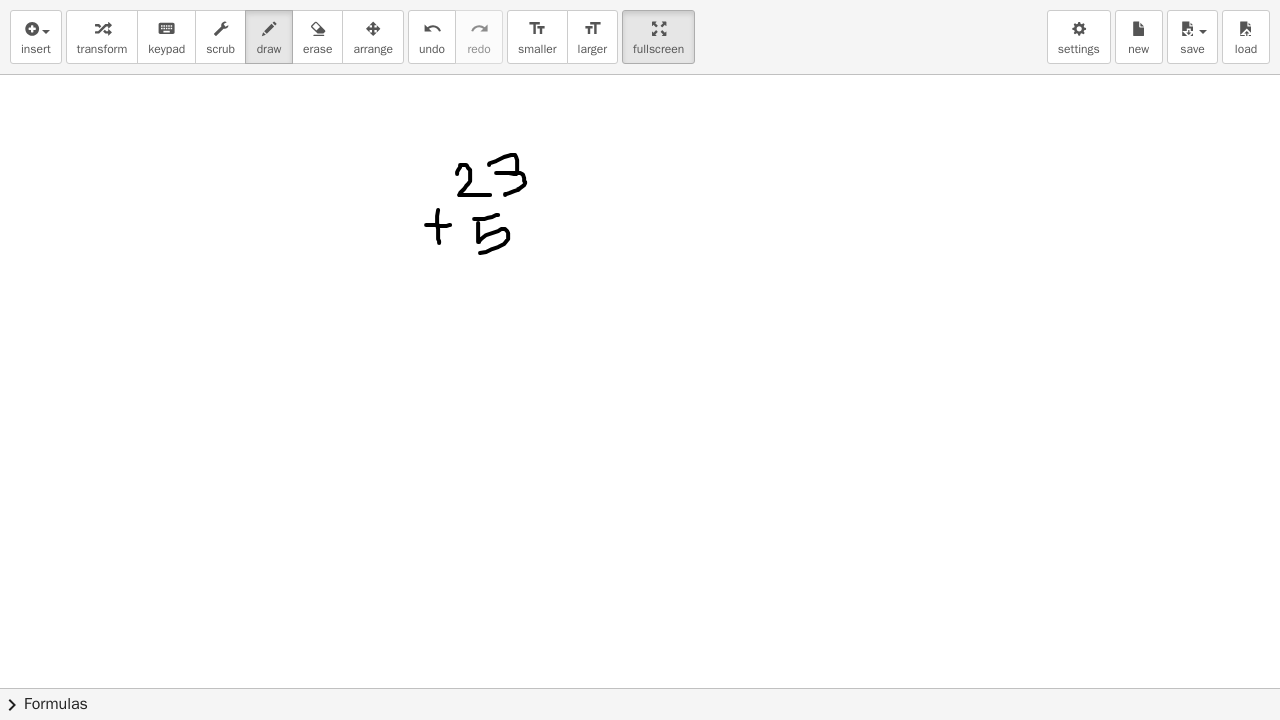 drag, startPoint x: 478, startPoint y: 222, endPoint x: 474, endPoint y: 254, distance: 32.24903 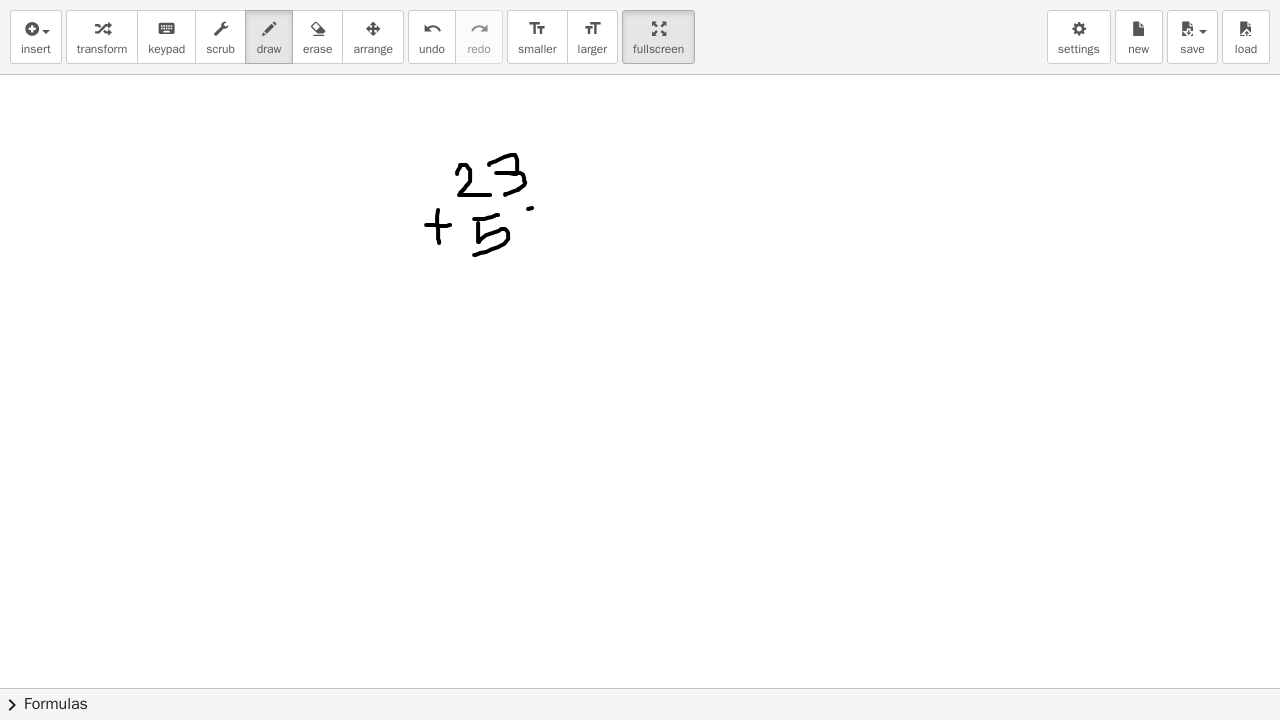 drag, startPoint x: 528, startPoint y: 208, endPoint x: 546, endPoint y: 204, distance: 18.439089 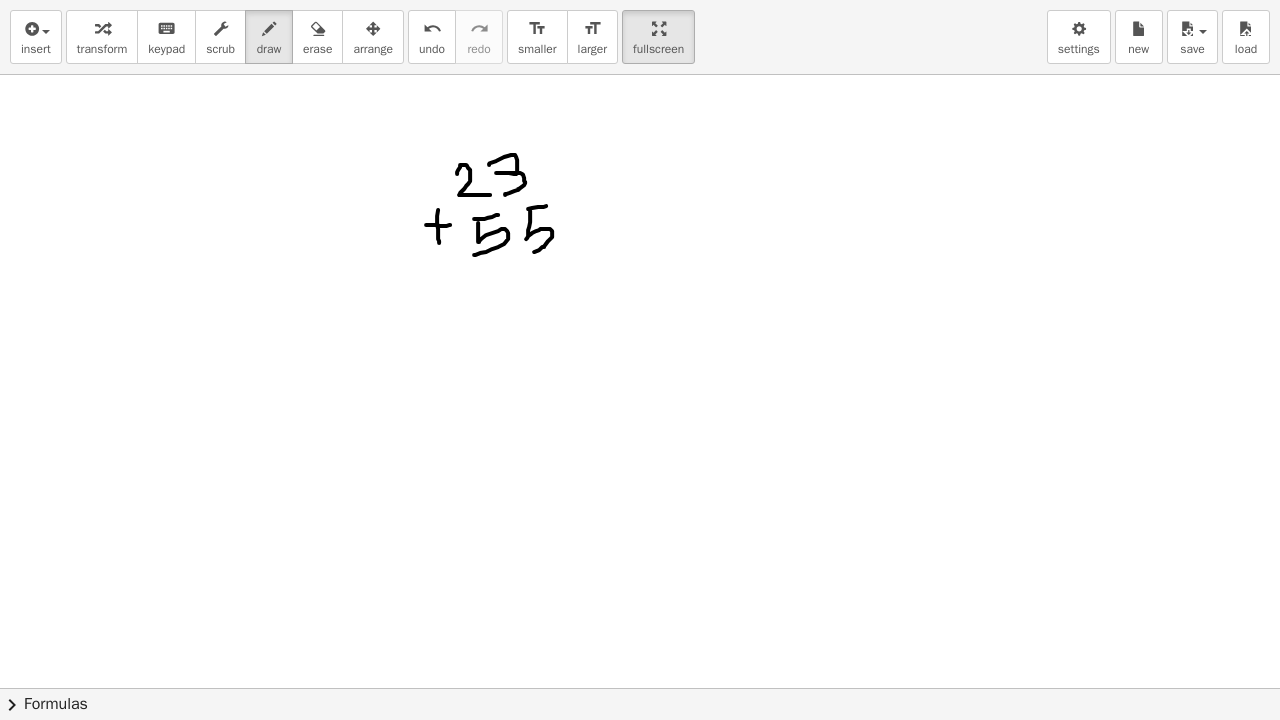 drag, startPoint x: 530, startPoint y: 210, endPoint x: 512, endPoint y: 258, distance: 51.264023 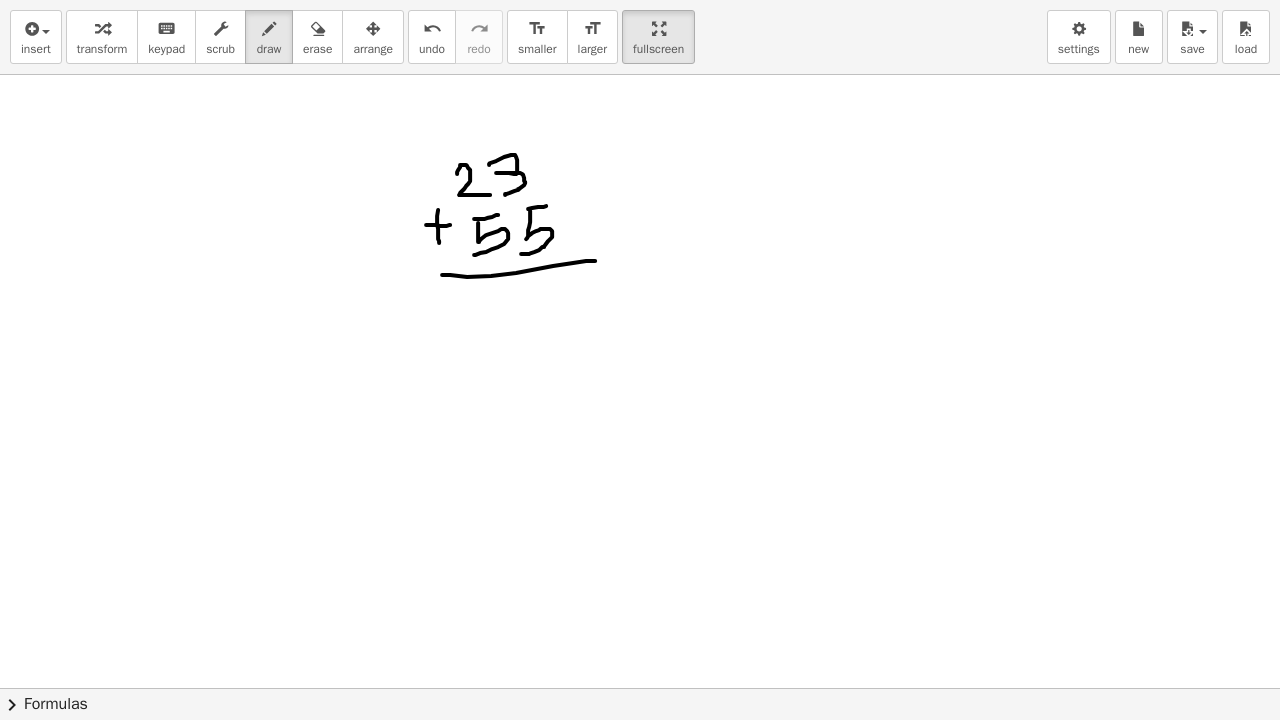 drag, startPoint x: 442, startPoint y: 274, endPoint x: 595, endPoint y: 260, distance: 153.63919 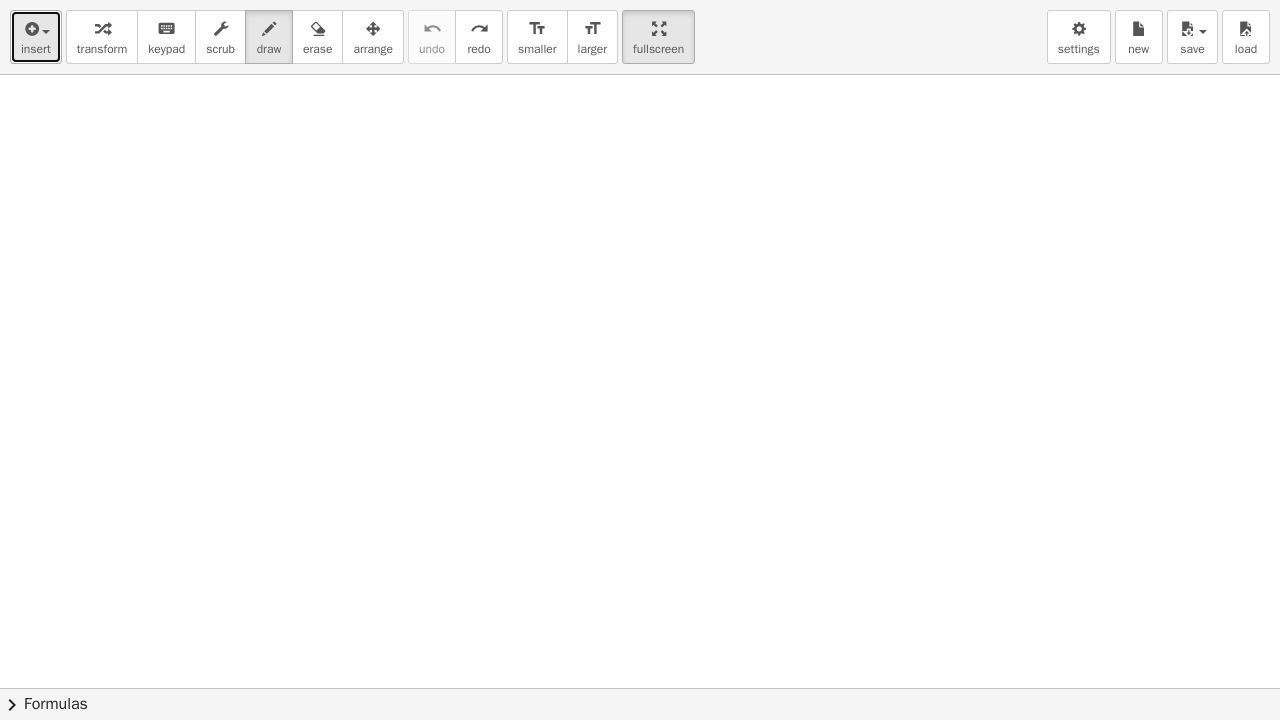 click on "insert" at bounding box center [36, 49] 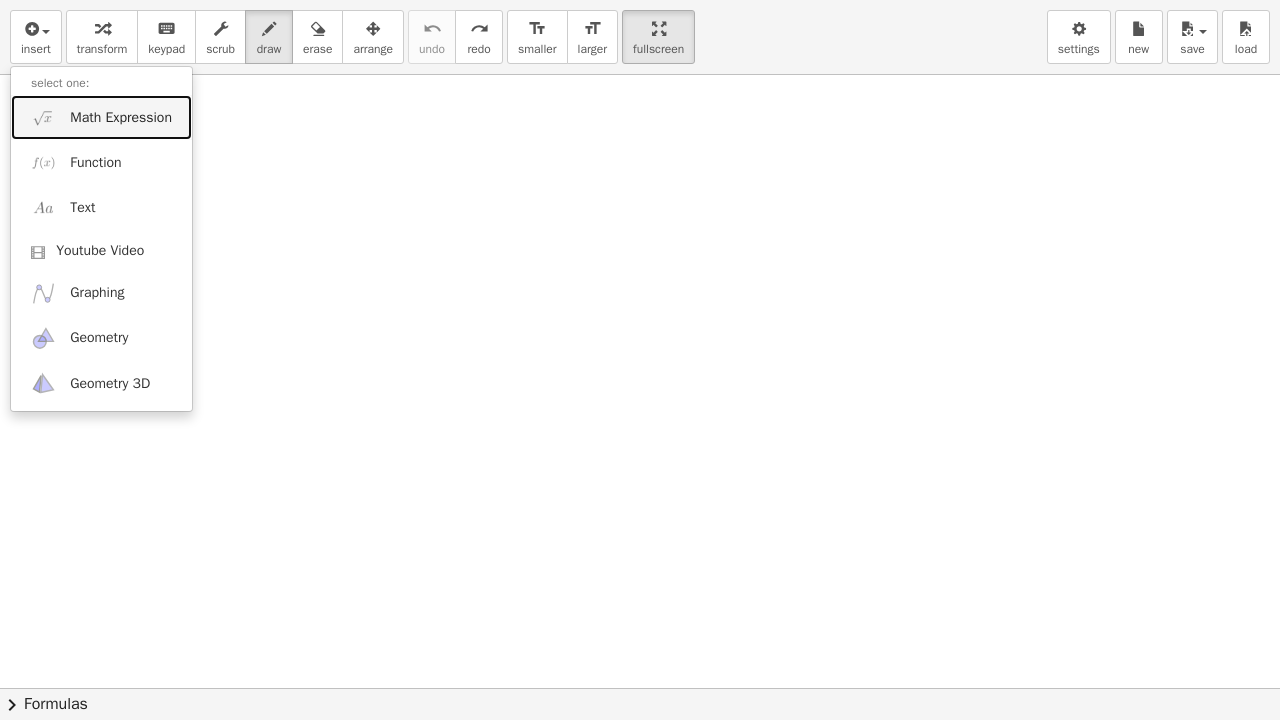 click on "Math Expression" at bounding box center [101, 117] 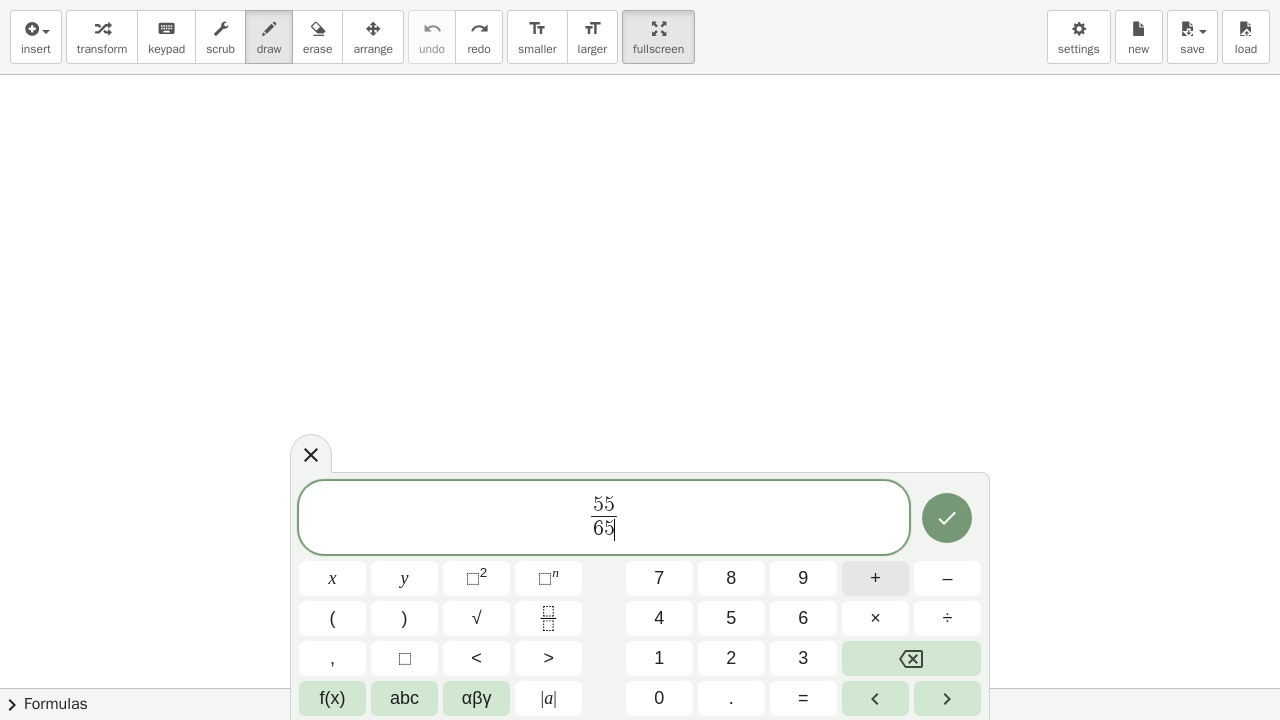 click on "+" at bounding box center [875, 578] 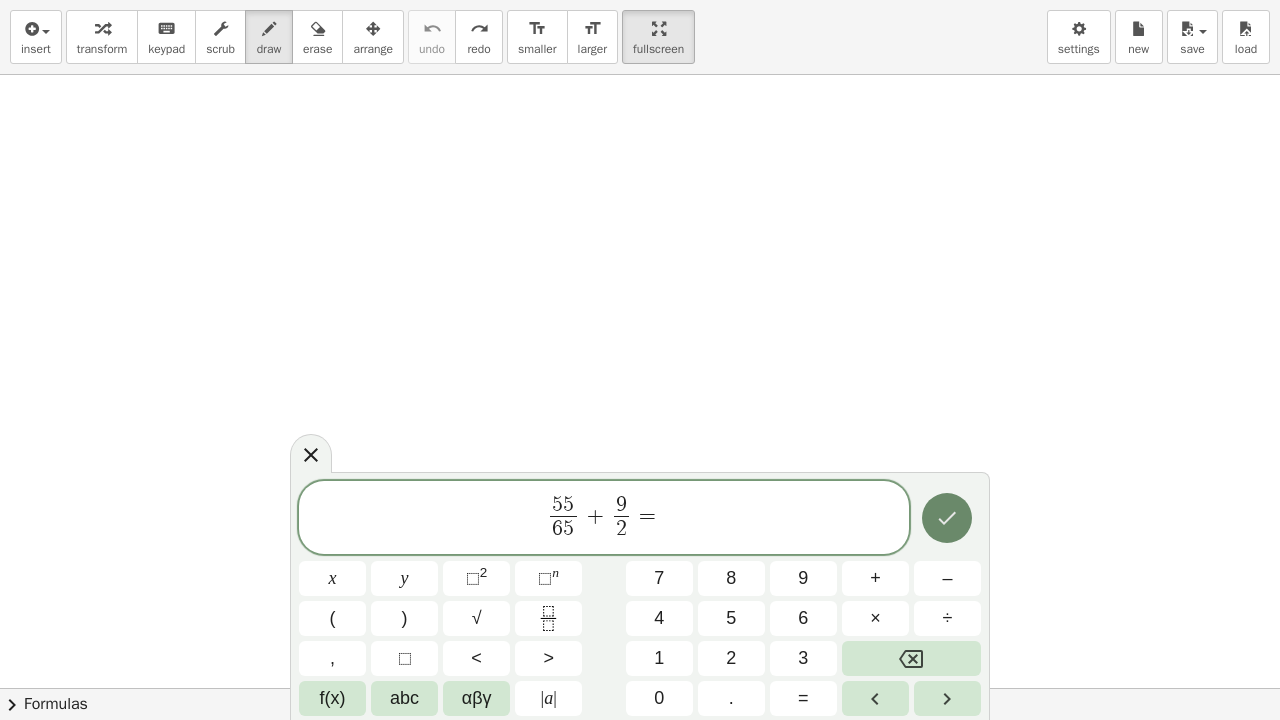 click 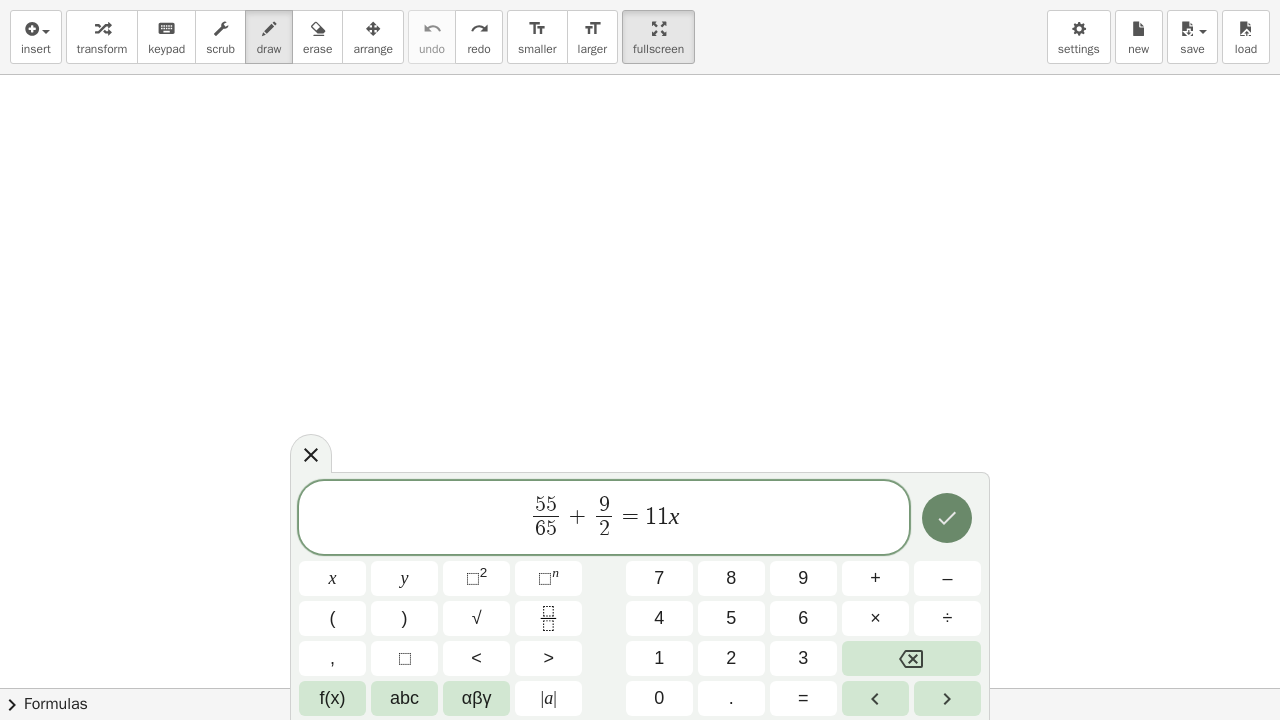 click 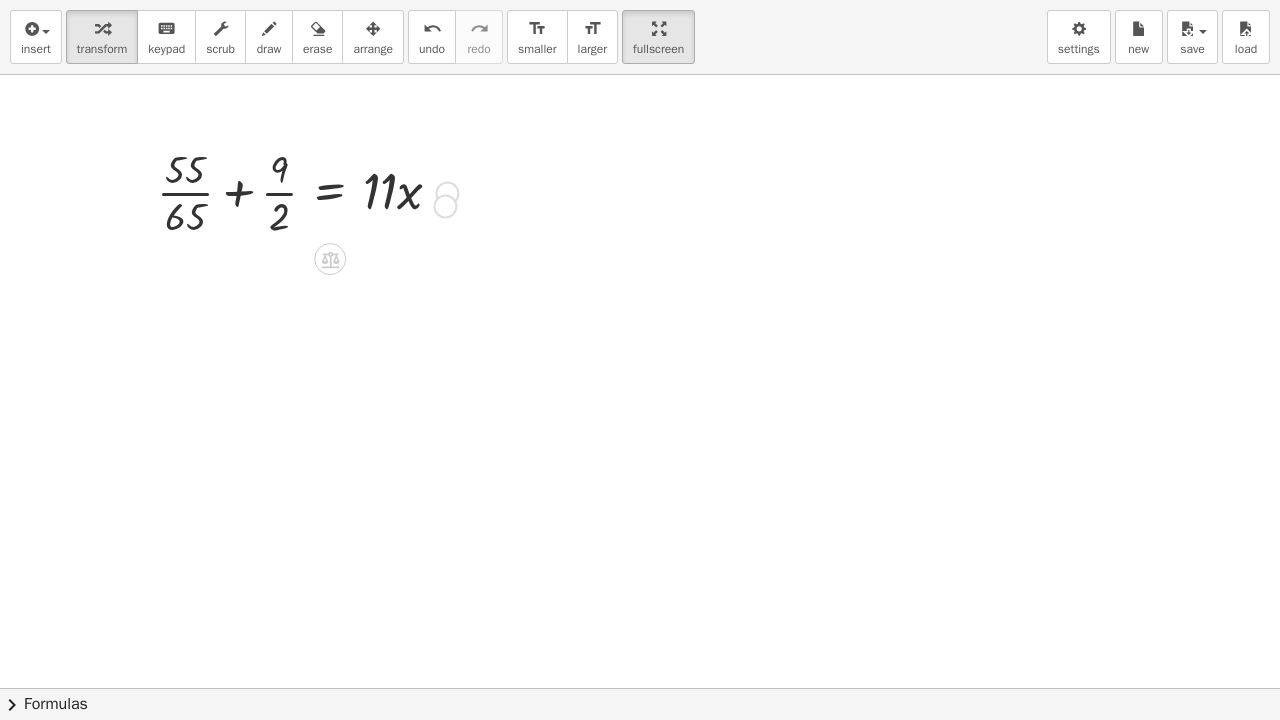 drag, startPoint x: 442, startPoint y: 195, endPoint x: 439, endPoint y: 206, distance: 11.401754 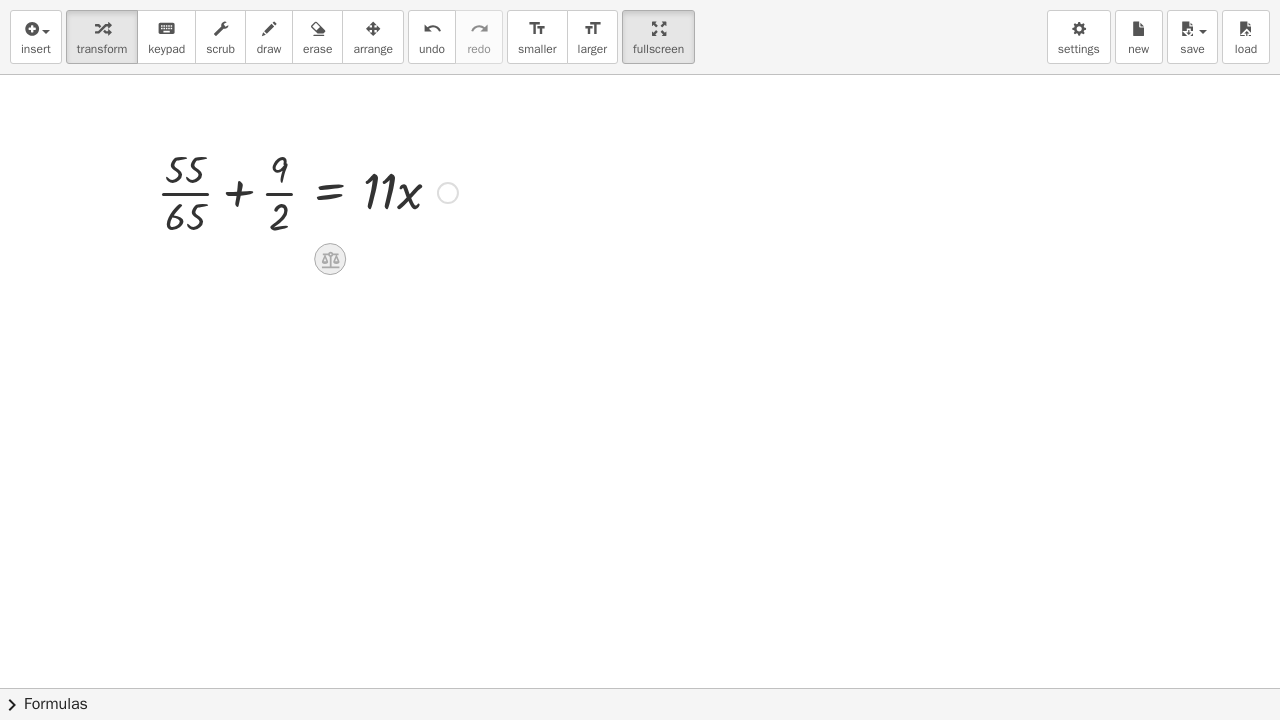 click 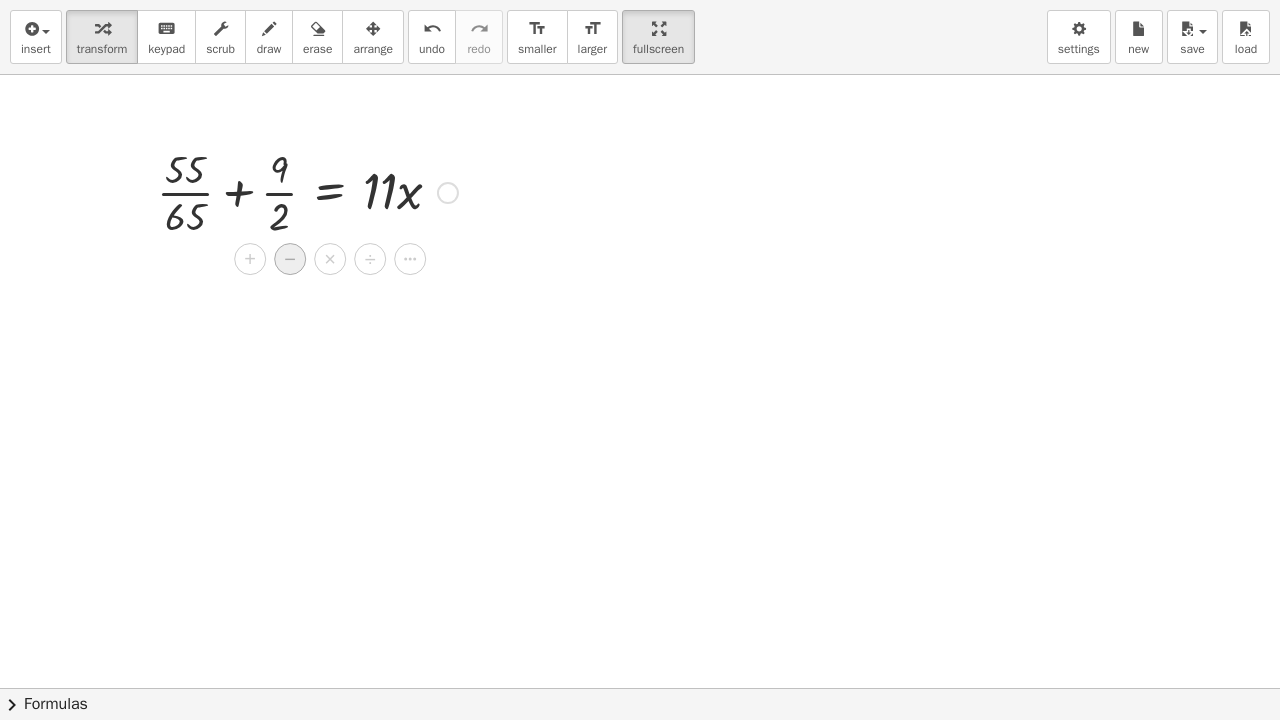 click on "−" at bounding box center (290, 259) 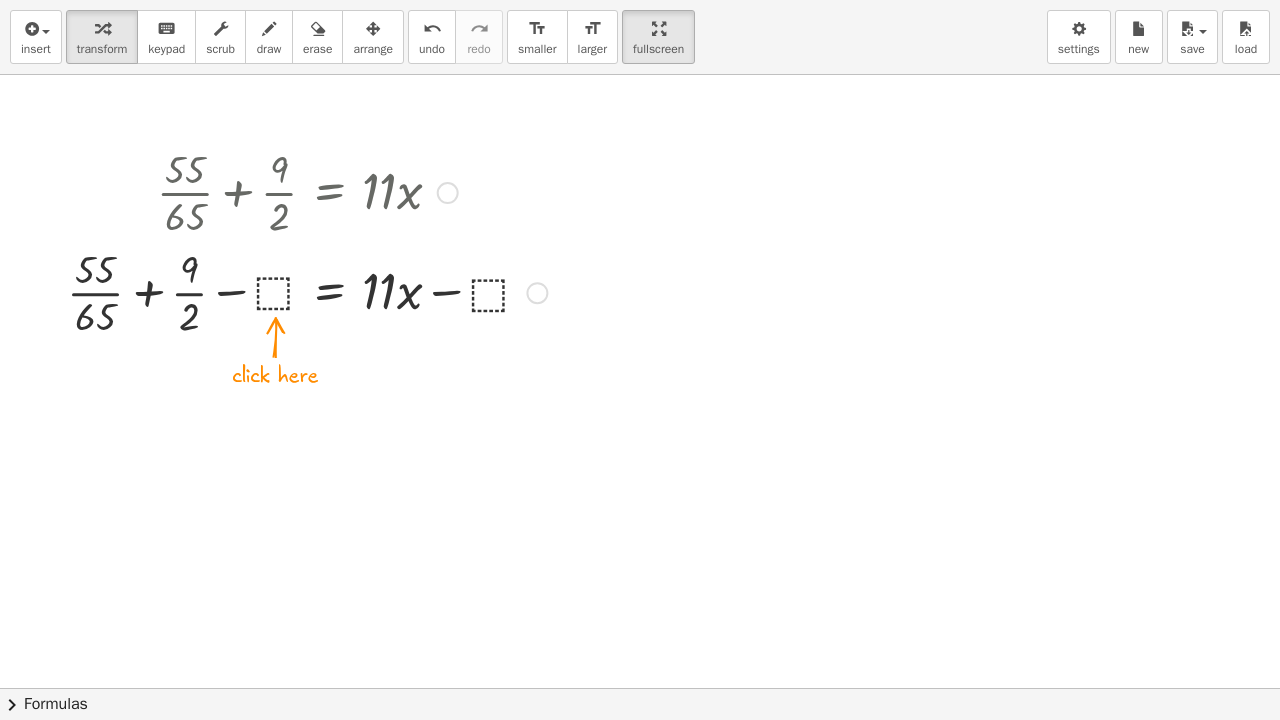 click at bounding box center (307, 291) 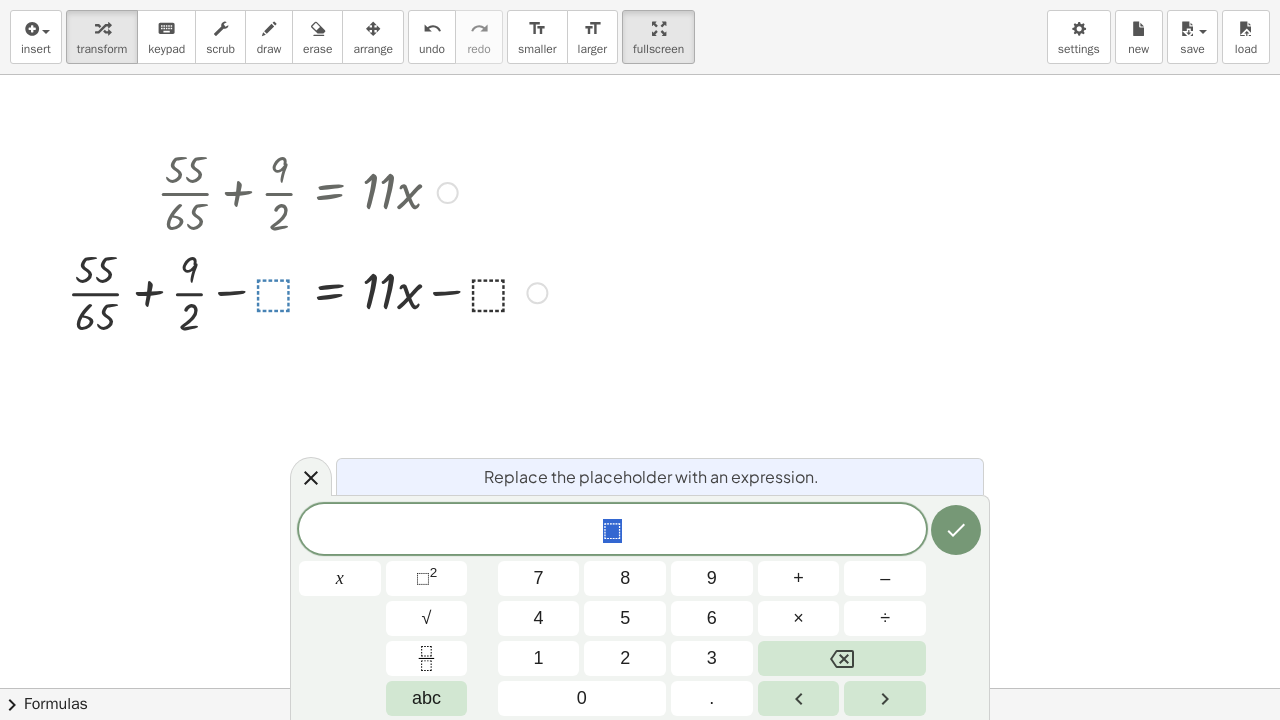 click at bounding box center [307, 291] 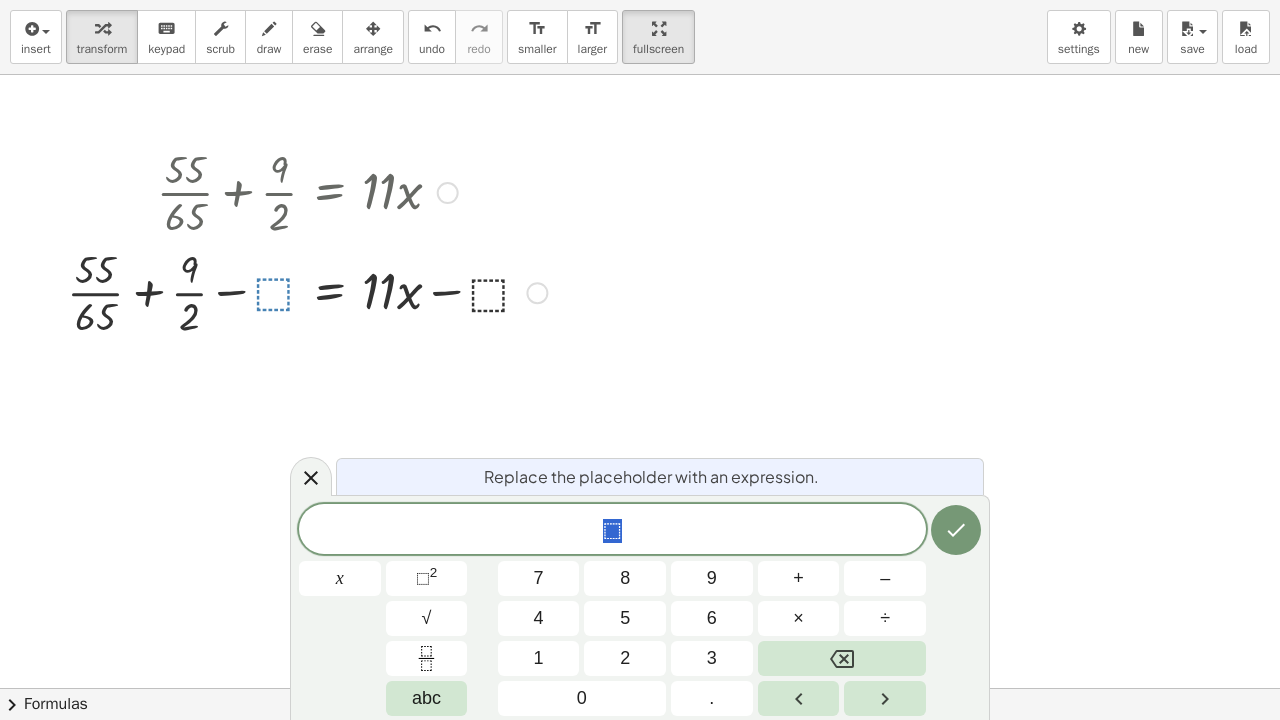 click at bounding box center [640, 688] 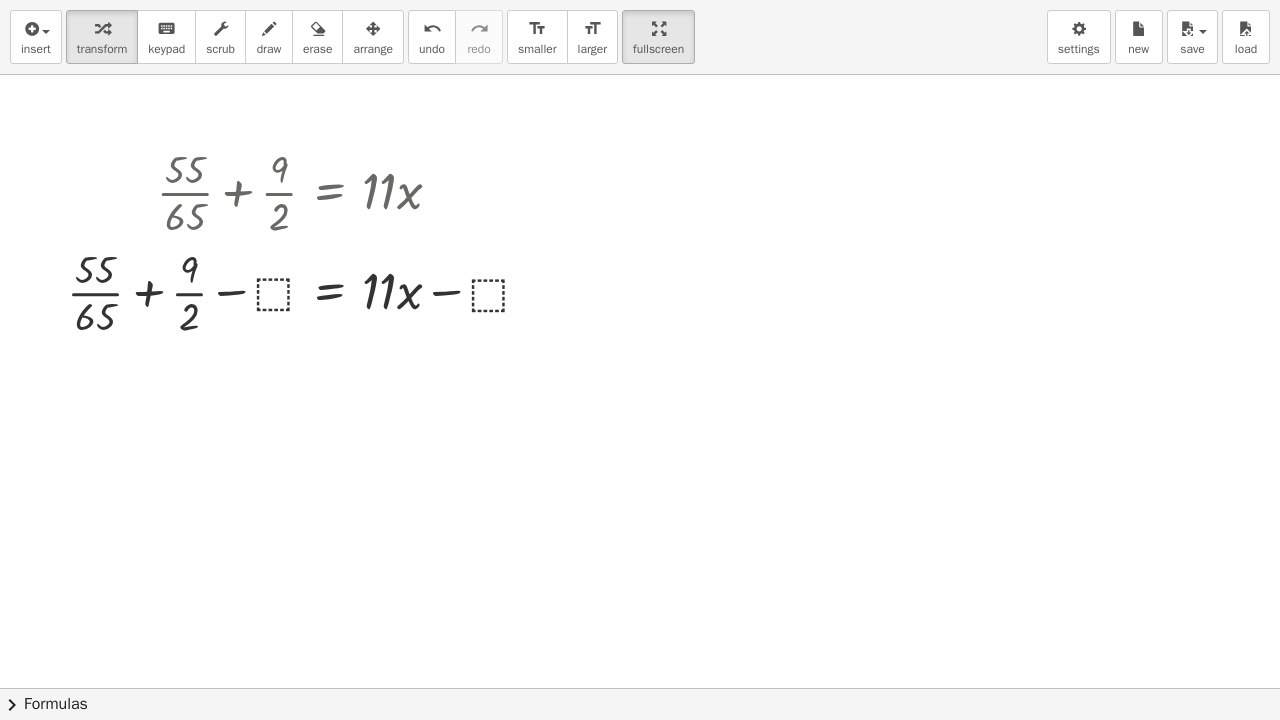 click at bounding box center [640, 688] 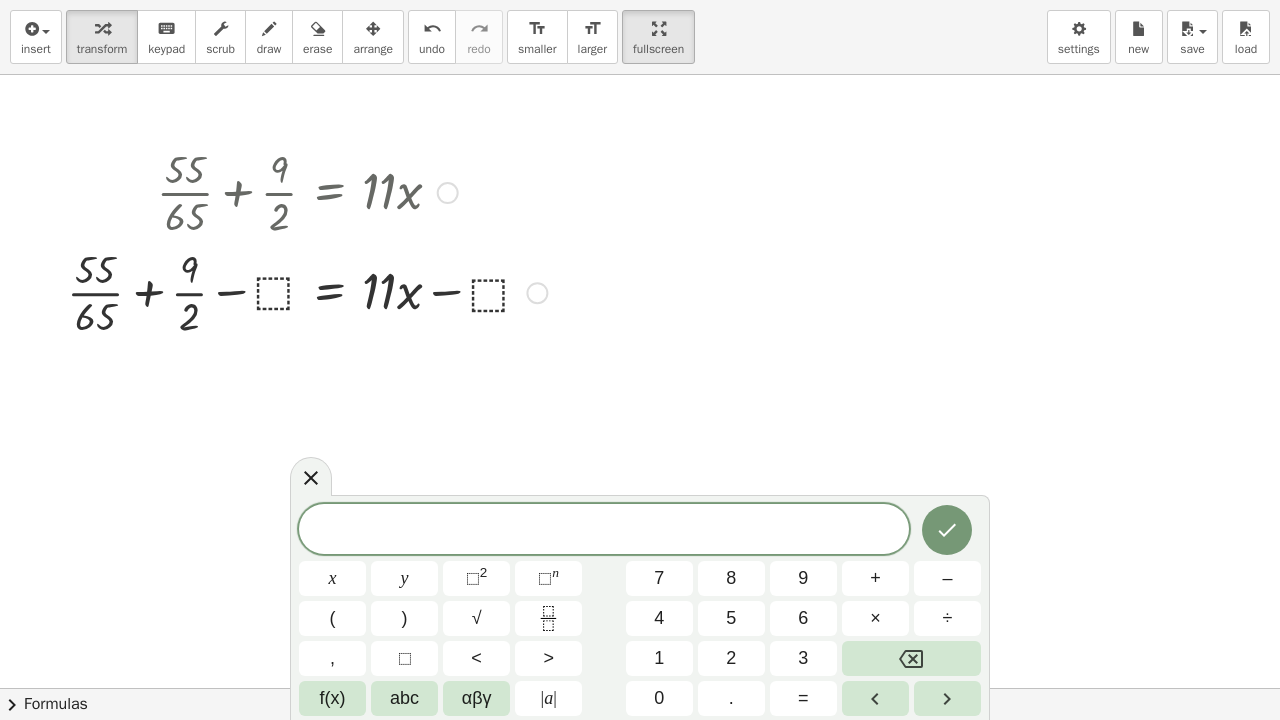 click at bounding box center (307, 291) 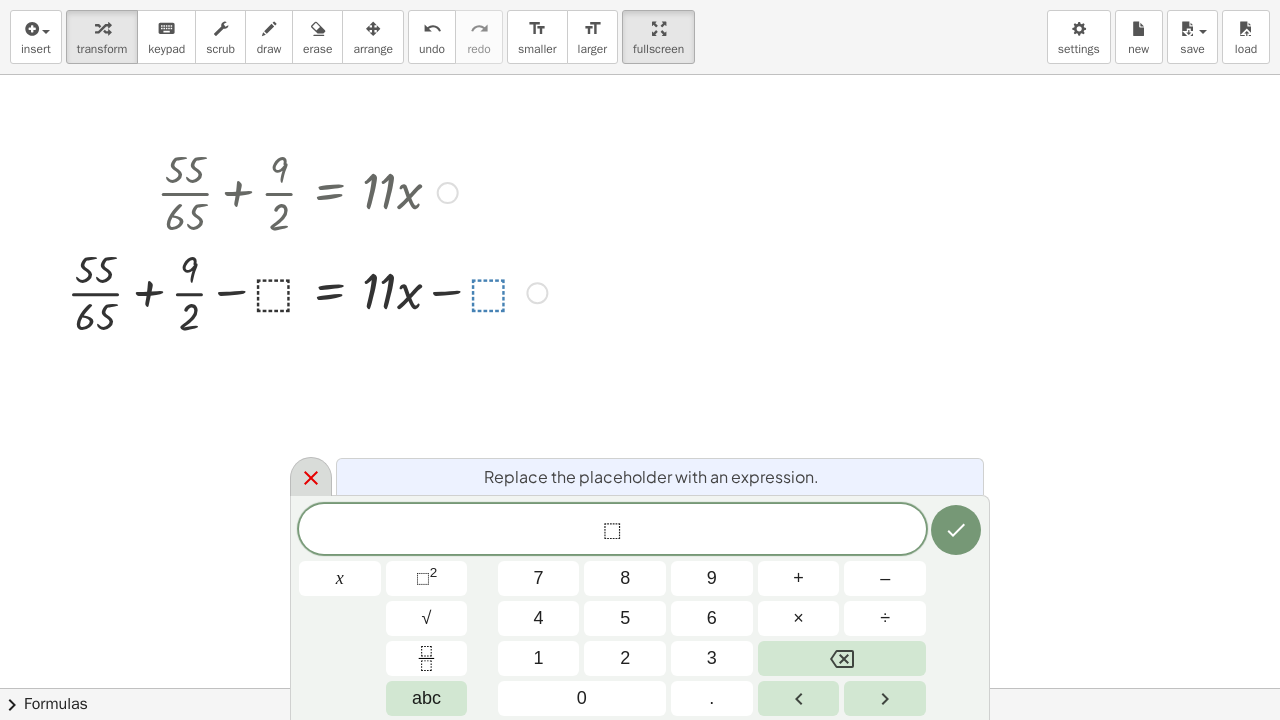 click 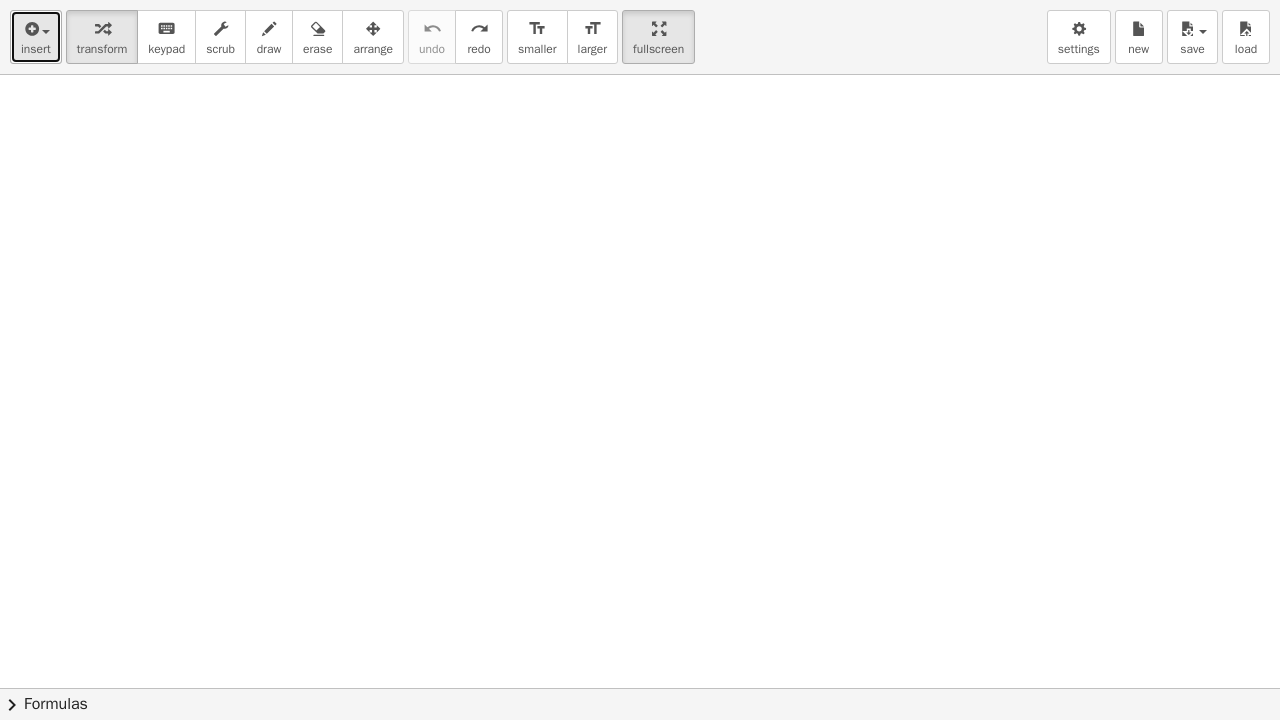 click at bounding box center [36, 28] 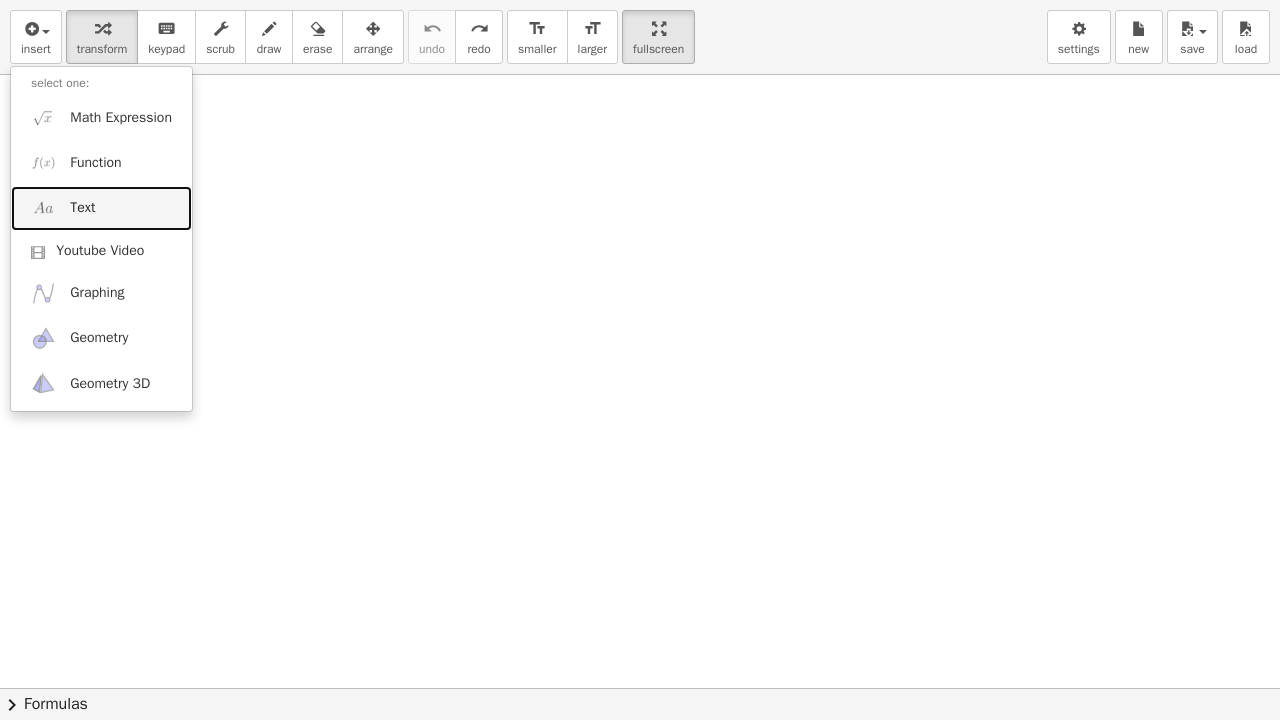 click on "Text" at bounding box center [82, 208] 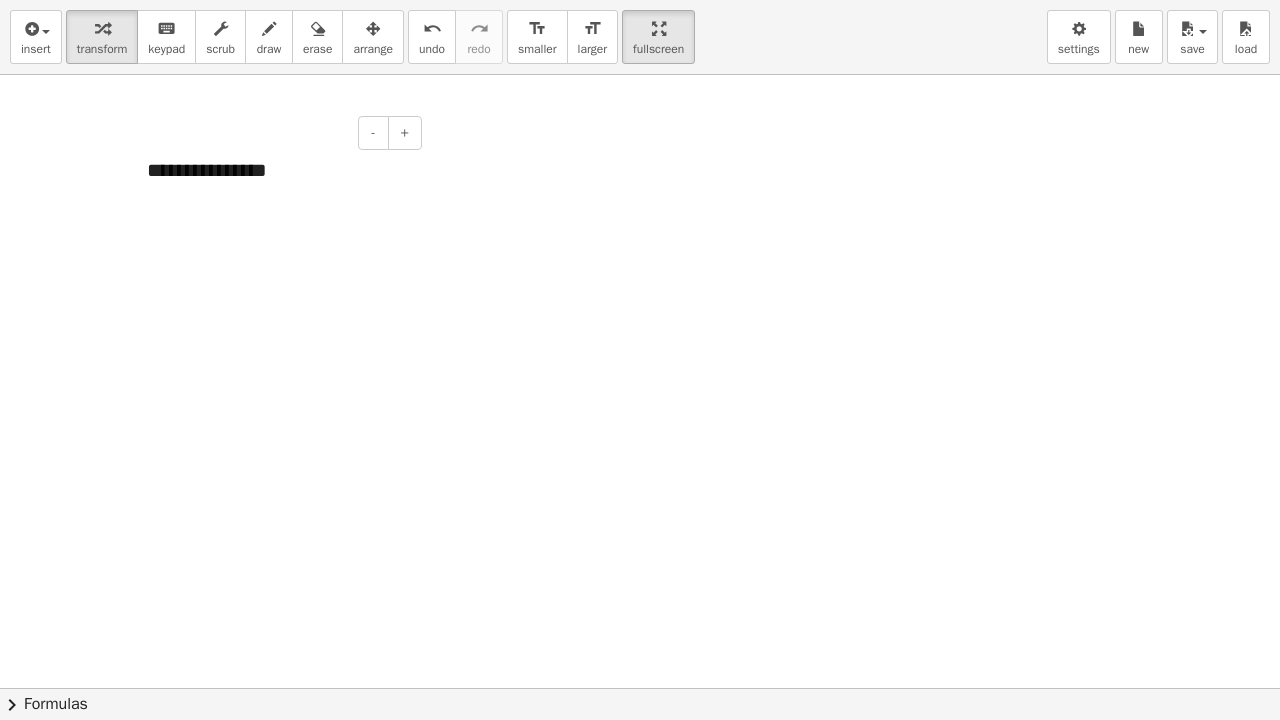 click on "**********" at bounding box center [277, 170] 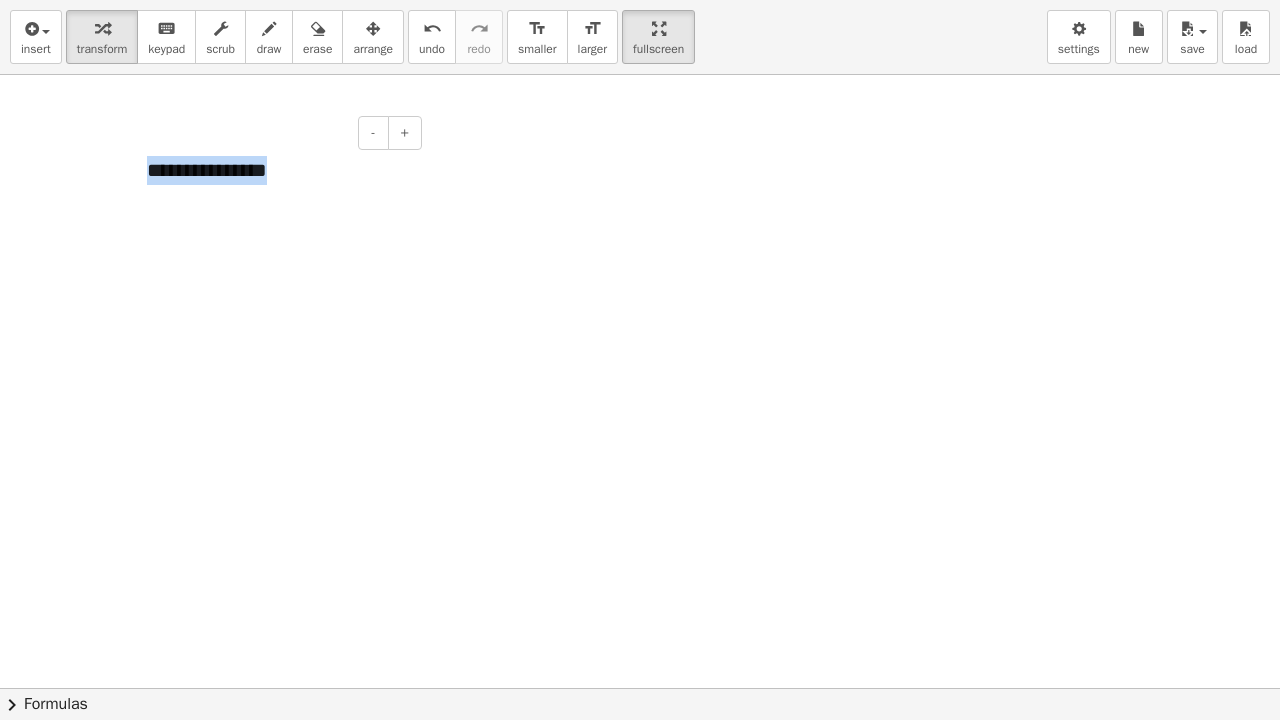 drag, startPoint x: 303, startPoint y: 179, endPoint x: 24, endPoint y: 174, distance: 279.0448 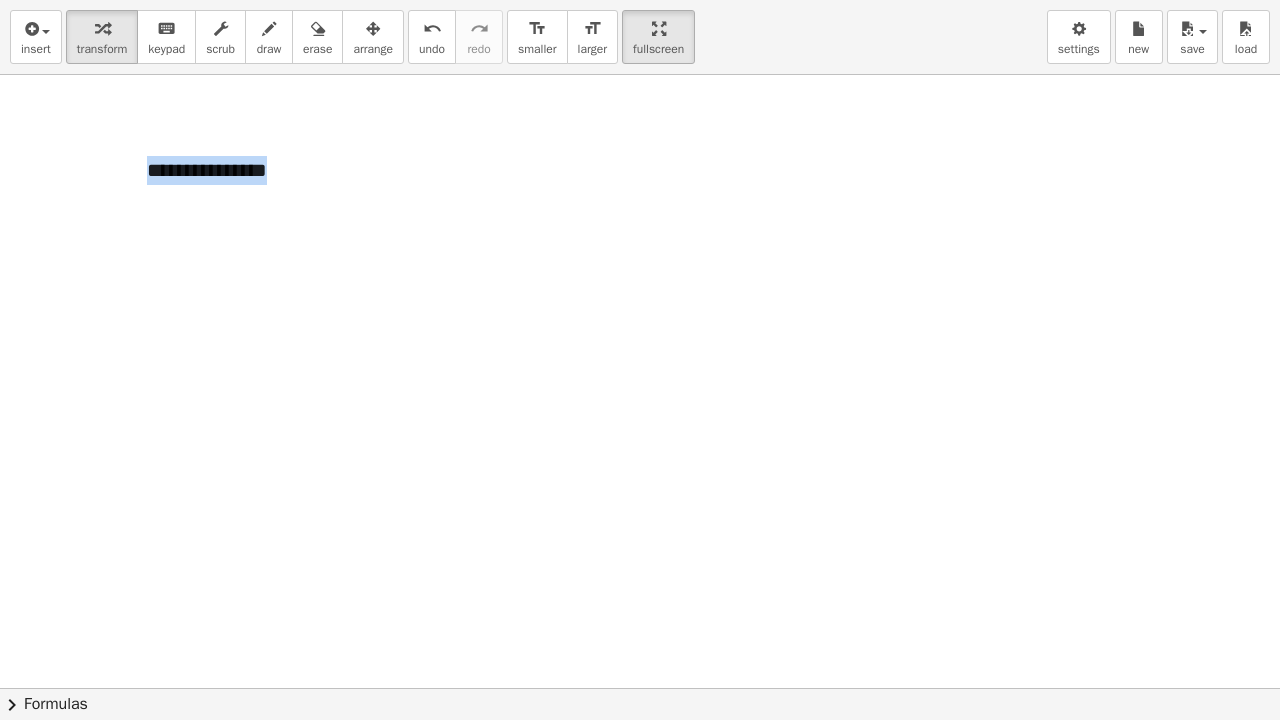 type 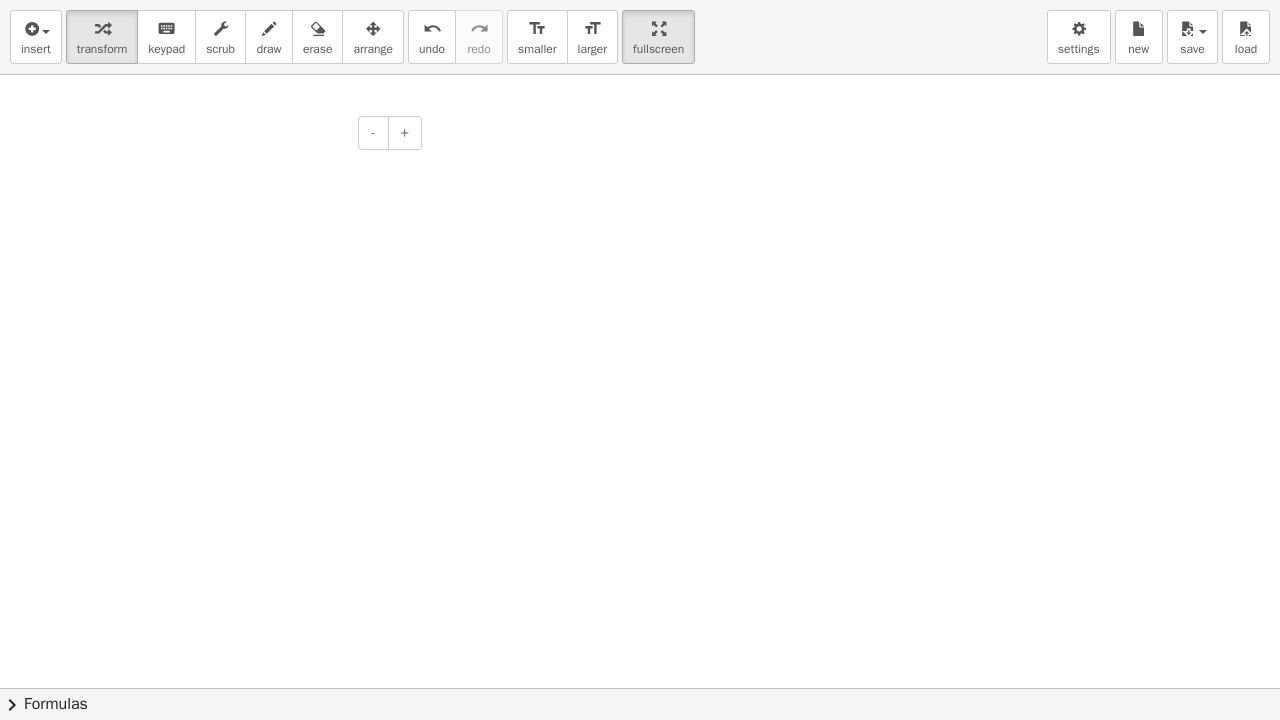 click at bounding box center [277, 170] 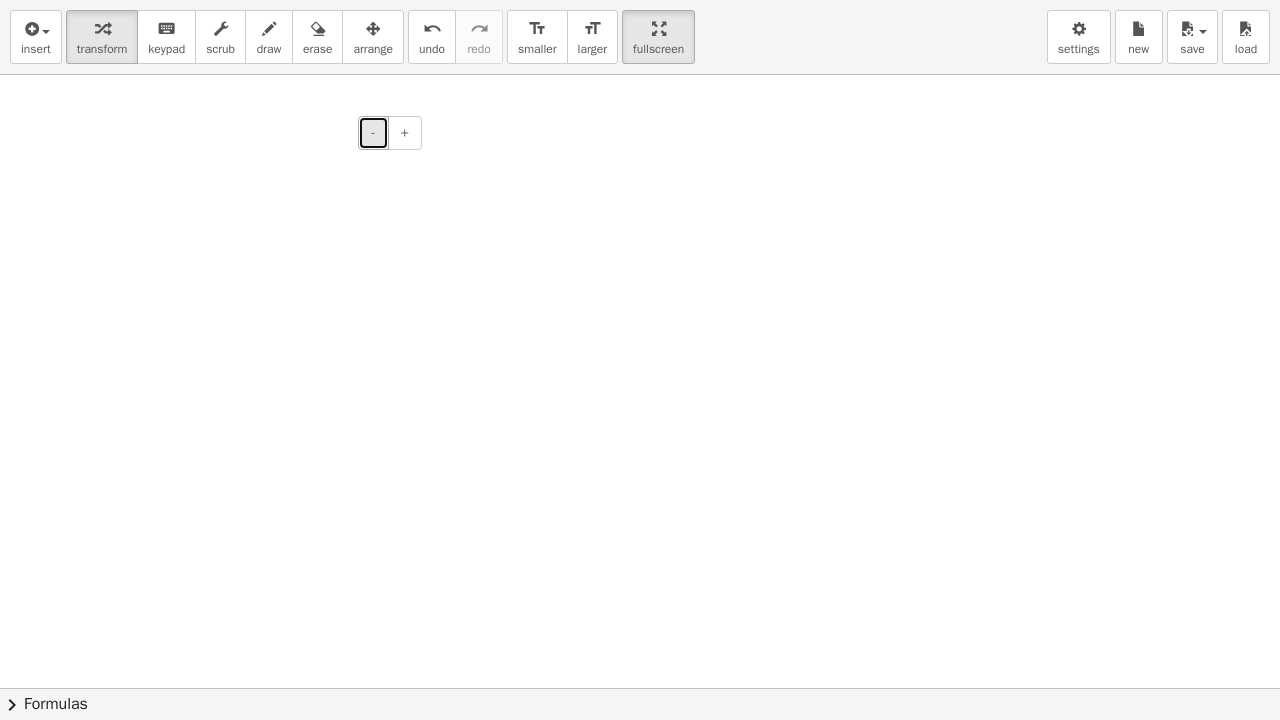 click on "-" at bounding box center [373, 132] 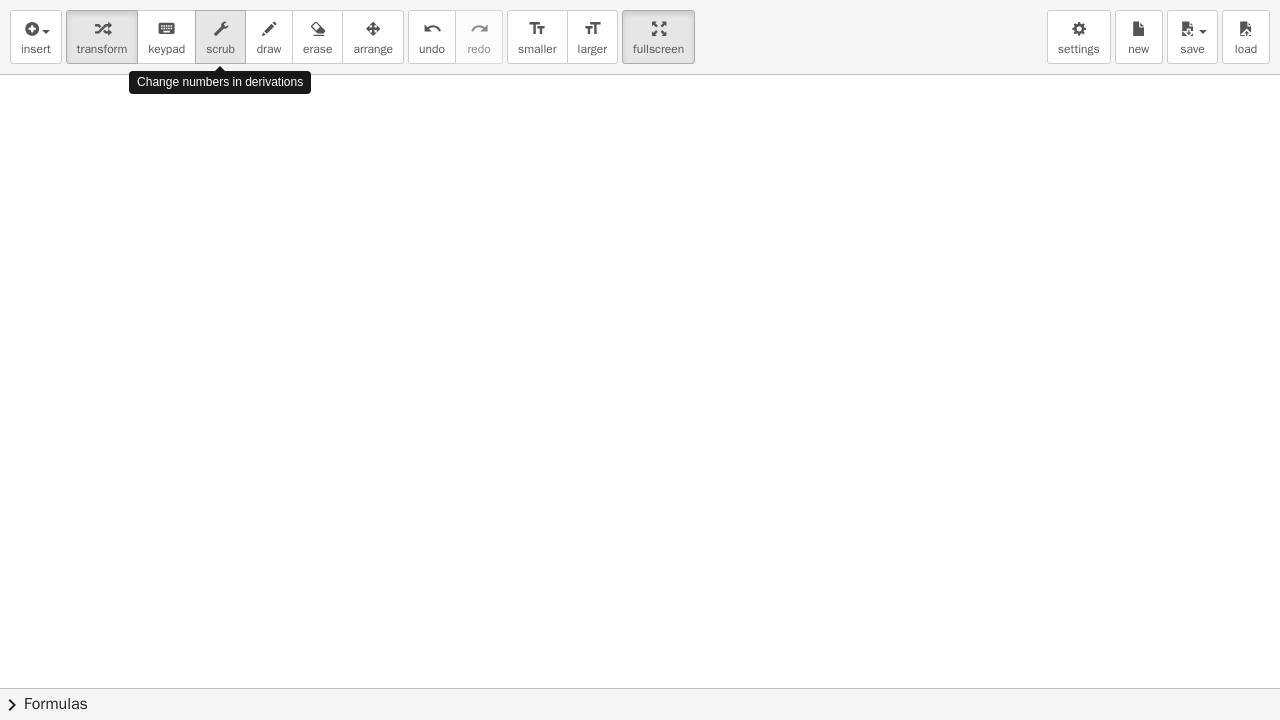 click on "scrub" at bounding box center [220, 49] 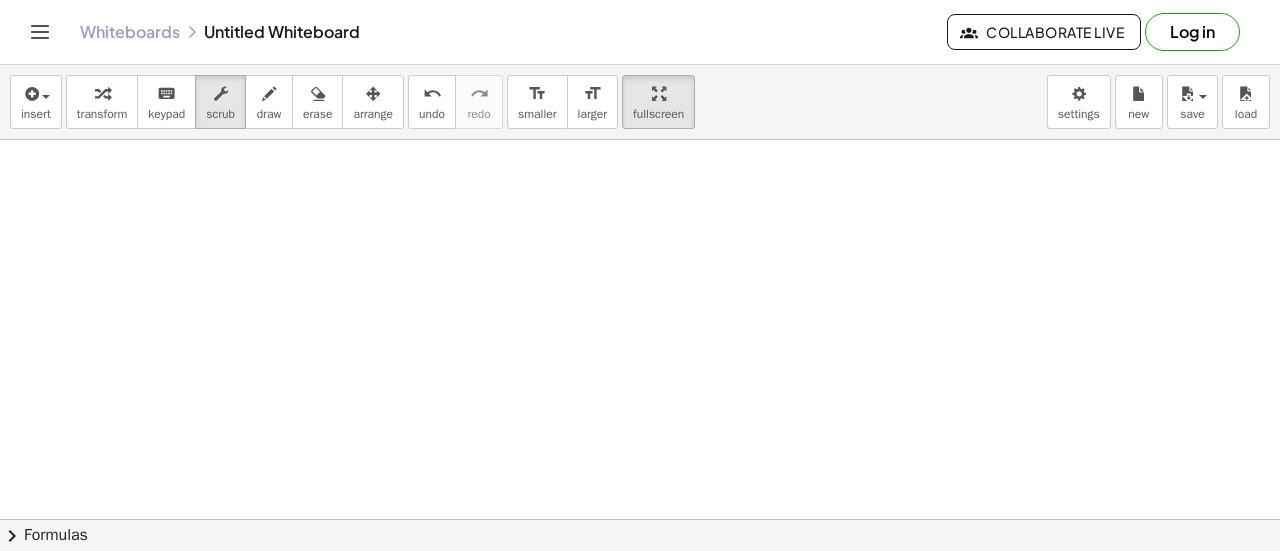 click on "Whiteboards" 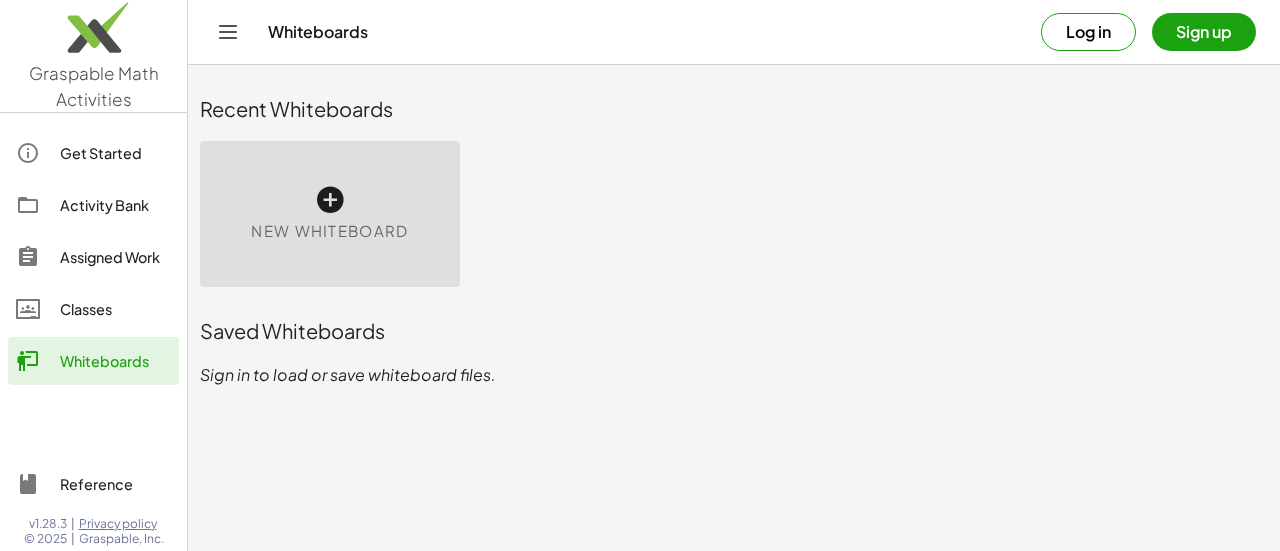 click at bounding box center [330, 200] 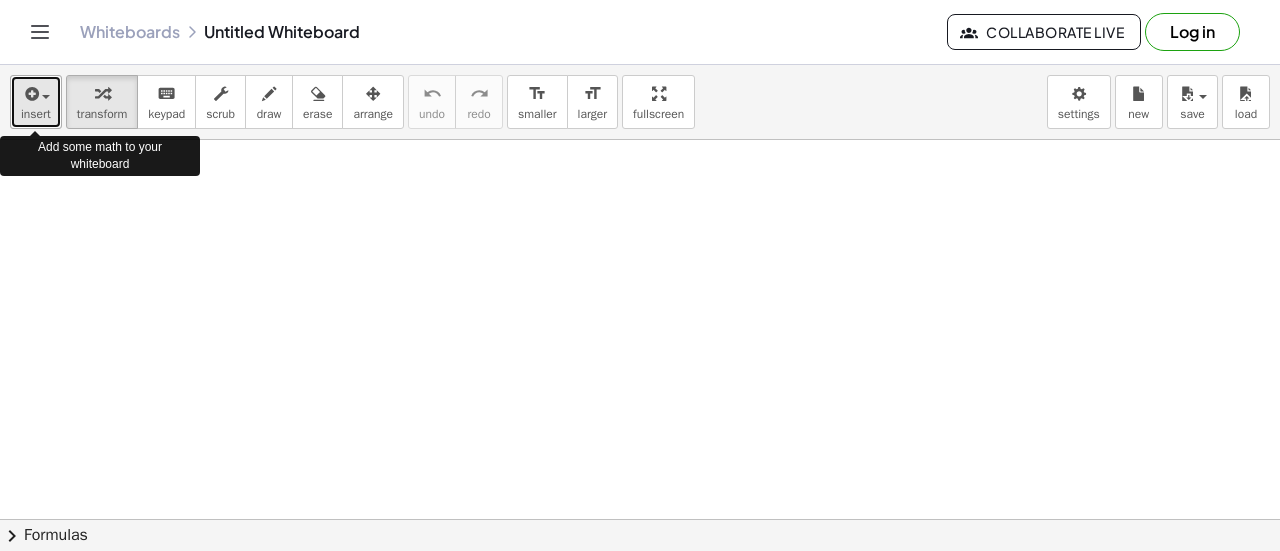 click at bounding box center [36, 93] 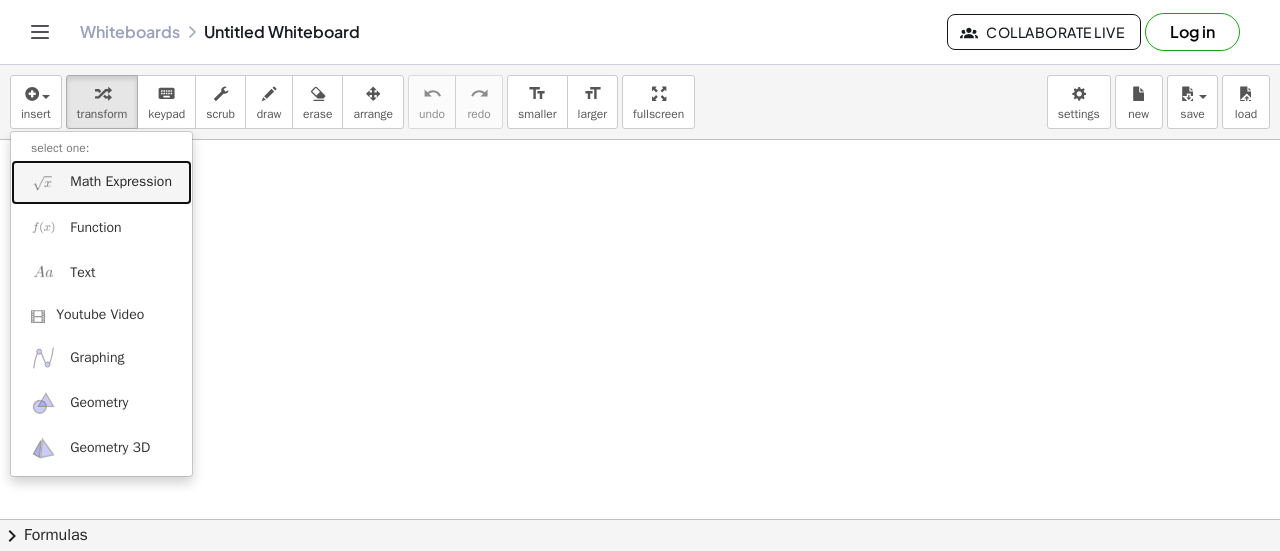 click on "Math Expression" at bounding box center [121, 182] 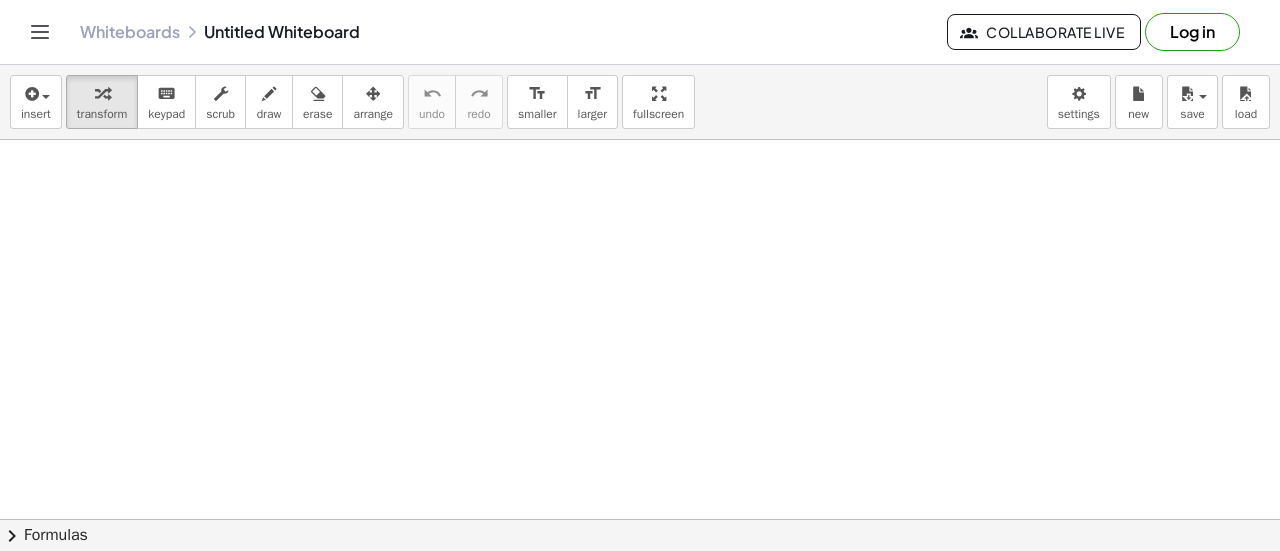 click at bounding box center [640, 520] 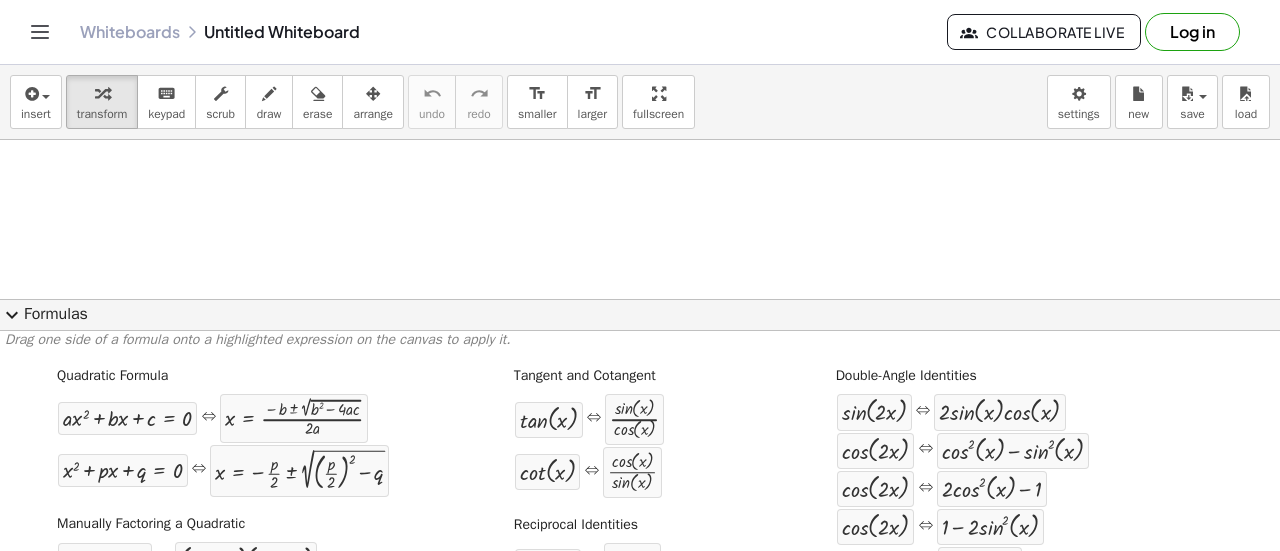 scroll, scrollTop: 0, scrollLeft: 0, axis: both 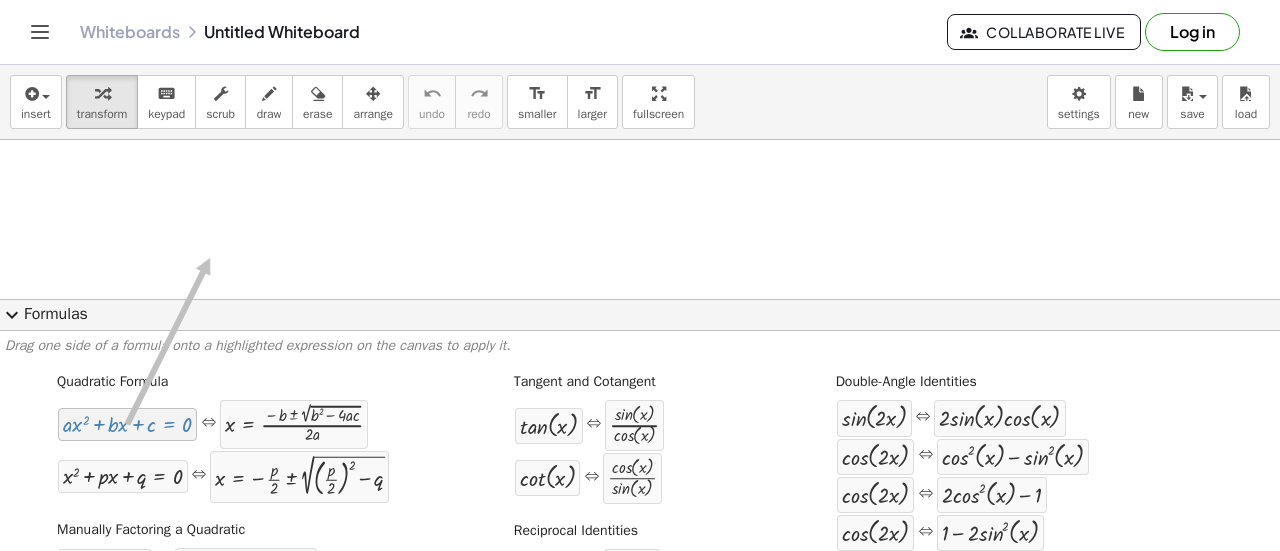 drag, startPoint x: 128, startPoint y: 431, endPoint x: 208, endPoint y: 257, distance: 191.5098 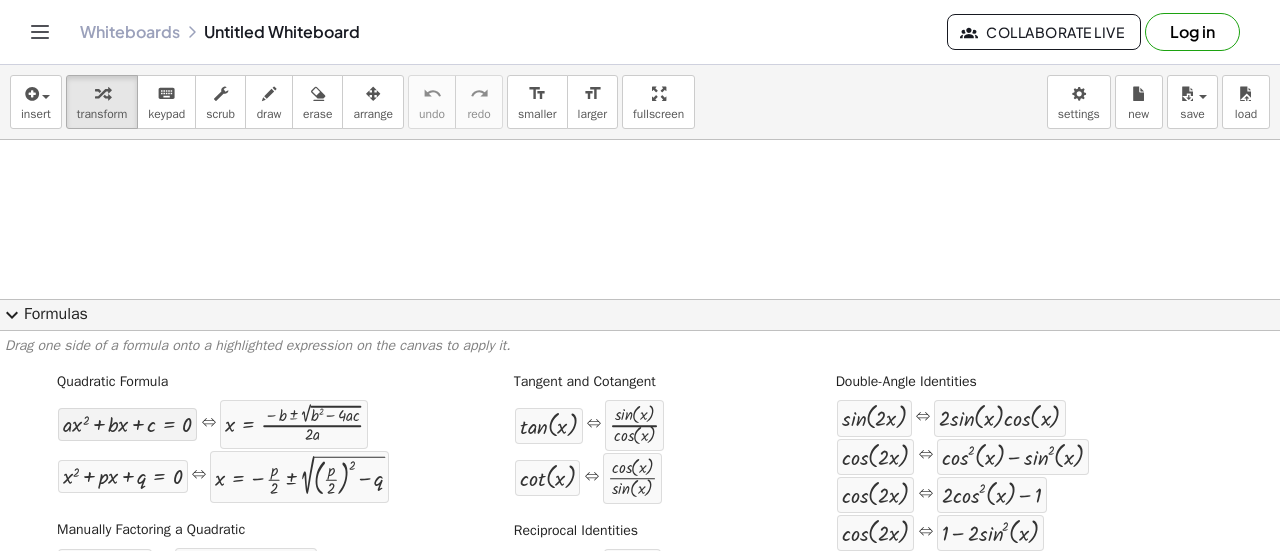 click at bounding box center (127, 424) 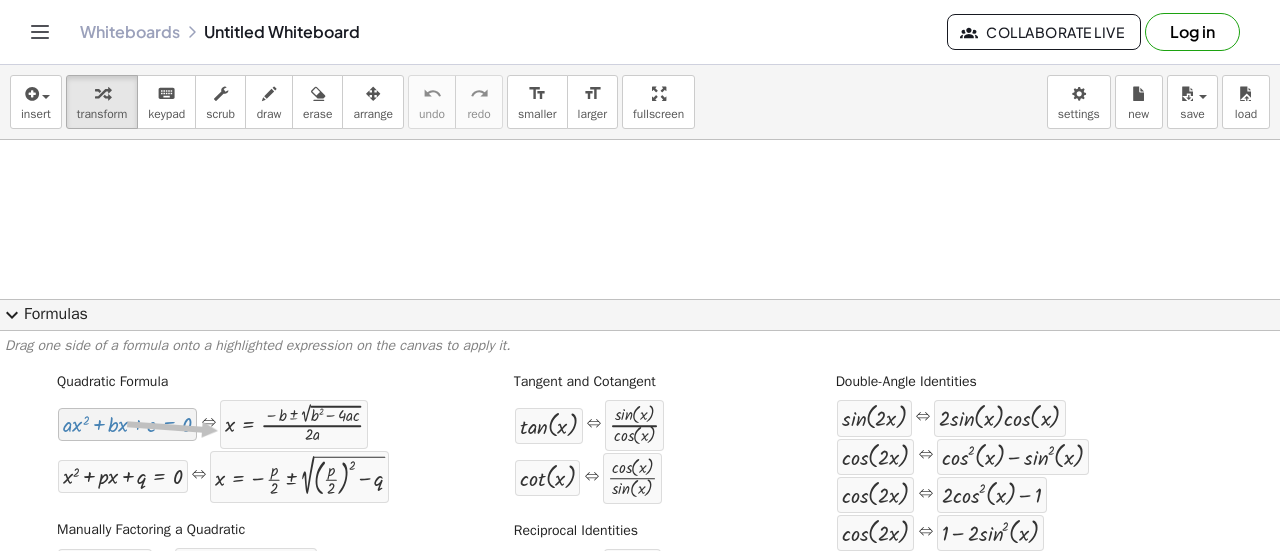 drag, startPoint x: 120, startPoint y: 423, endPoint x: 194, endPoint y: 425, distance: 74.02702 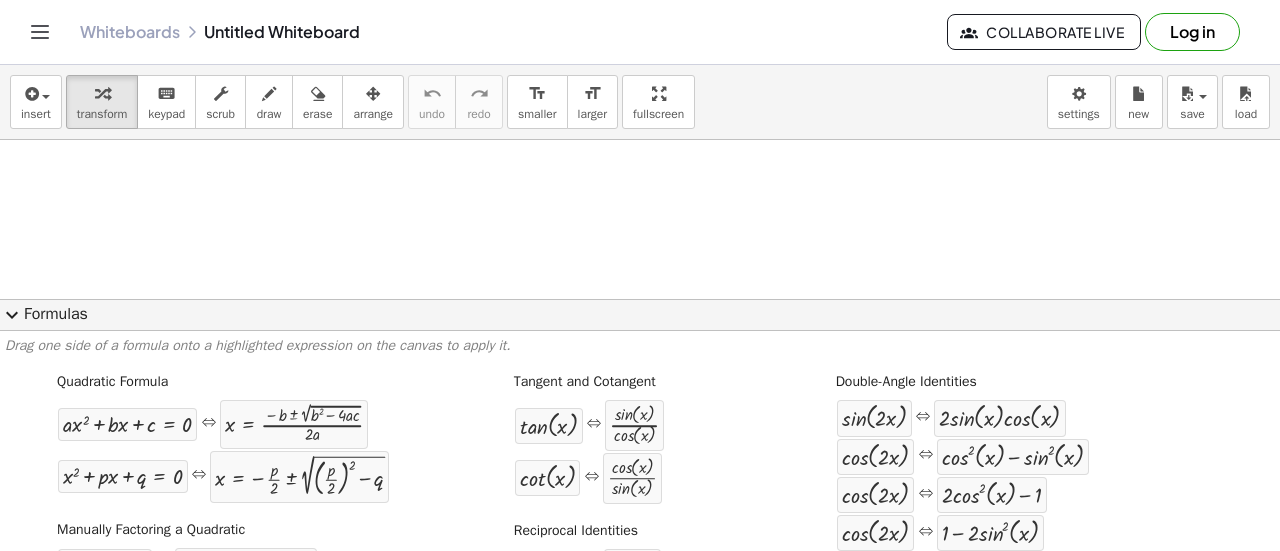 click on "expand_more" at bounding box center (12, 315) 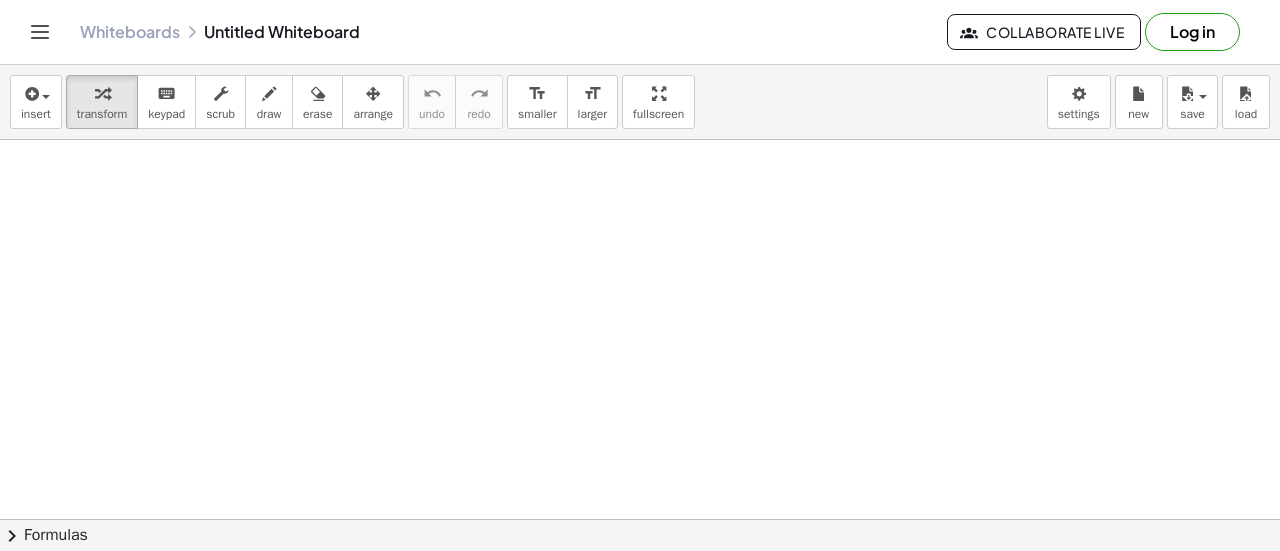click at bounding box center (640, 520) 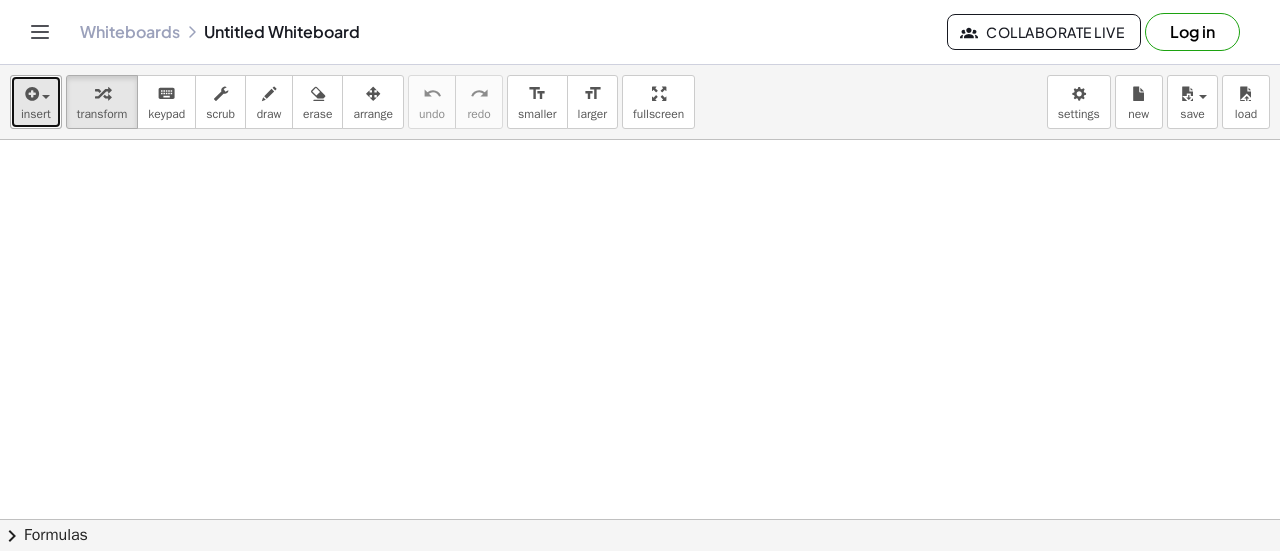 click at bounding box center (46, 97) 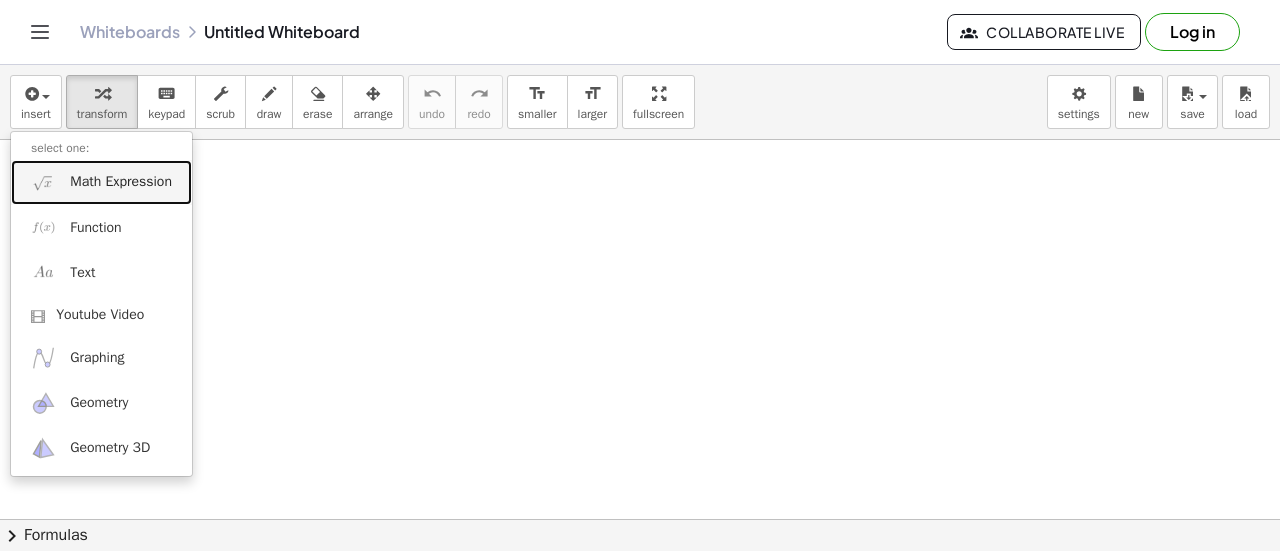 click on "Math Expression" at bounding box center (121, 182) 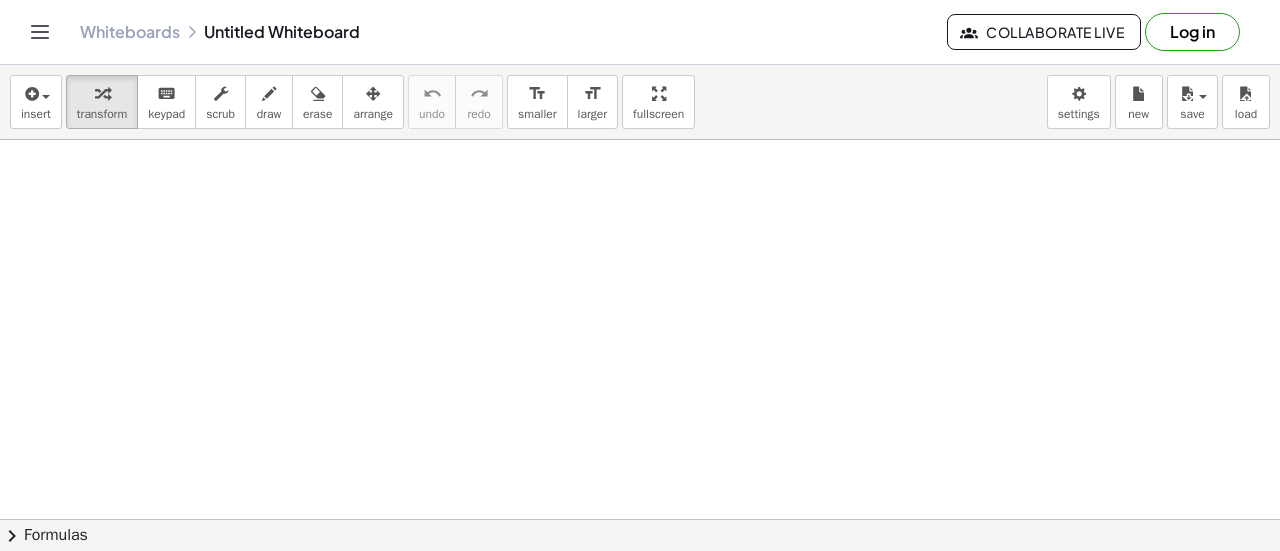 click at bounding box center (640, 520) 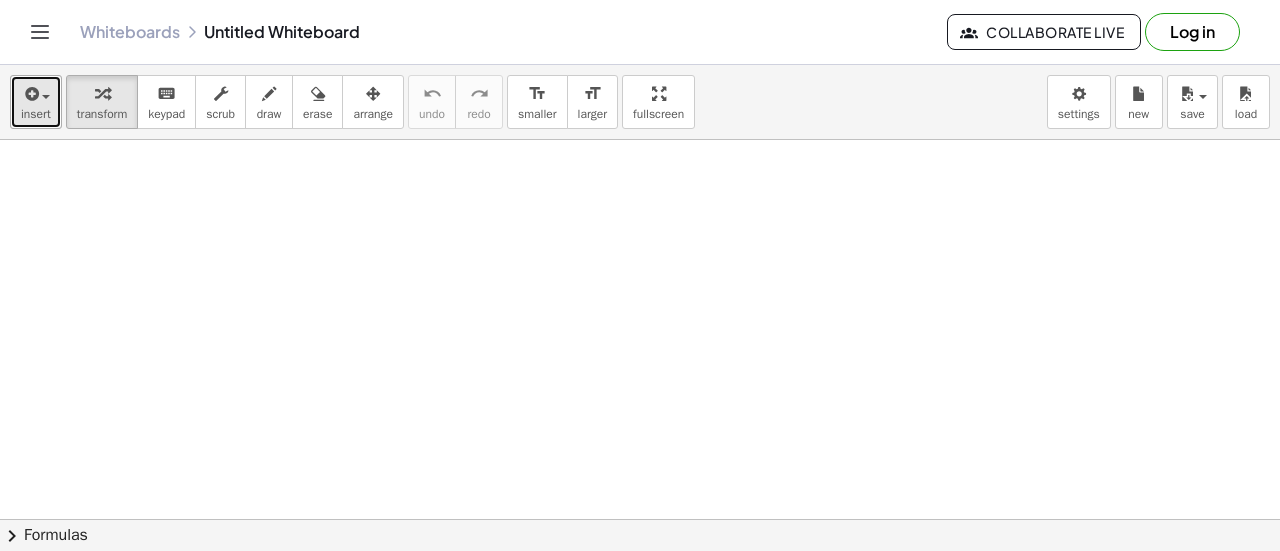 click at bounding box center [46, 97] 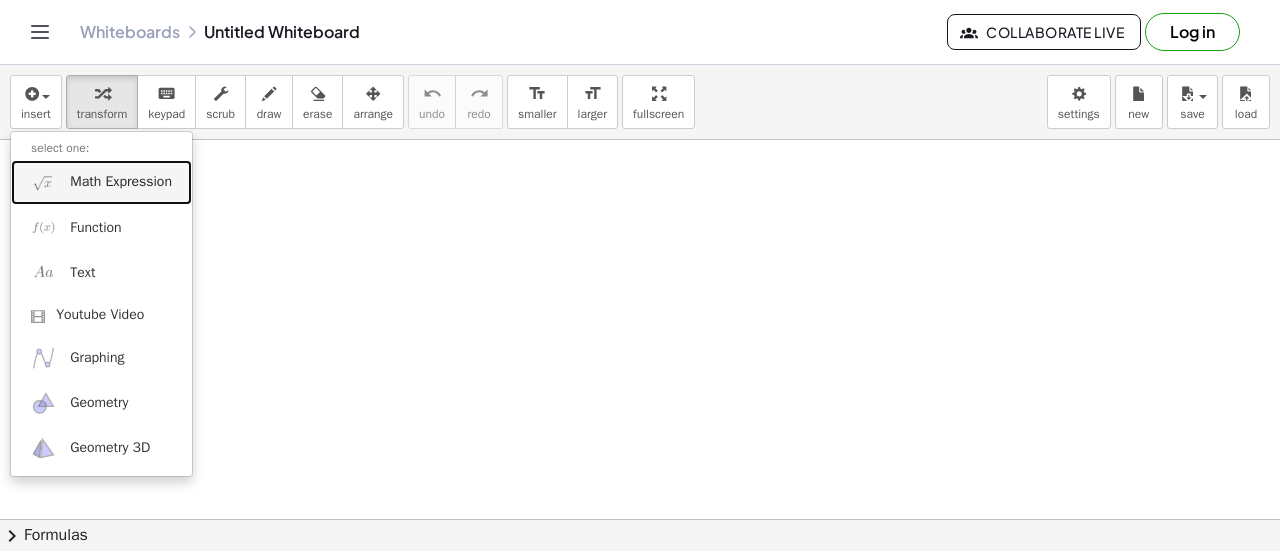 click on "Math Expression" at bounding box center [121, 182] 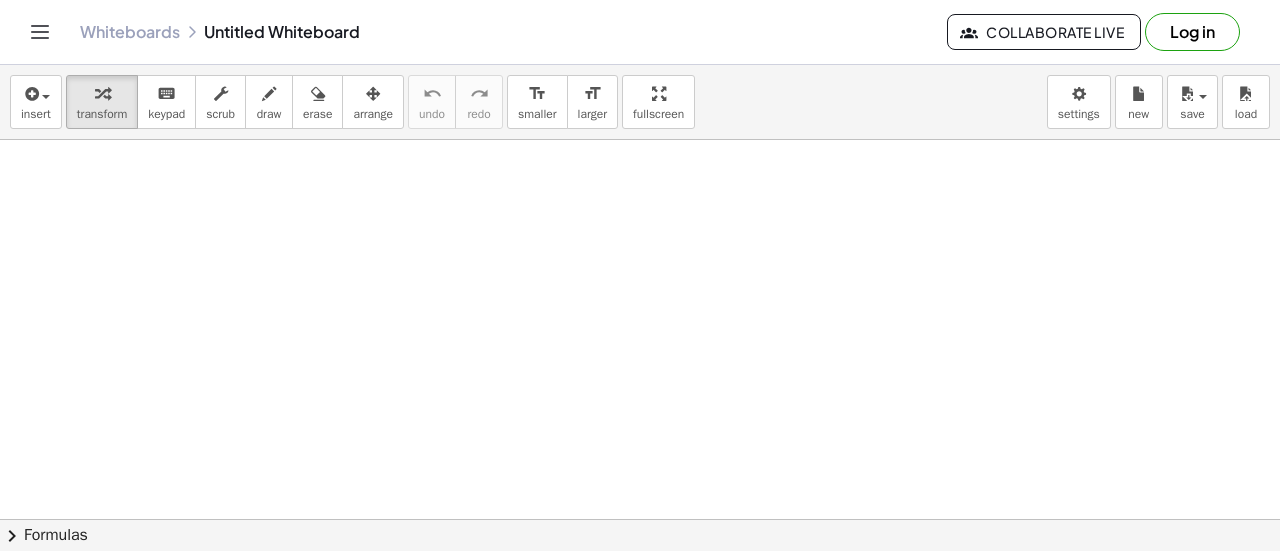 click on "chevron_right" at bounding box center [12, 536] 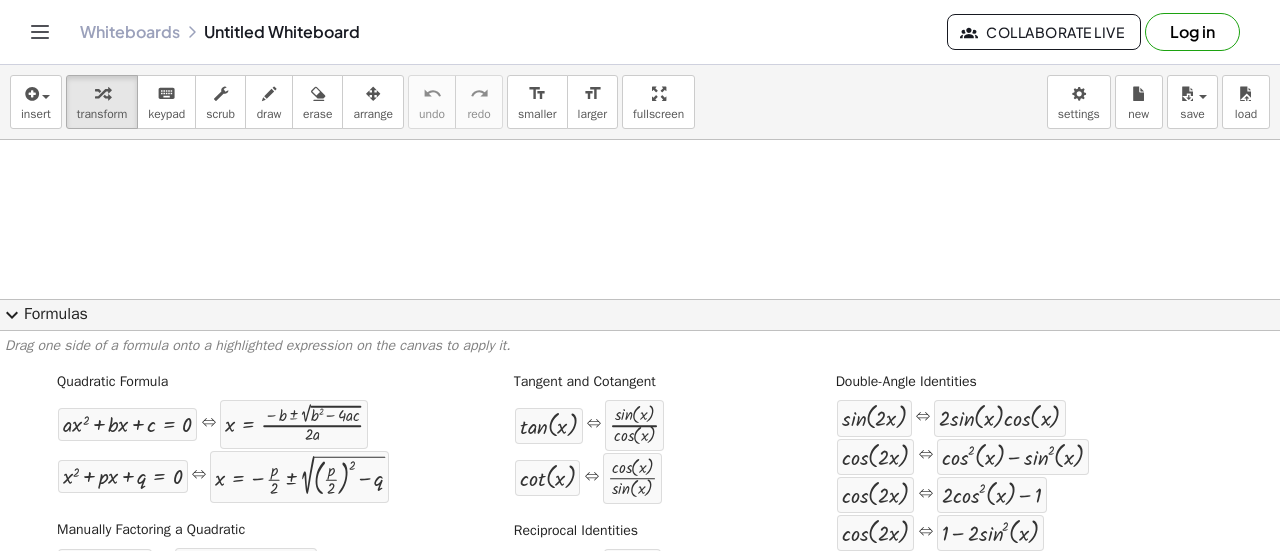 click on "expand_more" at bounding box center (12, 315) 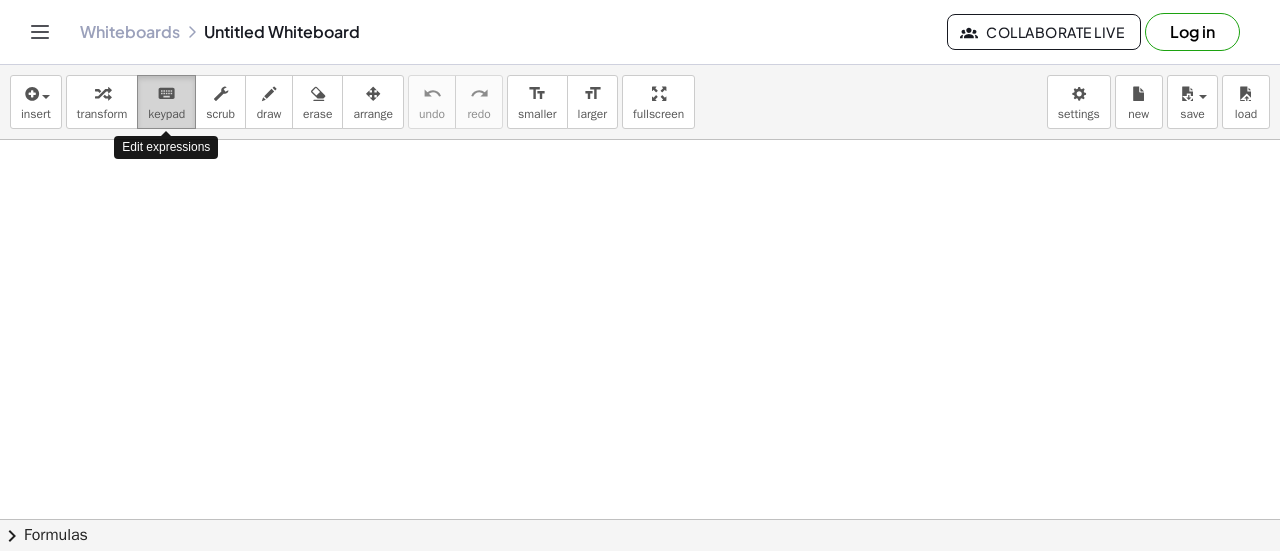 click on "keypad" at bounding box center (166, 114) 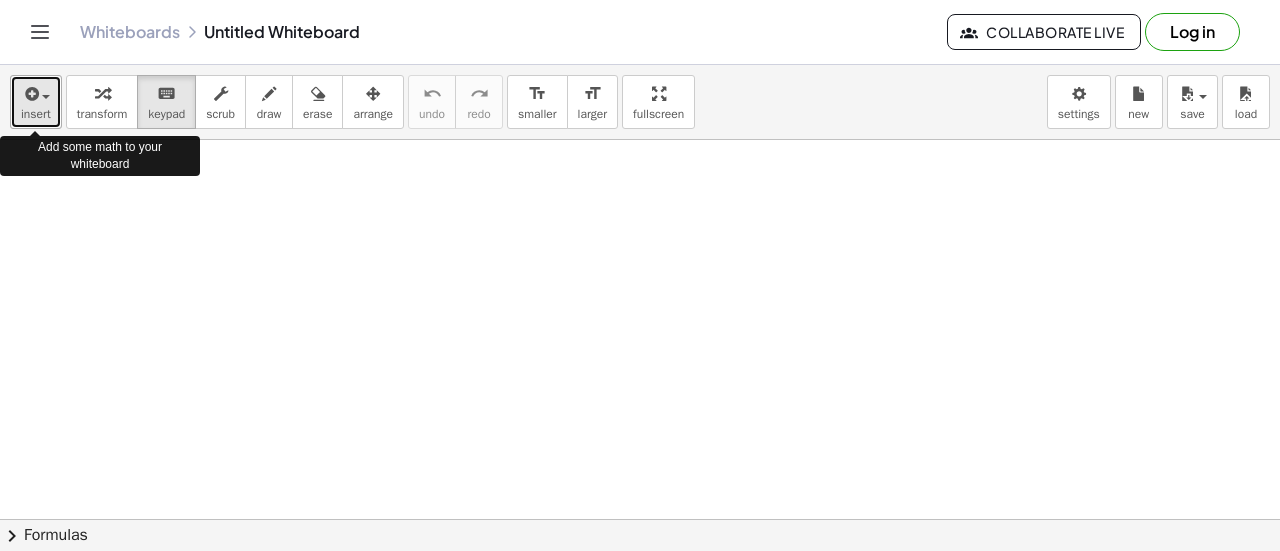 click at bounding box center (30, 94) 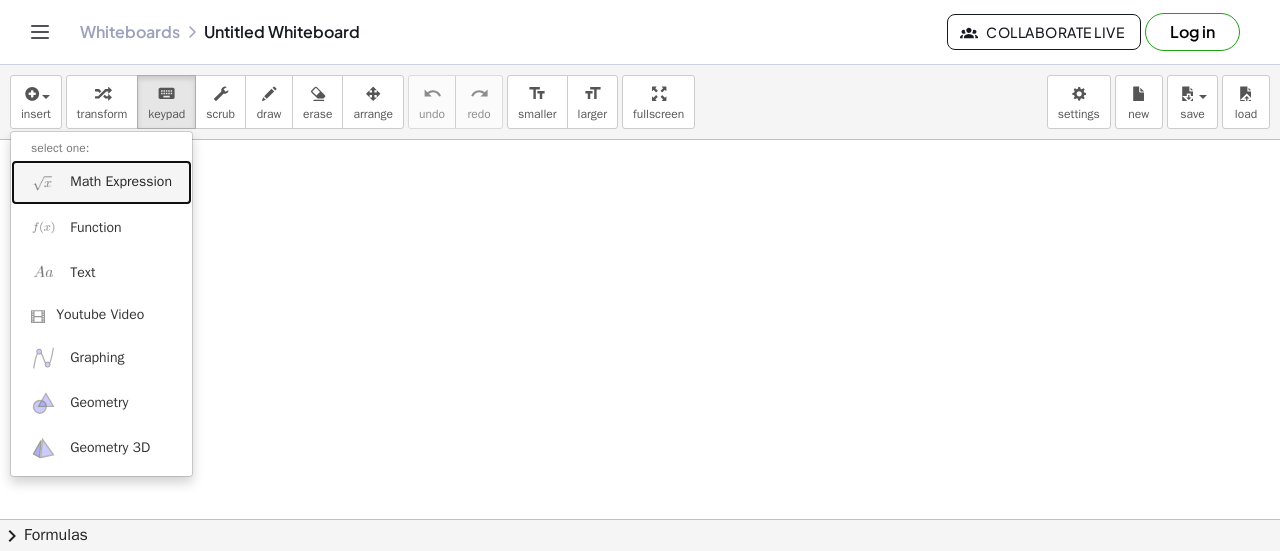click on "Math Expression" at bounding box center [121, 182] 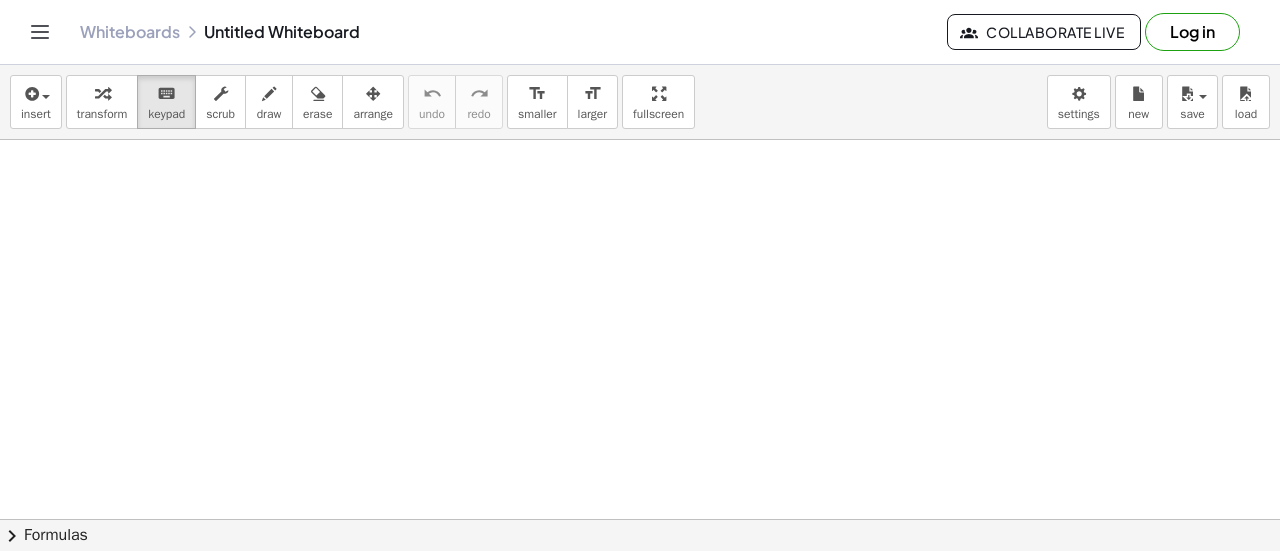 drag, startPoint x: 144, startPoint y: 195, endPoint x: 259, endPoint y: 271, distance: 137.84412 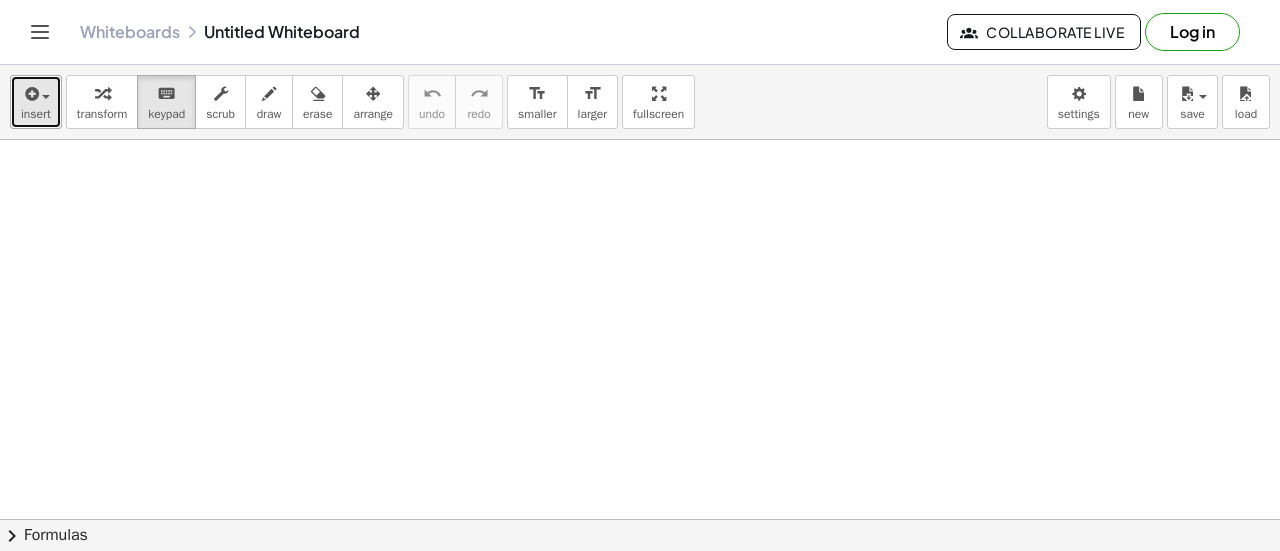 click on "insert" at bounding box center (36, 102) 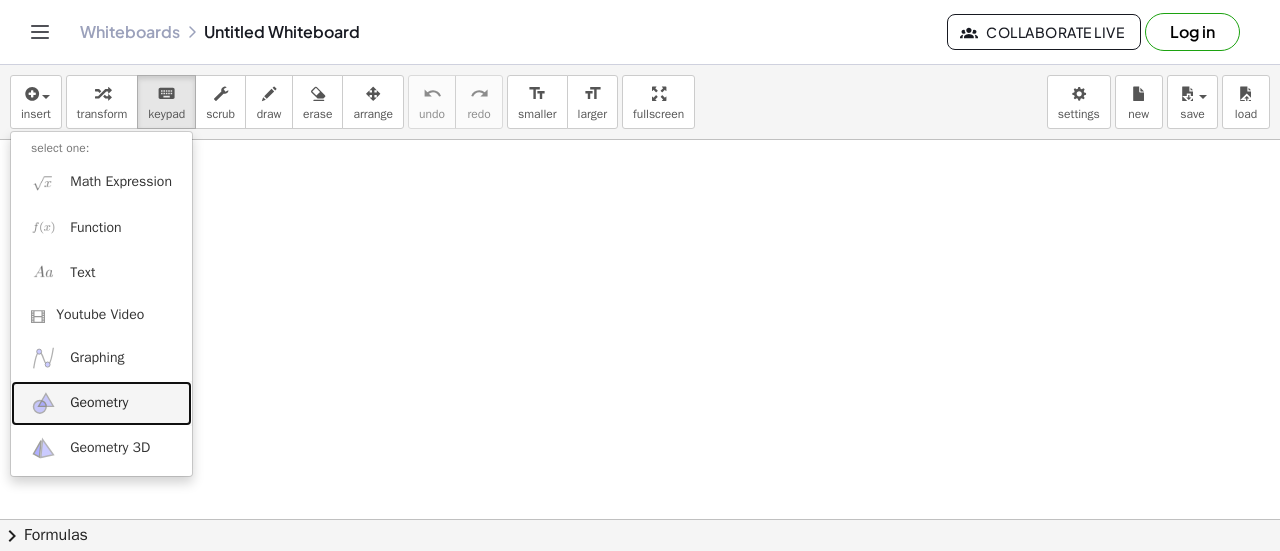 click on "Geometry" at bounding box center (99, 403) 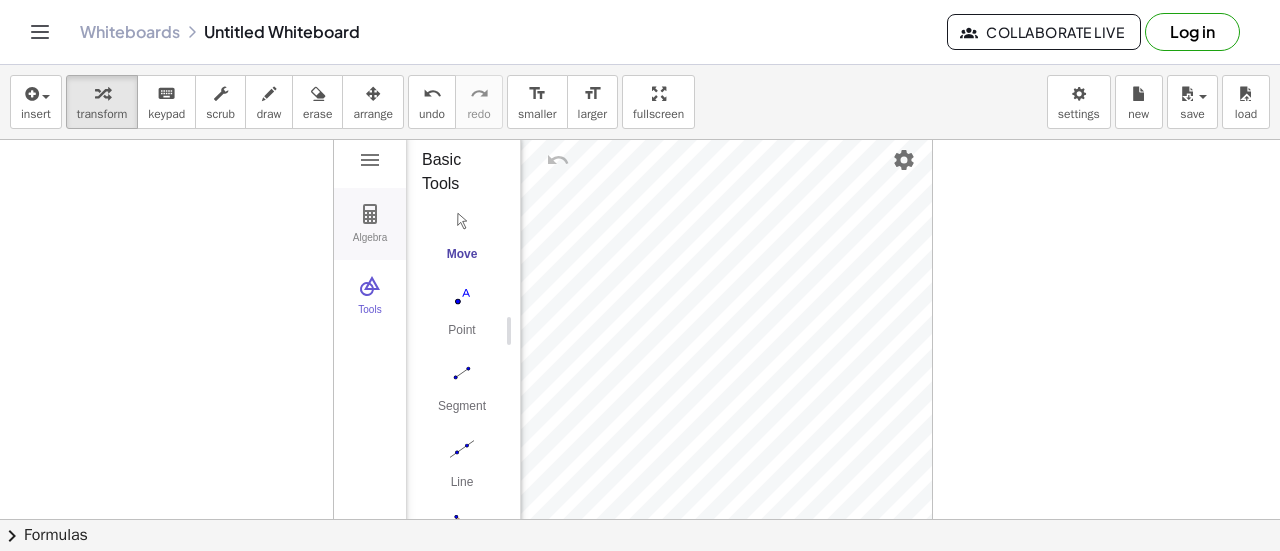 click at bounding box center [370, 214] 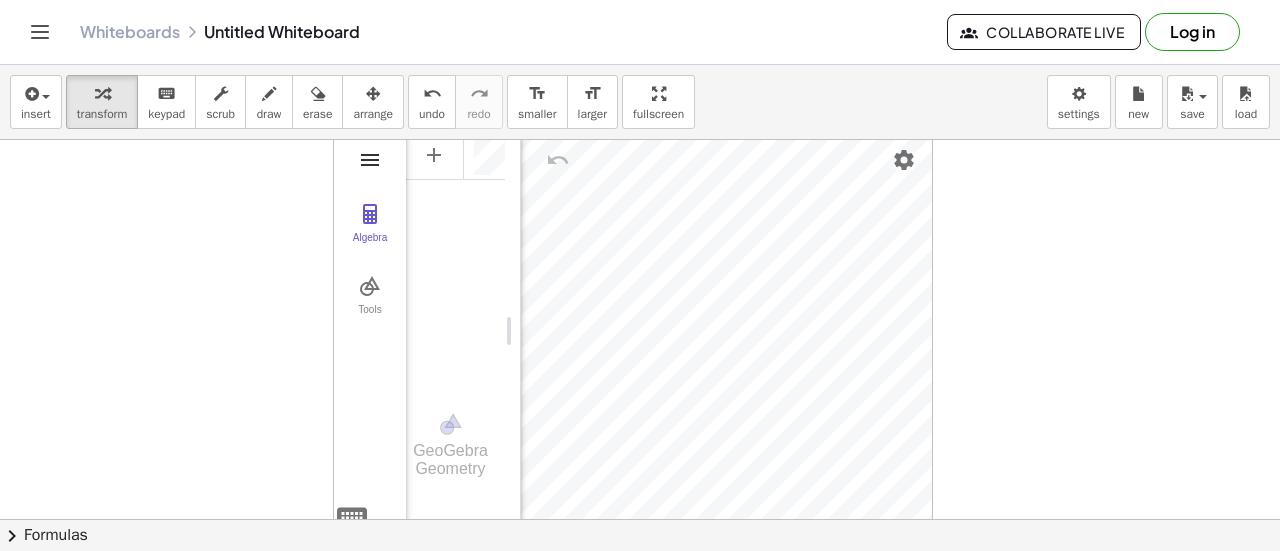 click at bounding box center (370, 160) 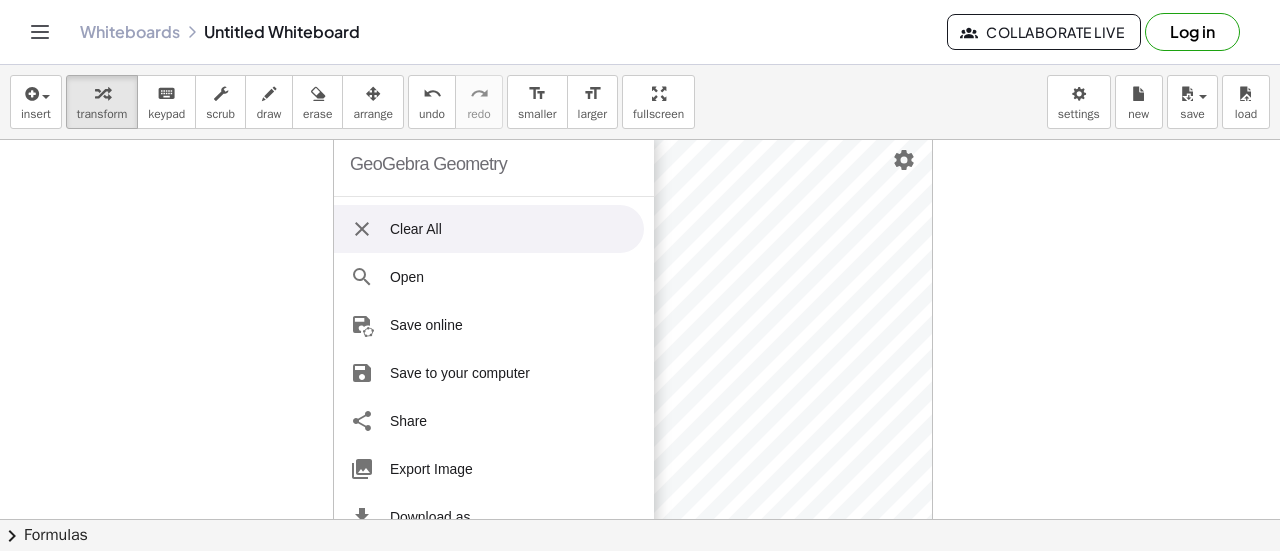 click at bounding box center [362, 229] 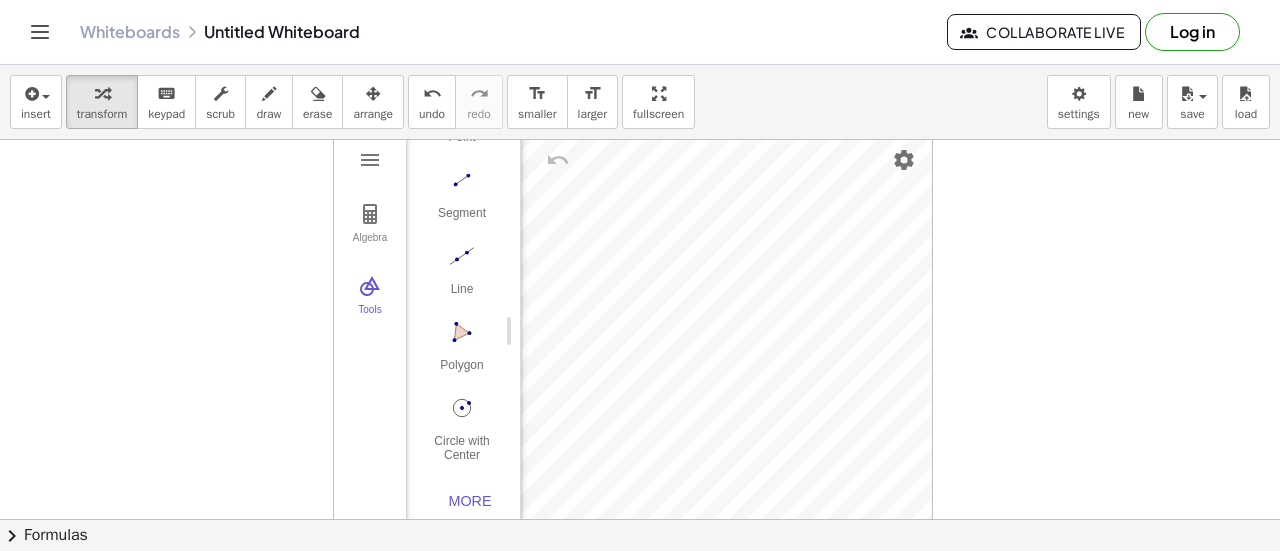 scroll, scrollTop: 206, scrollLeft: 0, axis: vertical 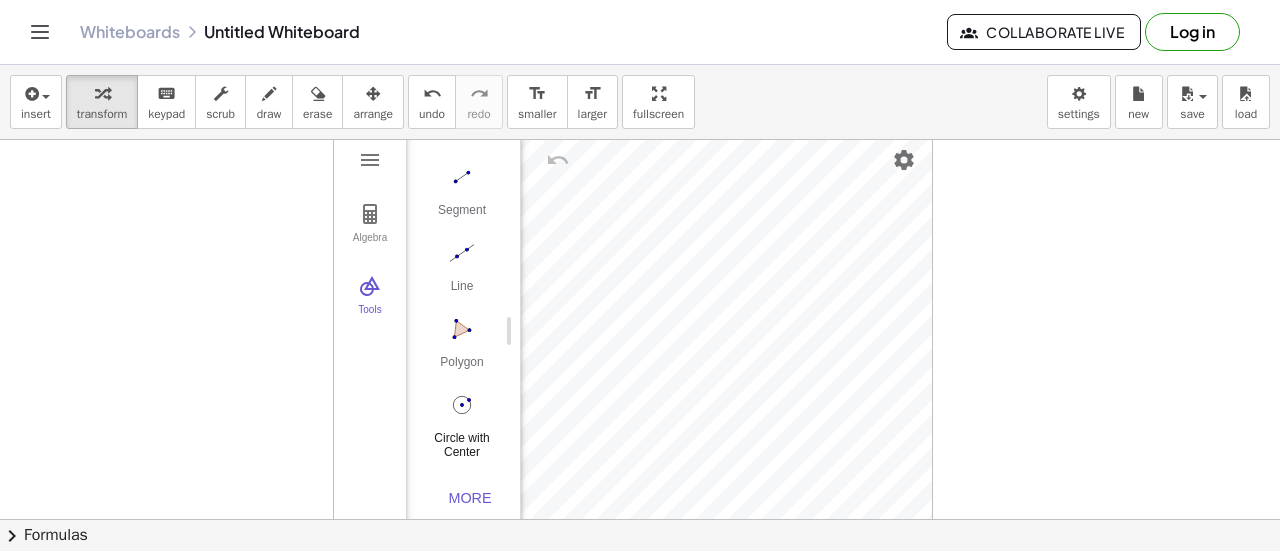 click on "Circle with Center through Point" at bounding box center [462, 424] 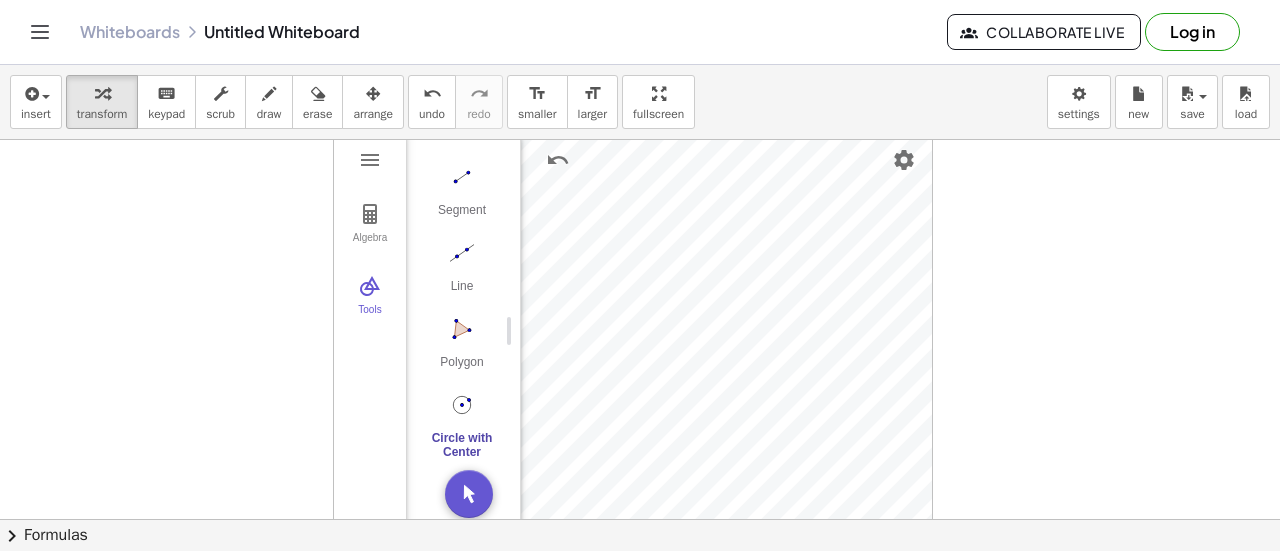 click at bounding box center [640, 520] 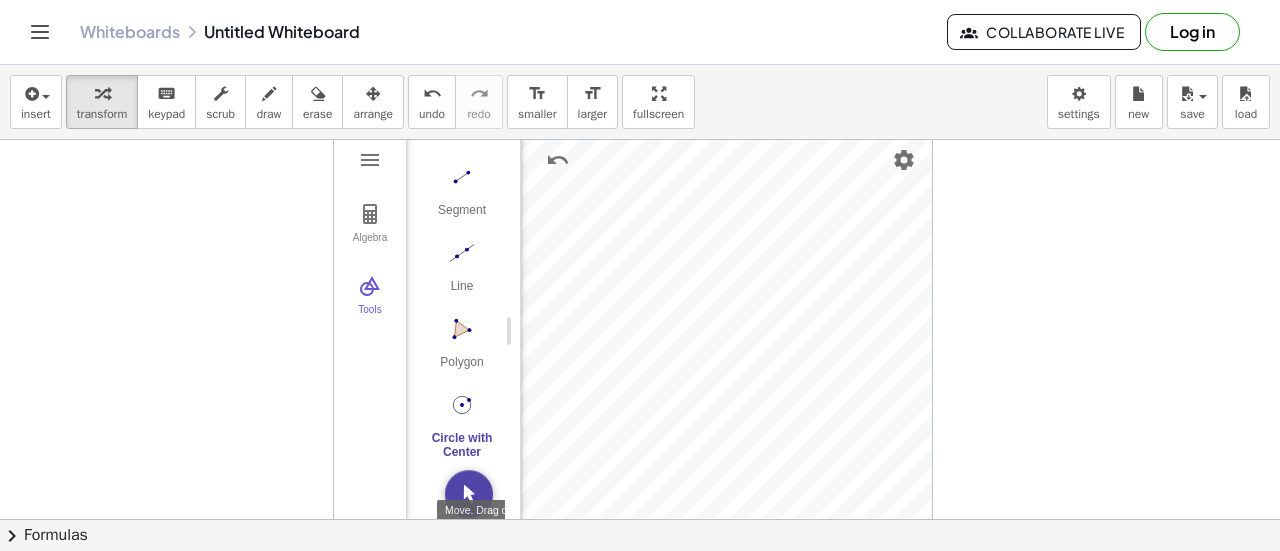 click at bounding box center [469, 494] 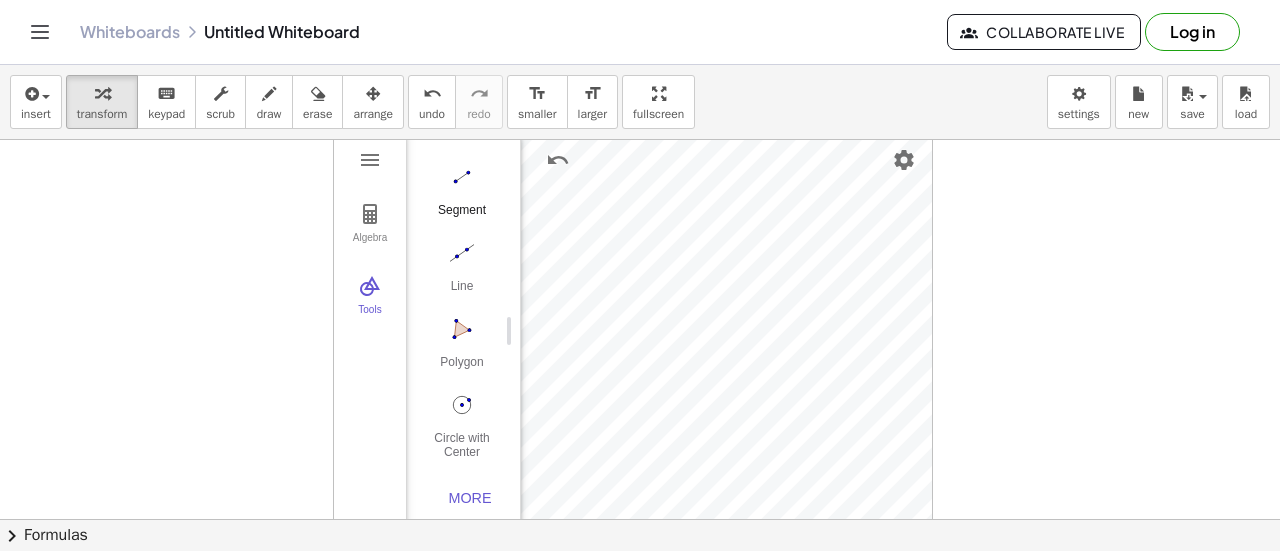 click at bounding box center (462, 177) 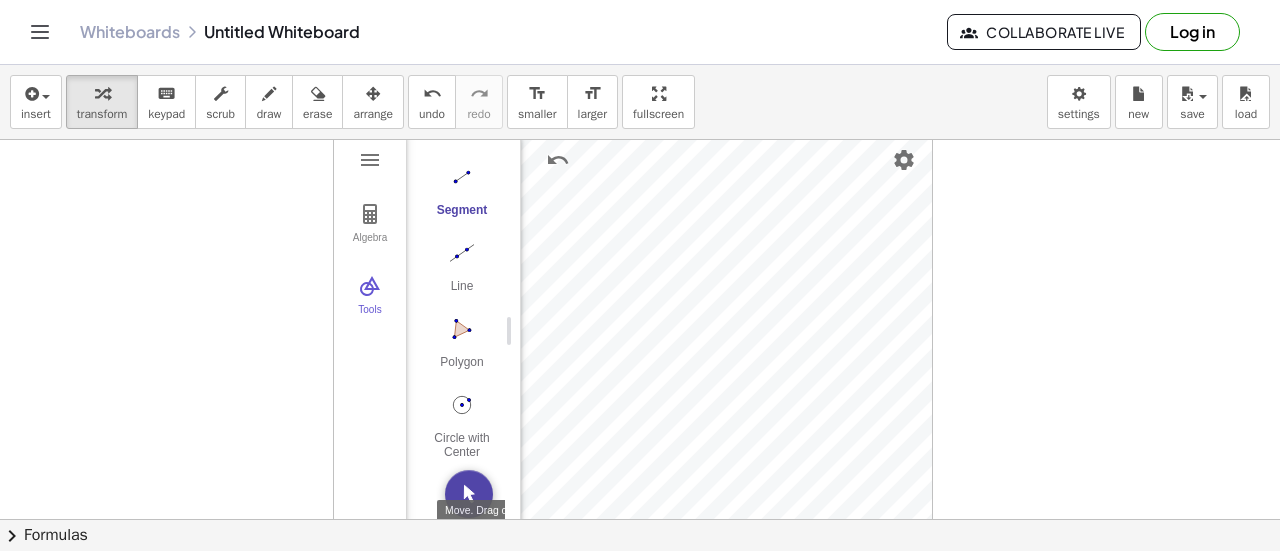 click at bounding box center [469, 494] 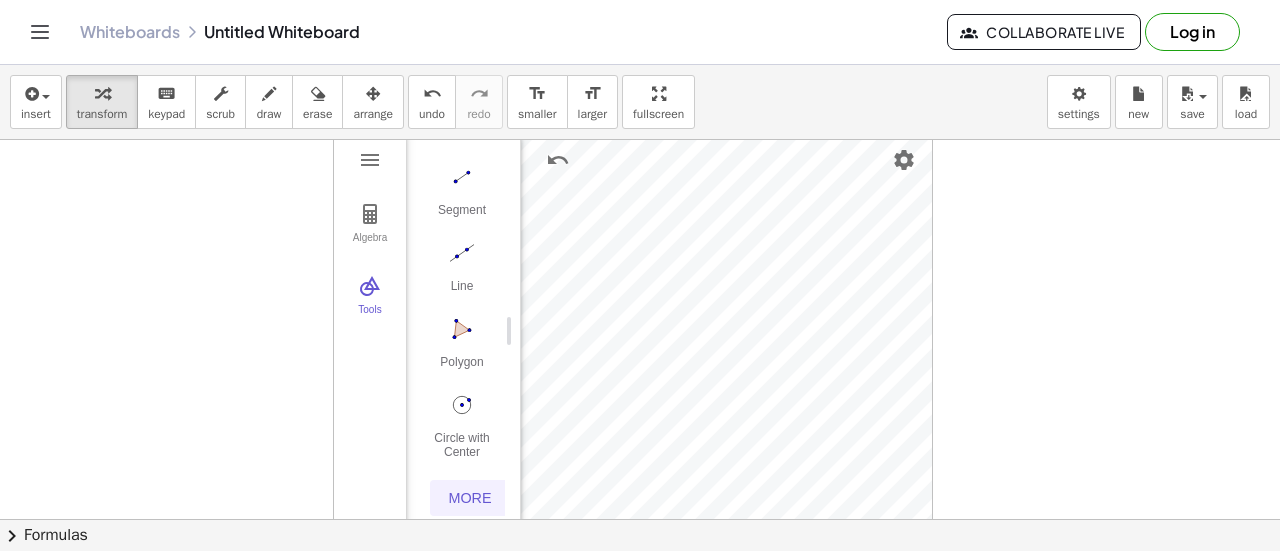 click on "More" at bounding box center (470, 498) 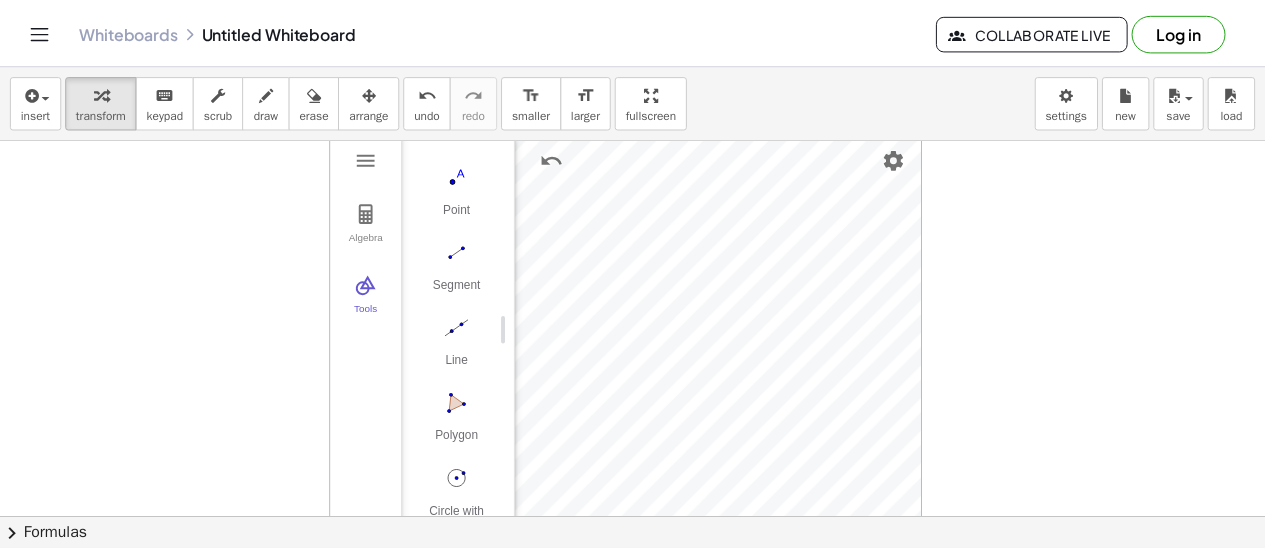 scroll, scrollTop: 0, scrollLeft: 0, axis: both 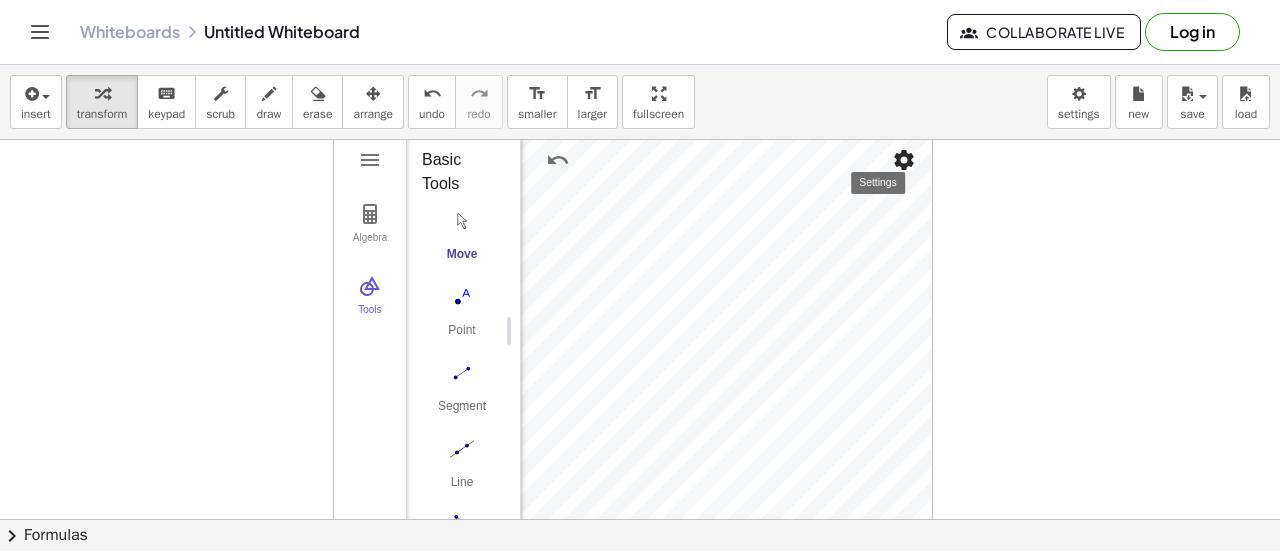 click at bounding box center (904, 160) 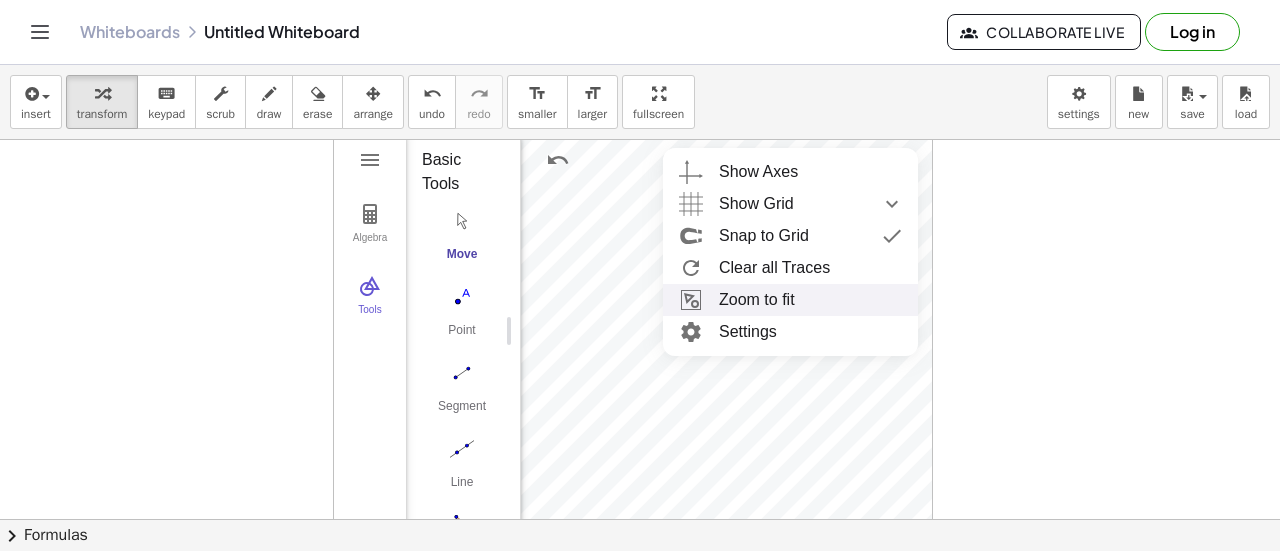 click on "Zoom to fit" at bounding box center (790, 300) 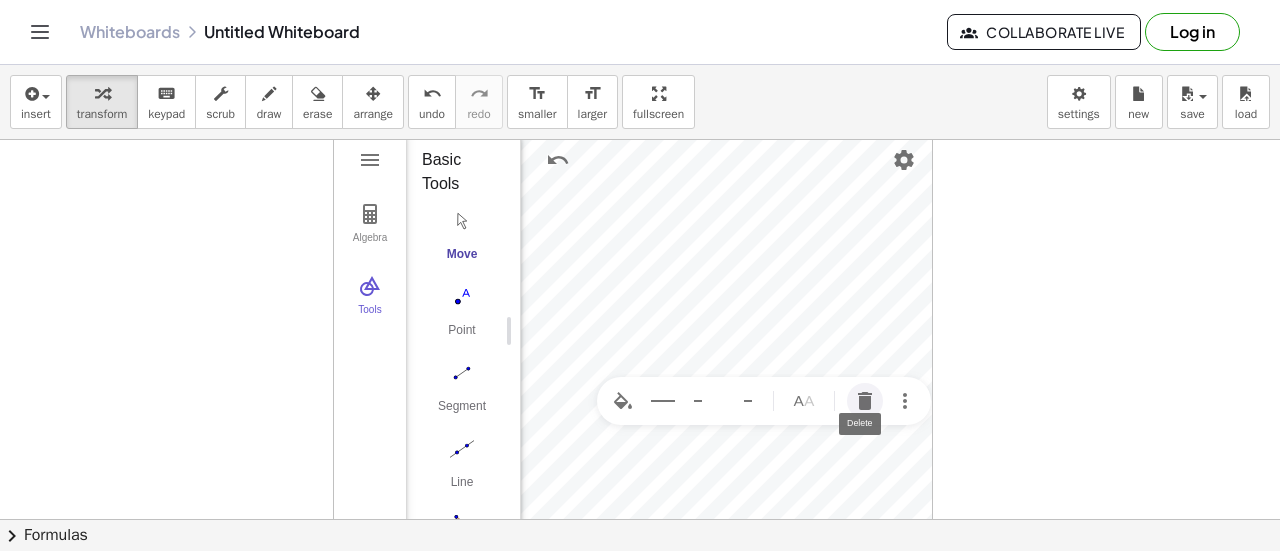 click at bounding box center [865, 401] 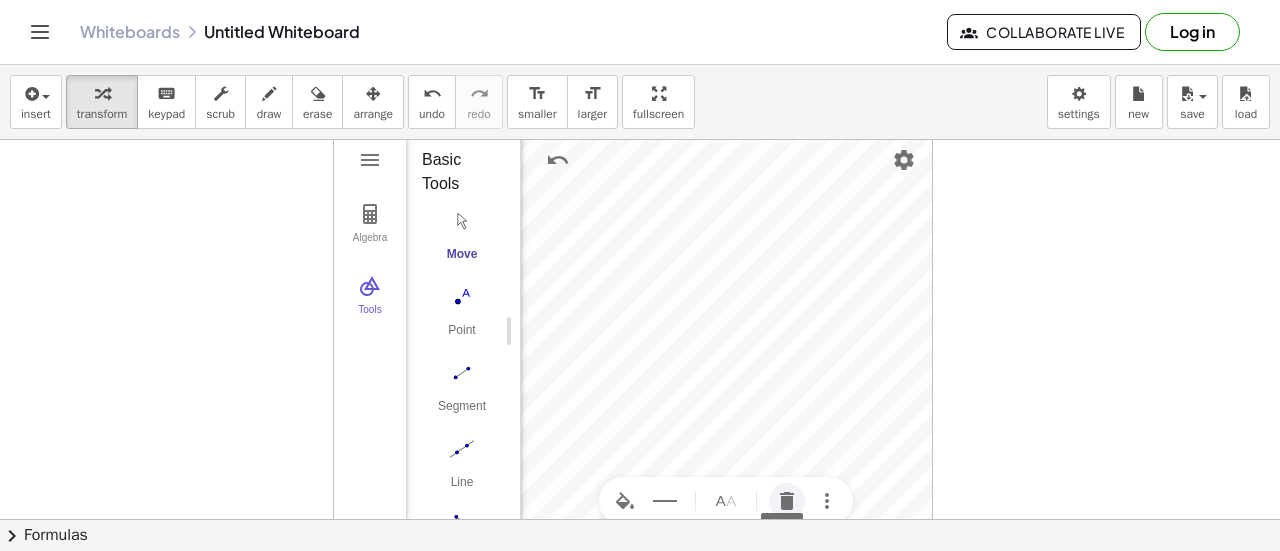 click at bounding box center [787, 501] 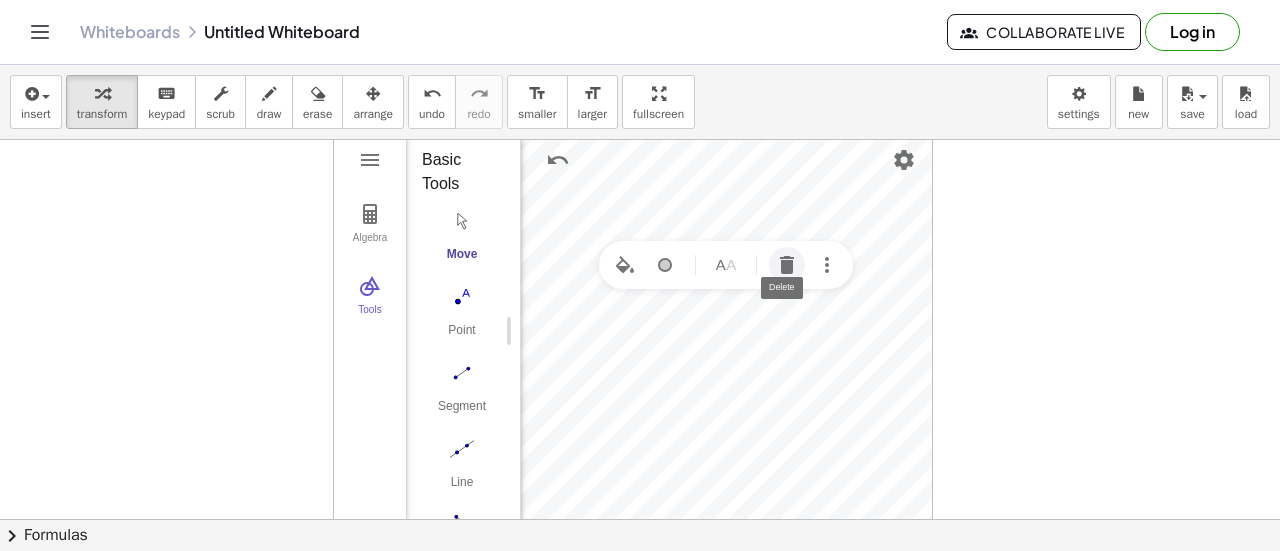 click at bounding box center (787, 265) 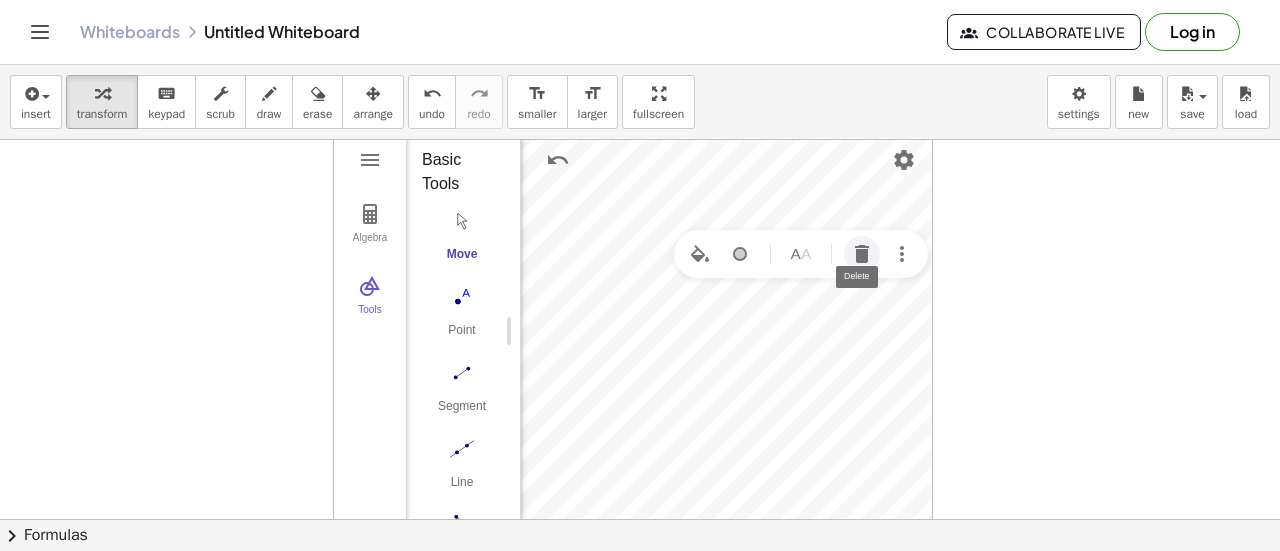 click at bounding box center [862, 254] 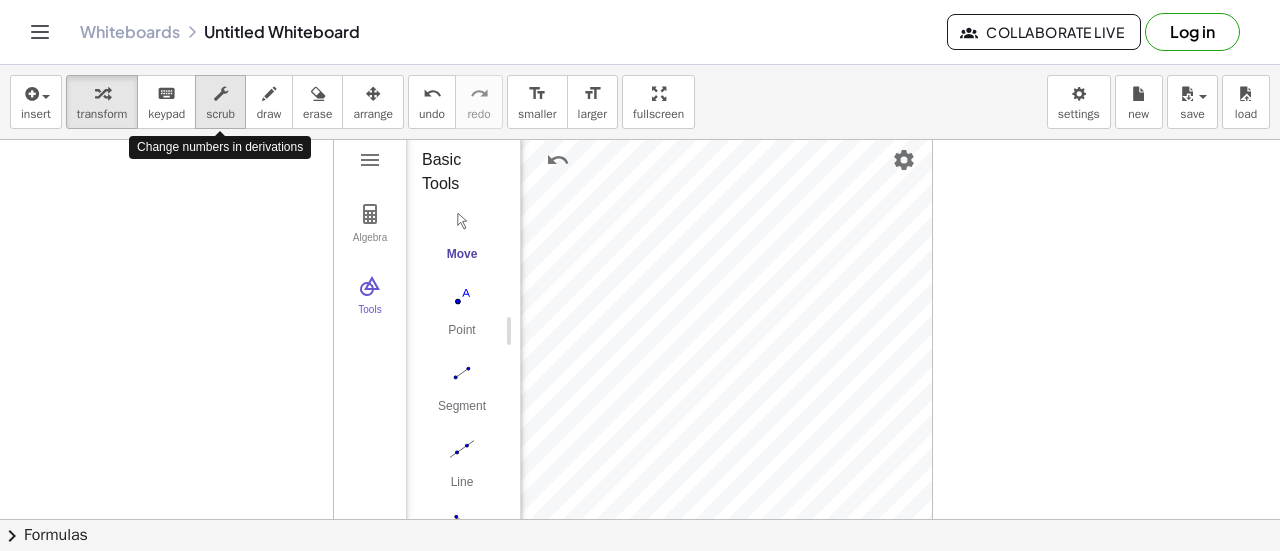 click on "scrub" at bounding box center [220, 114] 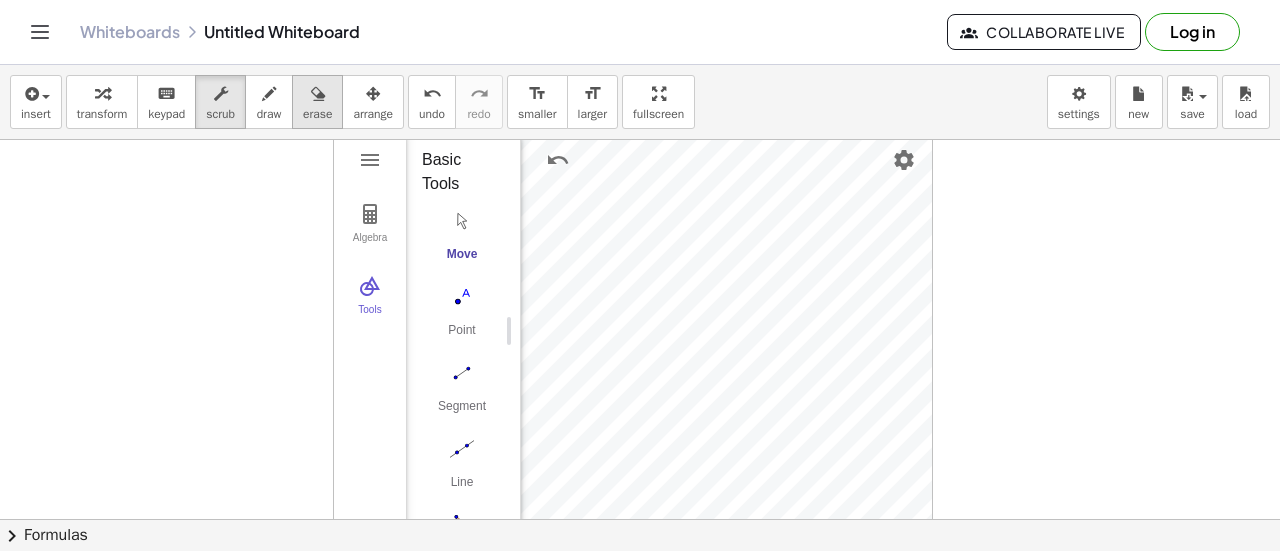click on "erase" at bounding box center [317, 102] 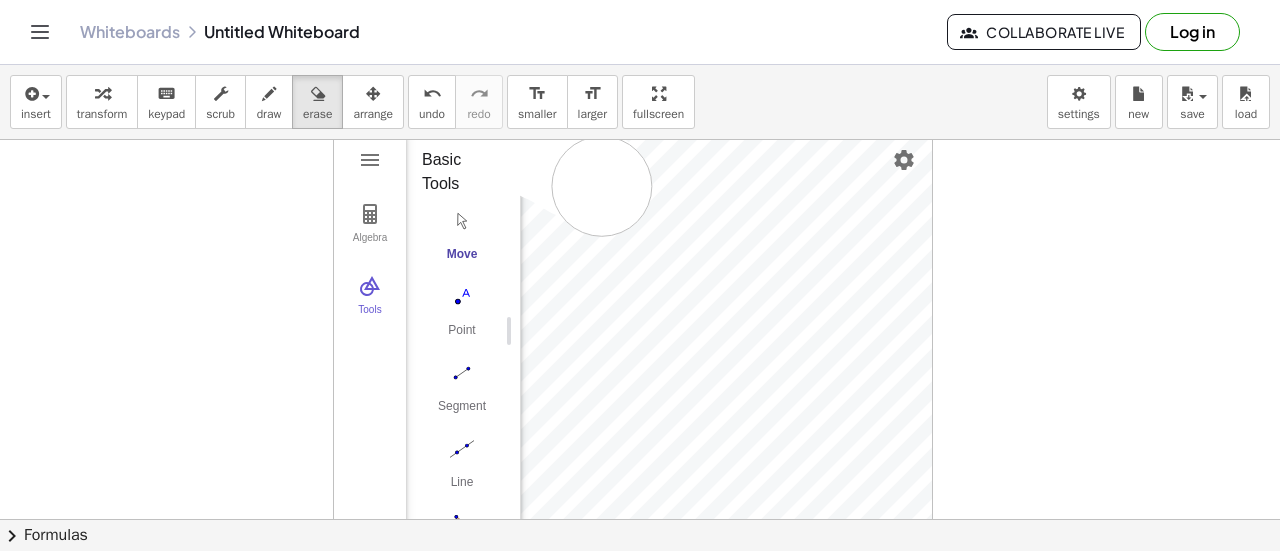 drag, startPoint x: 580, startPoint y: 169, endPoint x: 638, endPoint y: 236, distance: 88.61716 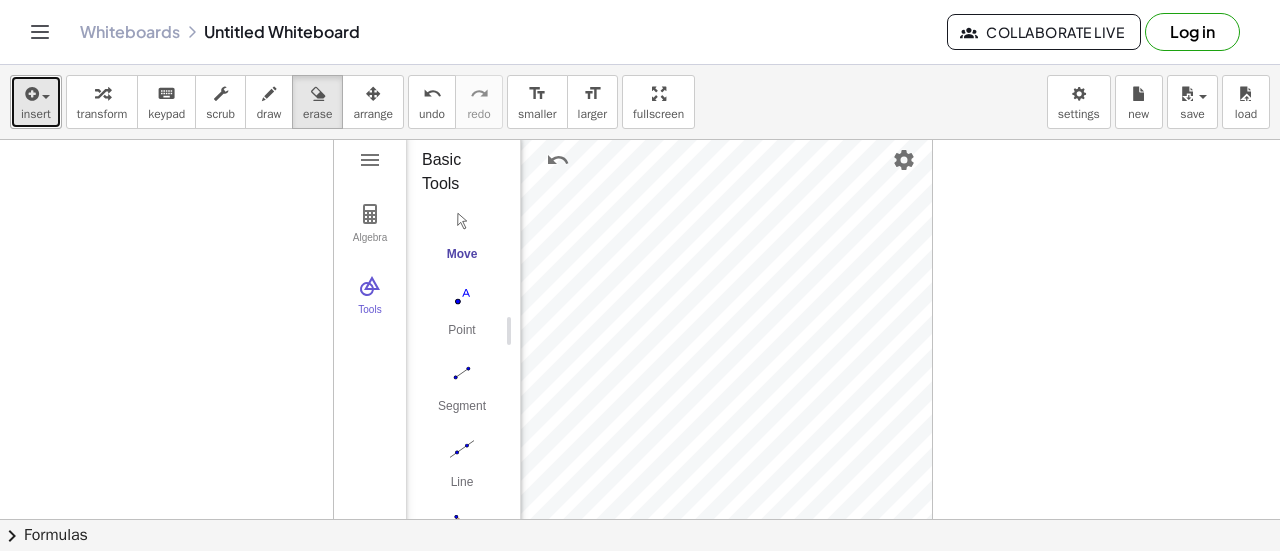 click at bounding box center [36, 93] 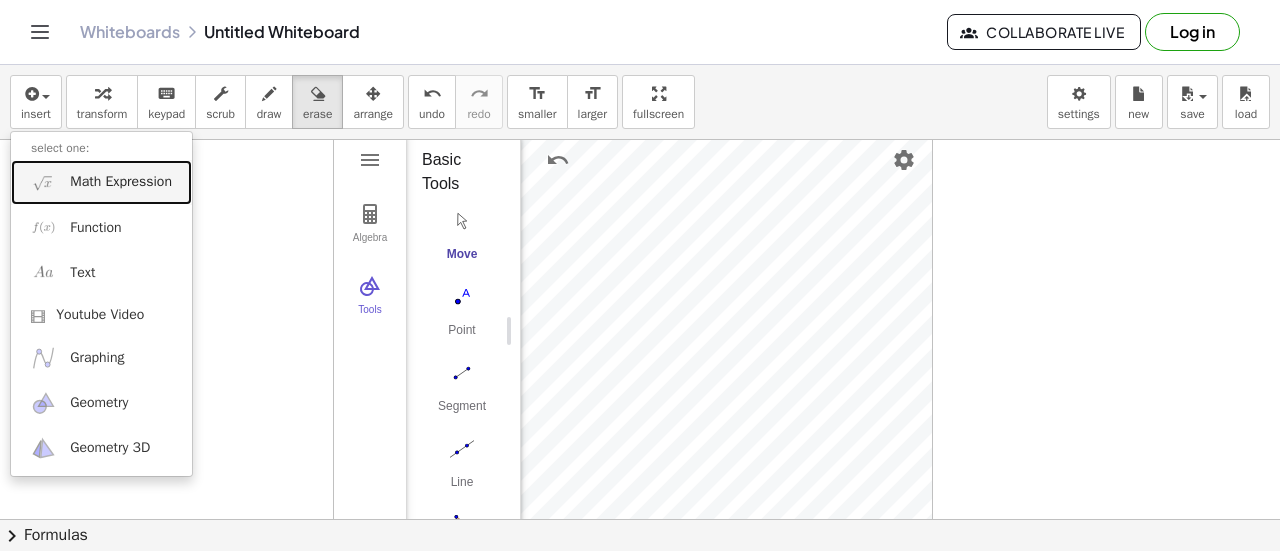 click on "Math Expression" at bounding box center [121, 182] 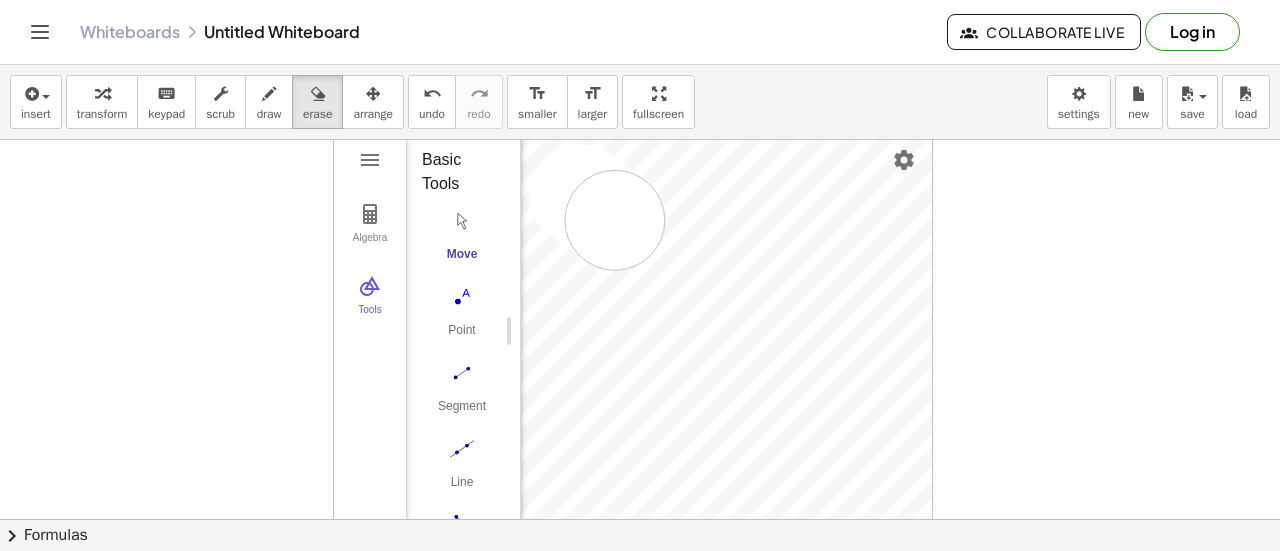 drag, startPoint x: 579, startPoint y: 193, endPoint x: 615, endPoint y: 219, distance: 44.407207 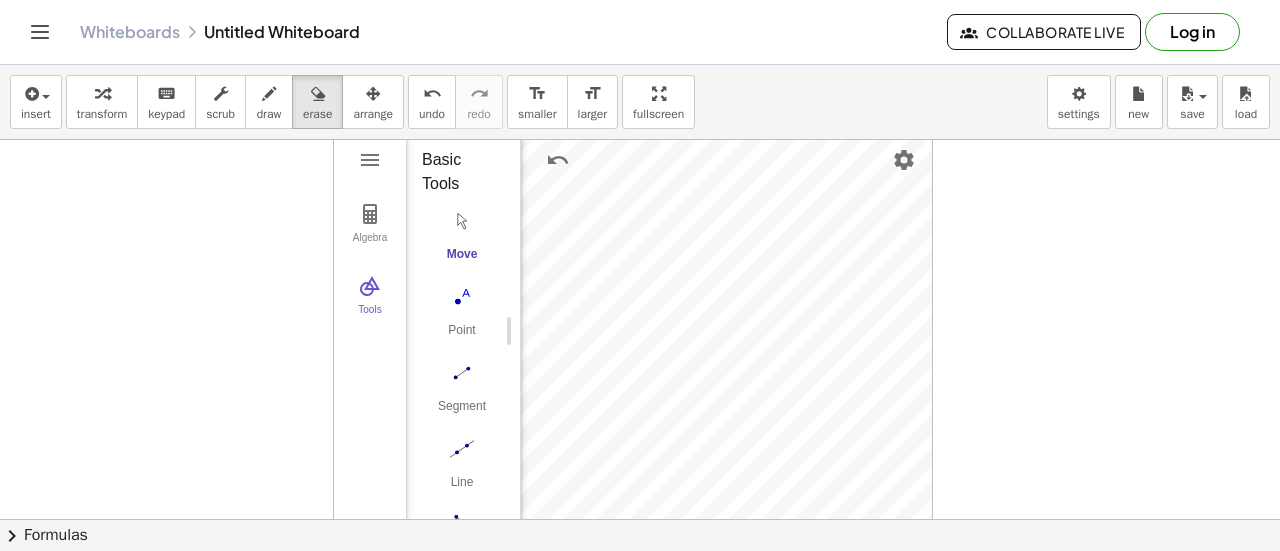 click on "Whiteboards" 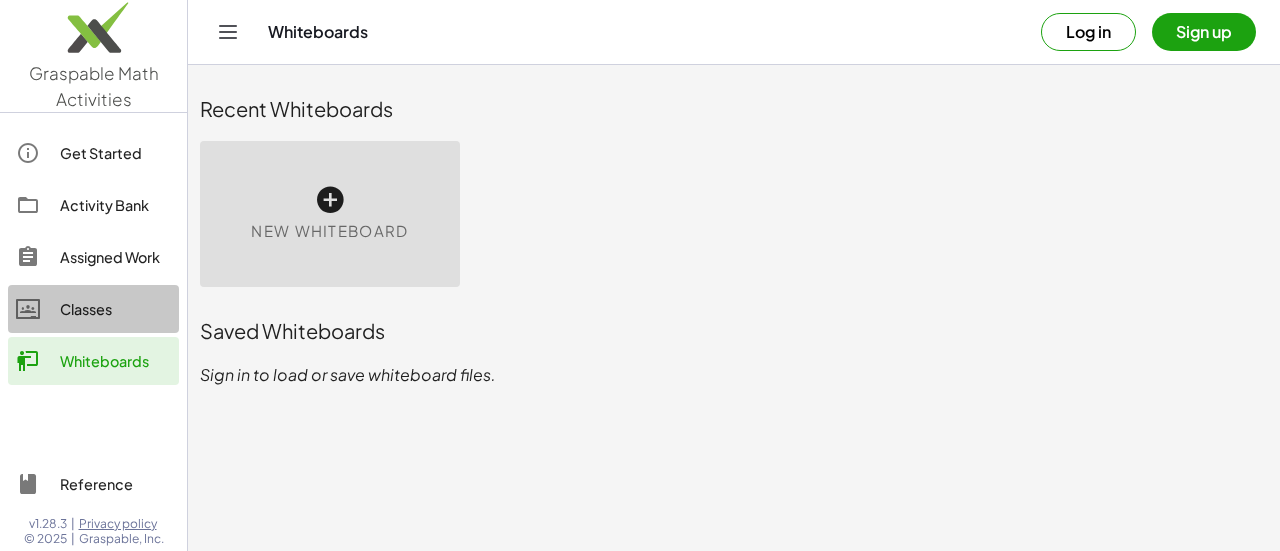 click on "Classes" 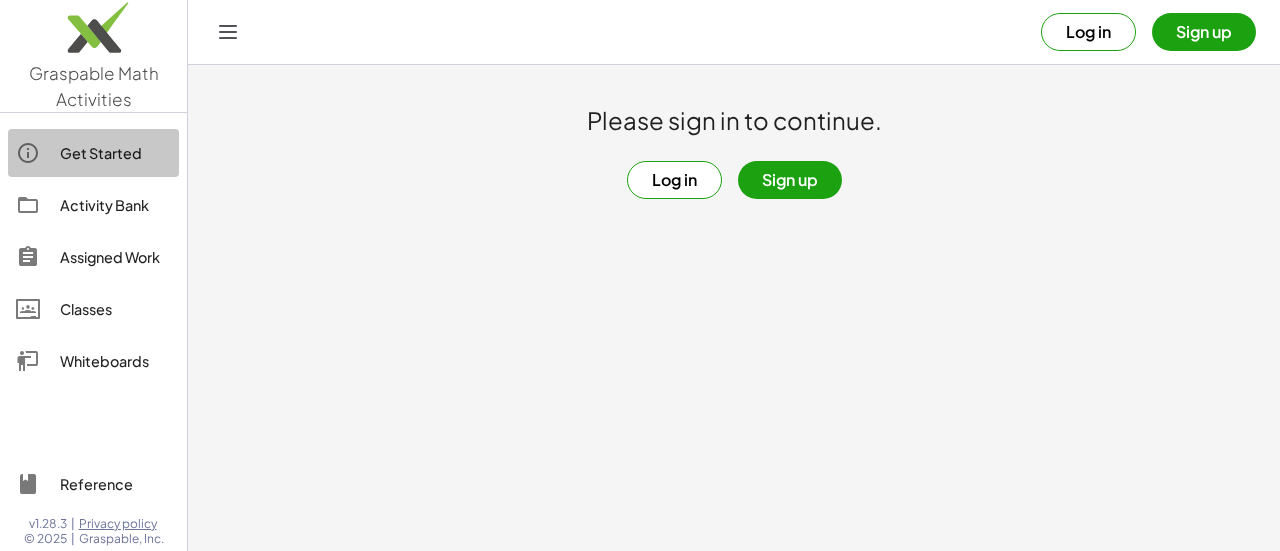 click on "Get Started" 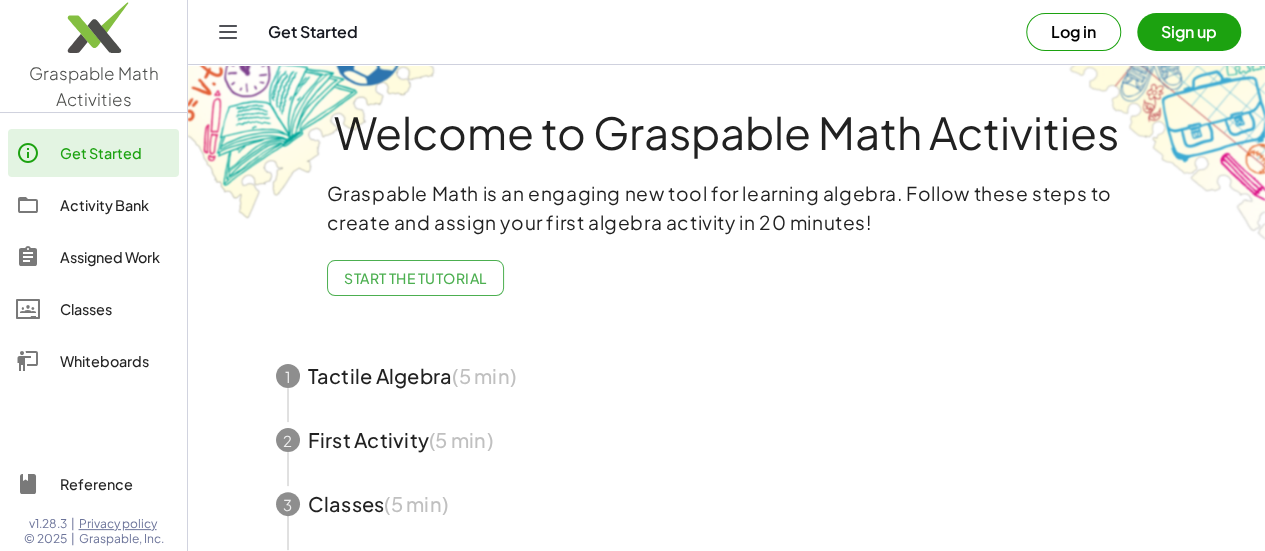 scroll, scrollTop: 181, scrollLeft: 0, axis: vertical 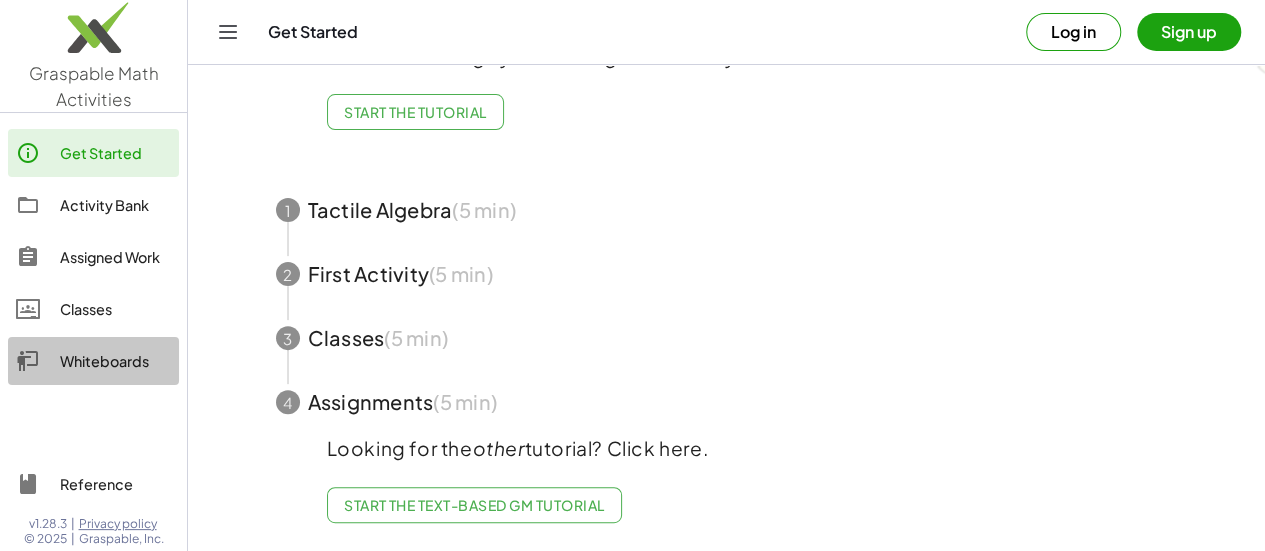 click on "Whiteboards" 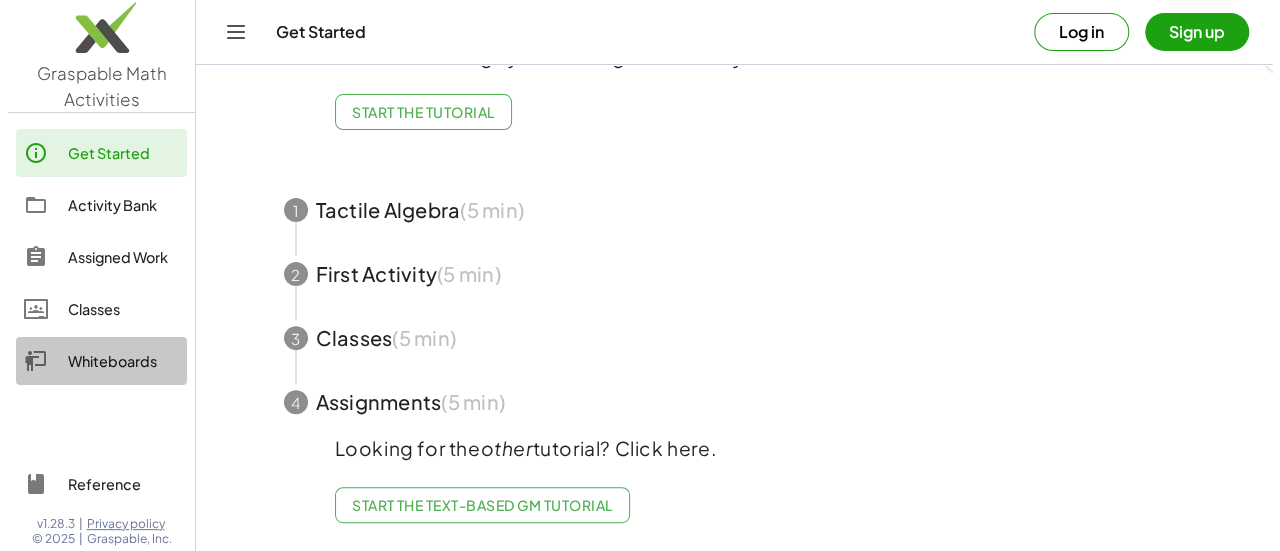 scroll, scrollTop: 0, scrollLeft: 0, axis: both 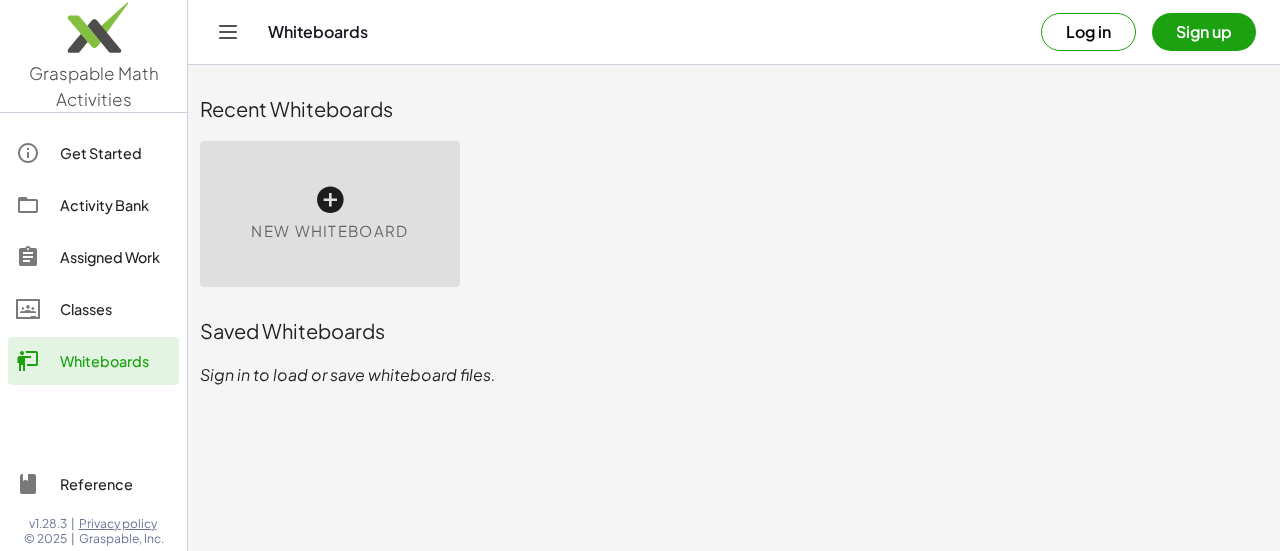 click at bounding box center (330, 200) 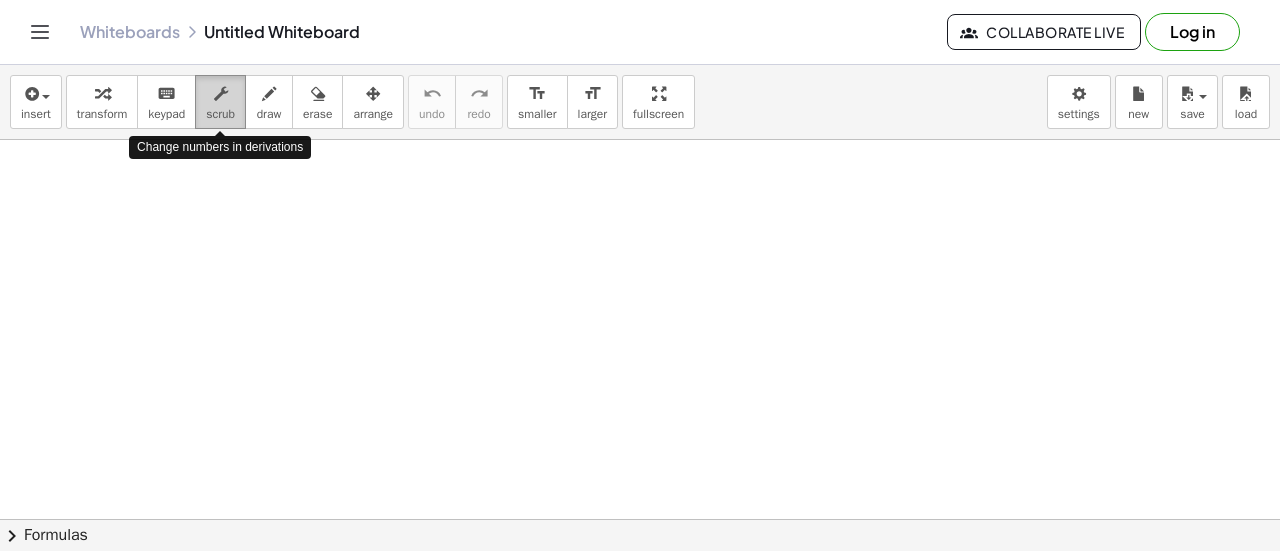 click at bounding box center (221, 94) 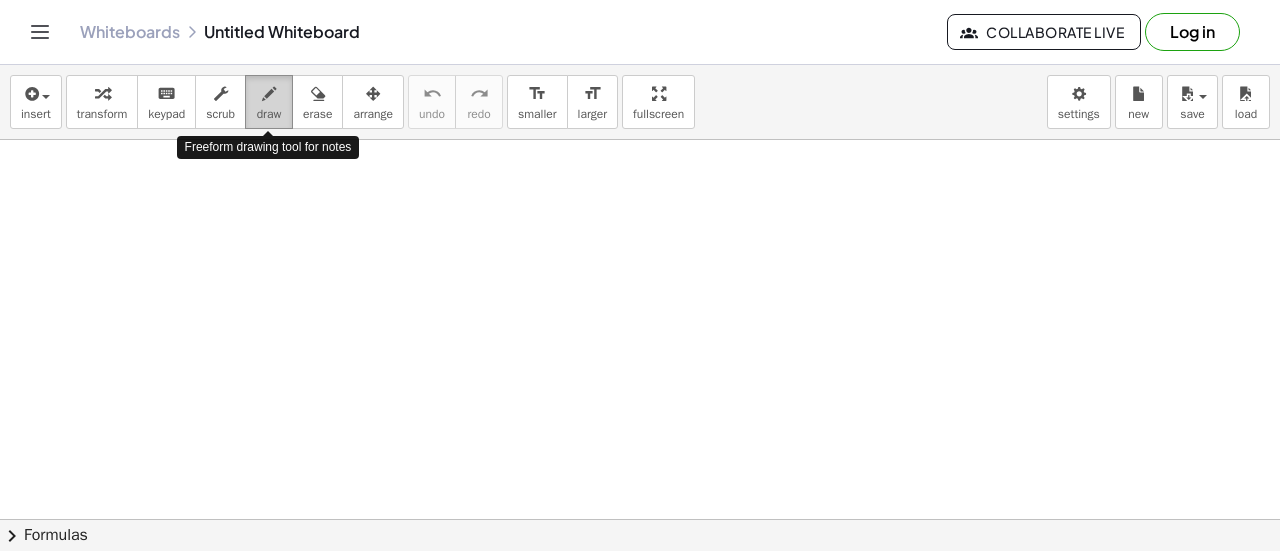 click on "draw" at bounding box center [269, 114] 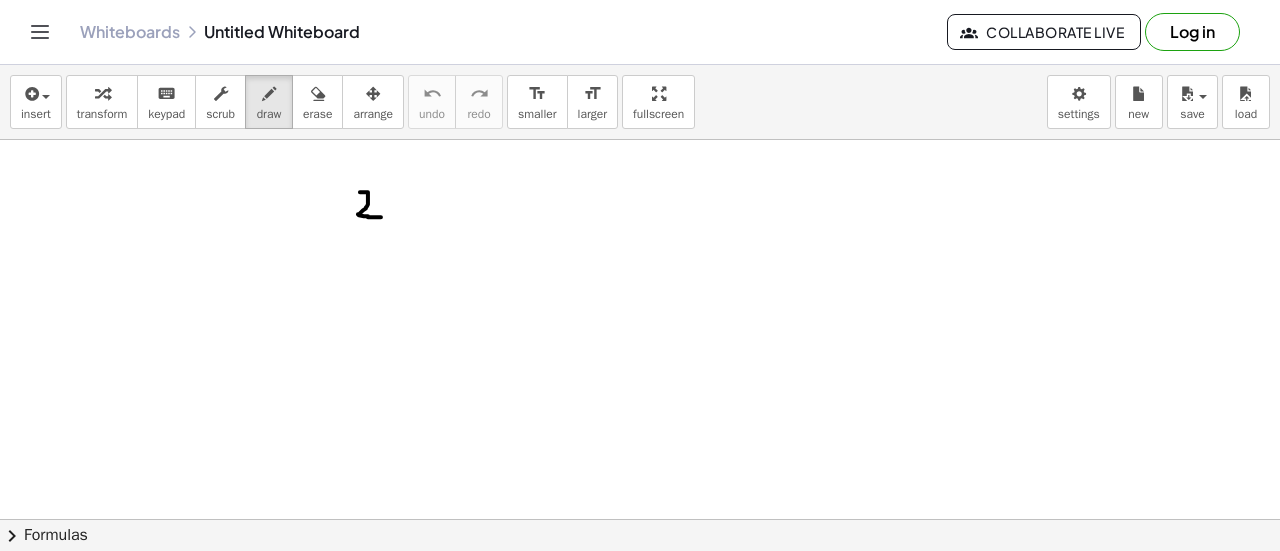 drag, startPoint x: 360, startPoint y: 191, endPoint x: 382, endPoint y: 216, distance: 33.30165 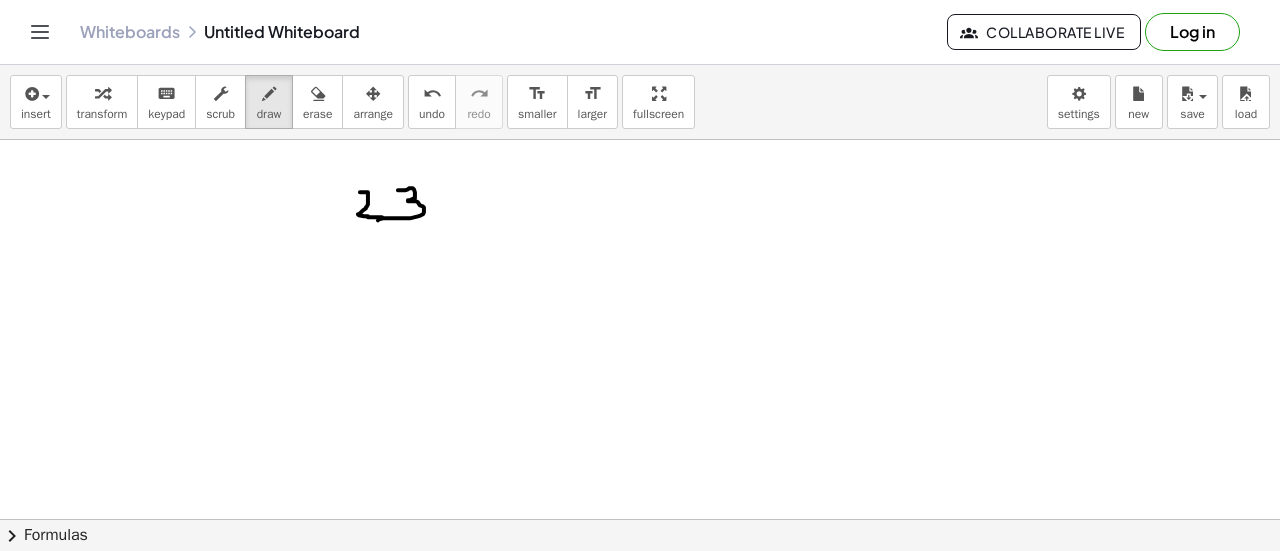 drag, startPoint x: 398, startPoint y: 189, endPoint x: 378, endPoint y: 219, distance: 36.05551 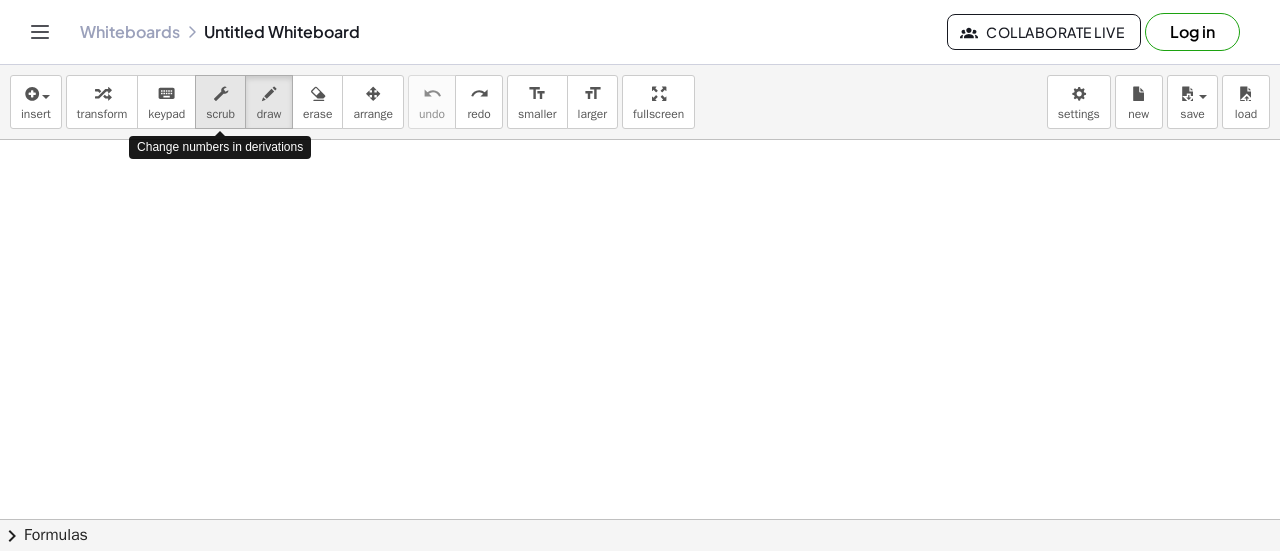 click on "scrub" at bounding box center [220, 114] 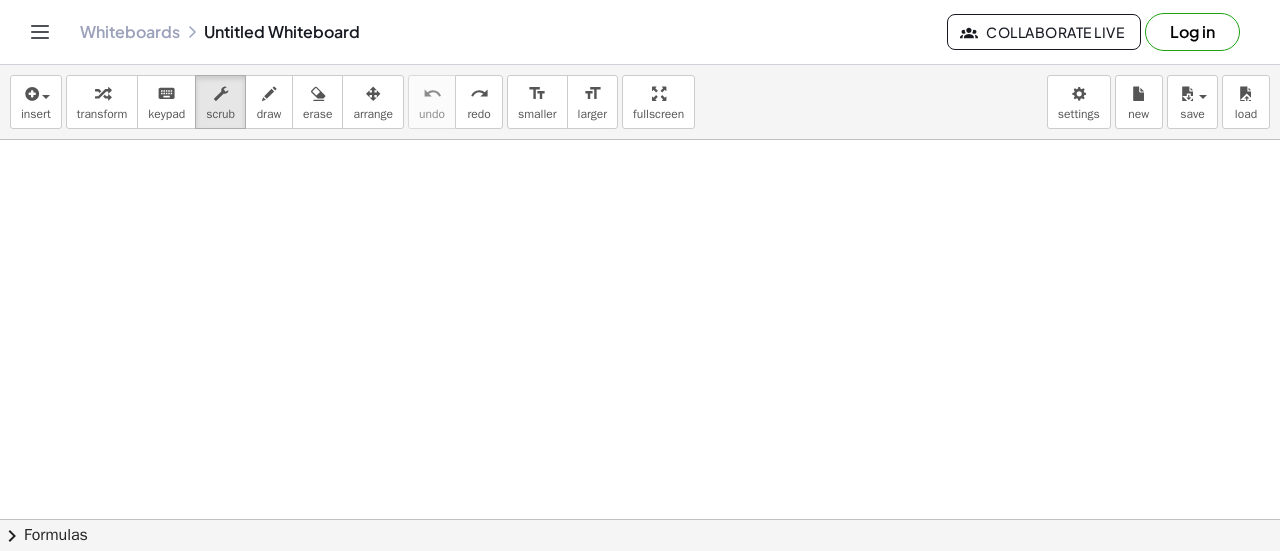 drag, startPoint x: 250, startPoint y: 231, endPoint x: 335, endPoint y: 258, distance: 89.1852 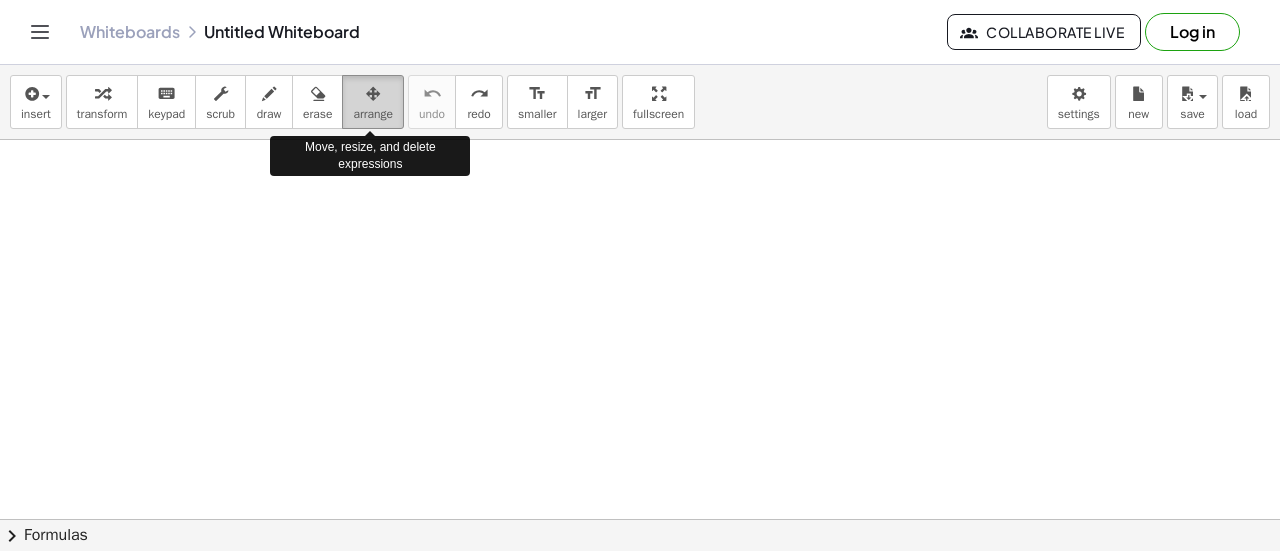 click on "arrange" at bounding box center [373, 114] 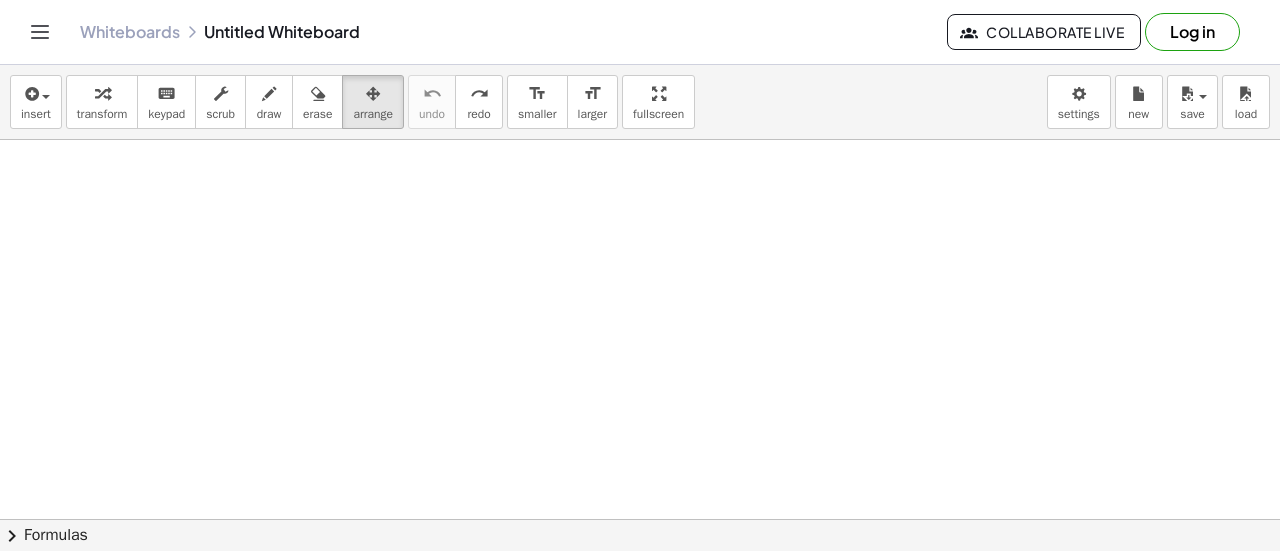 drag, startPoint x: 414, startPoint y: 222, endPoint x: 470, endPoint y: 265, distance: 70.60453 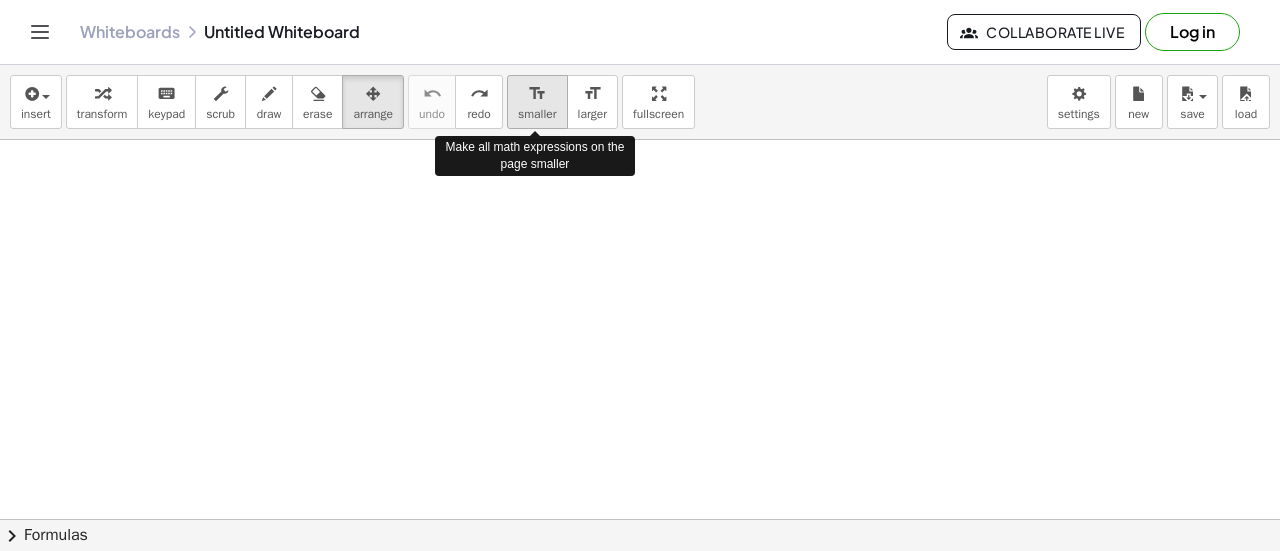 click on "smaller" at bounding box center [537, 114] 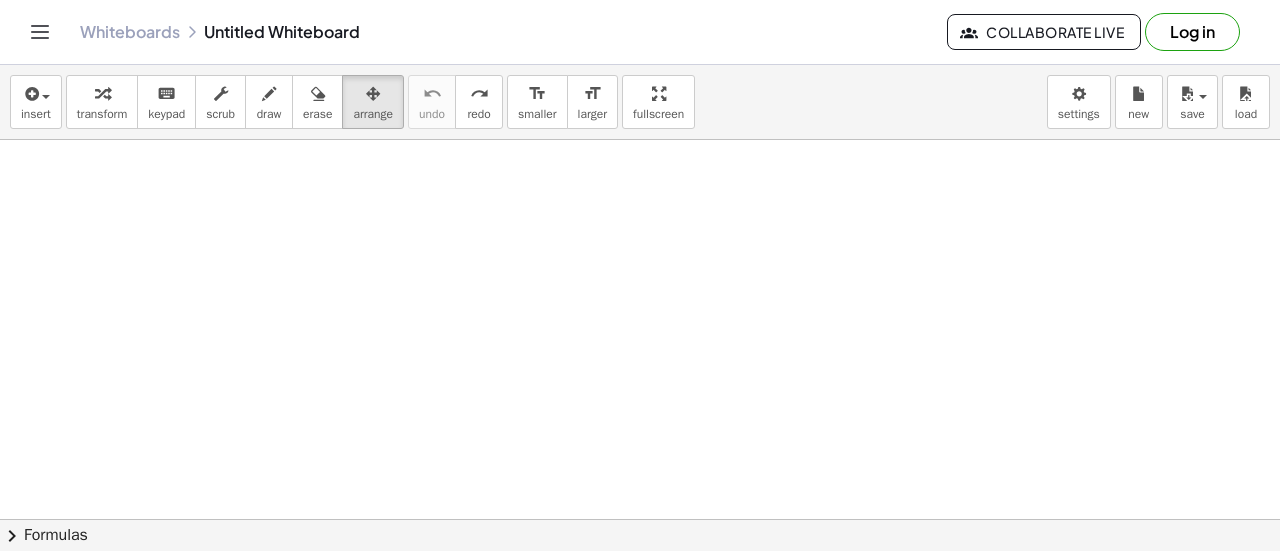 drag, startPoint x: 505, startPoint y: 236, endPoint x: 518, endPoint y: 247, distance: 17.029387 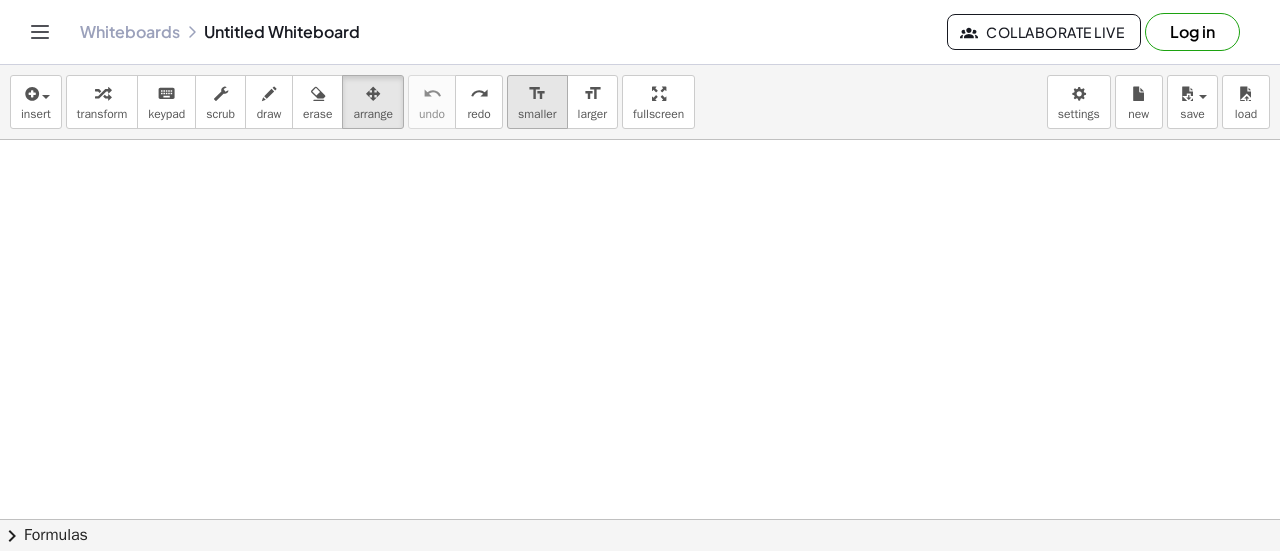 click on "smaller" at bounding box center (537, 114) 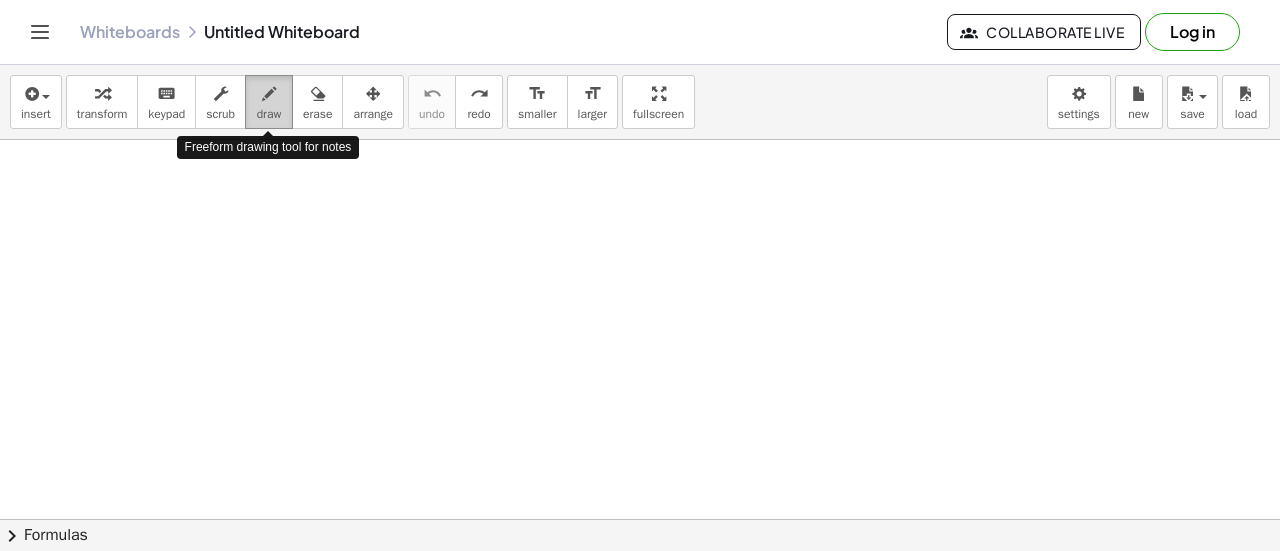 click on "draw" at bounding box center [269, 114] 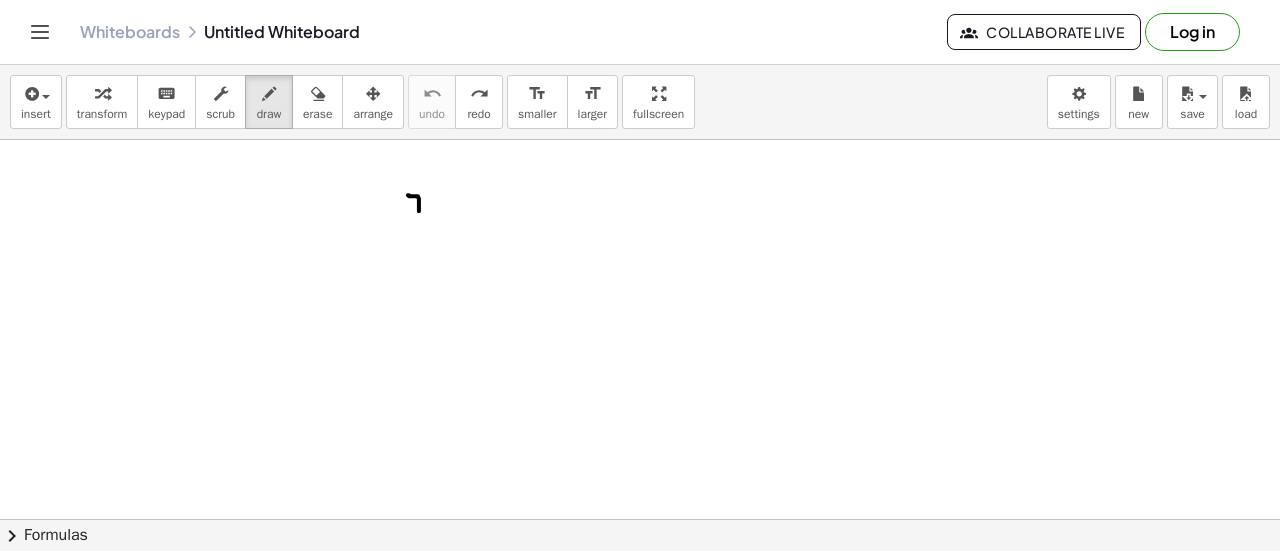 drag, startPoint x: 408, startPoint y: 194, endPoint x: 419, endPoint y: 210, distance: 19.416489 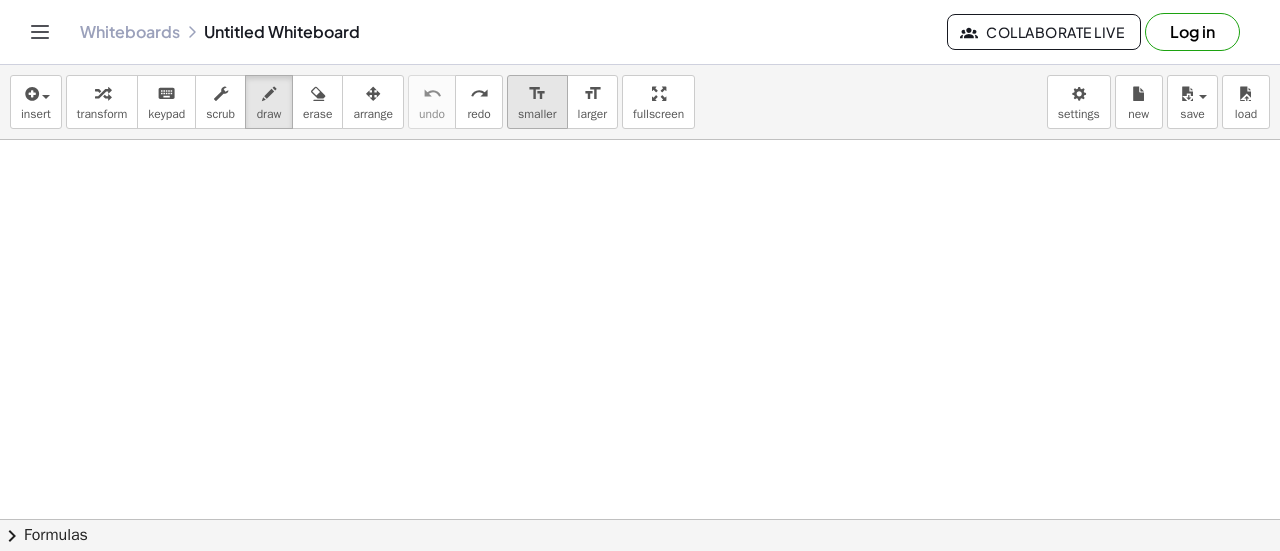 click on "smaller" at bounding box center [537, 114] 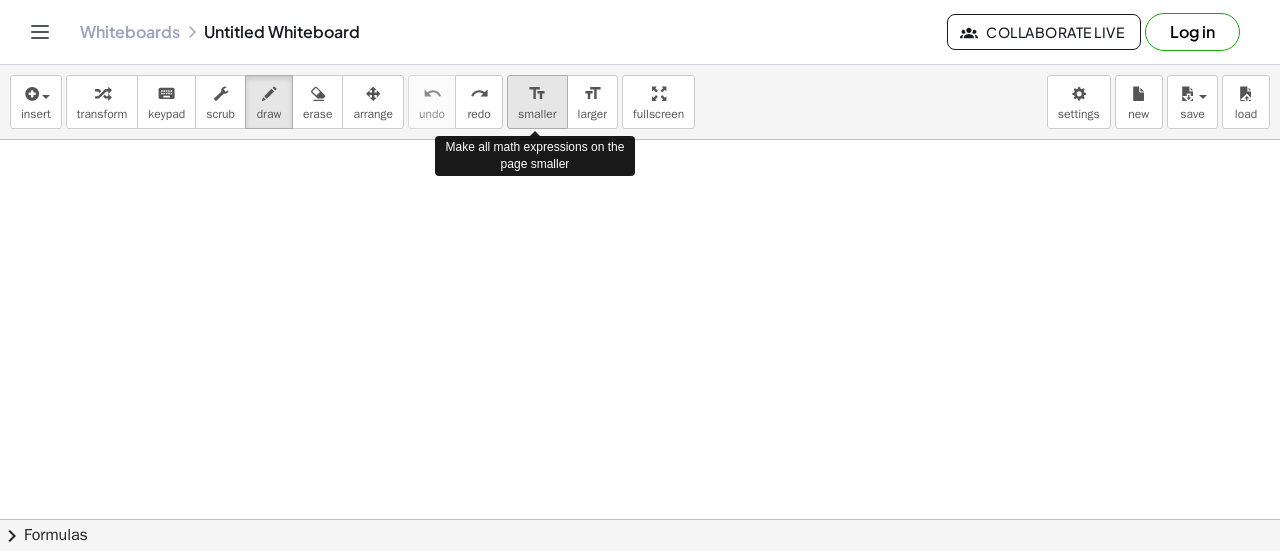 click on "smaller" at bounding box center (537, 114) 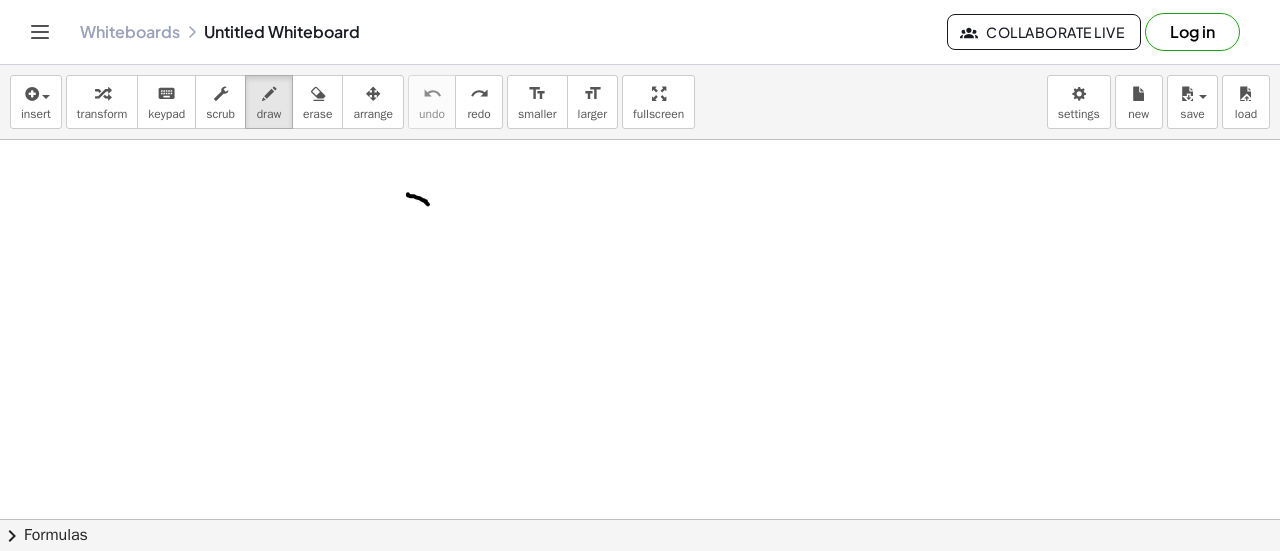 drag, startPoint x: 408, startPoint y: 193, endPoint x: 428, endPoint y: 203, distance: 22.36068 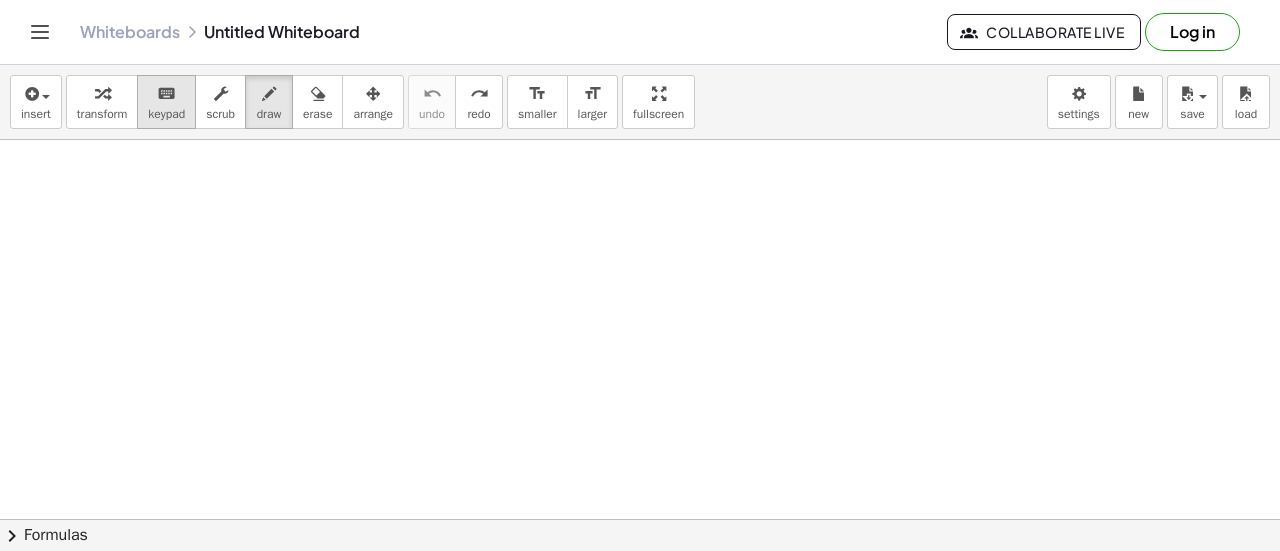 click on "keyboard" at bounding box center (166, 94) 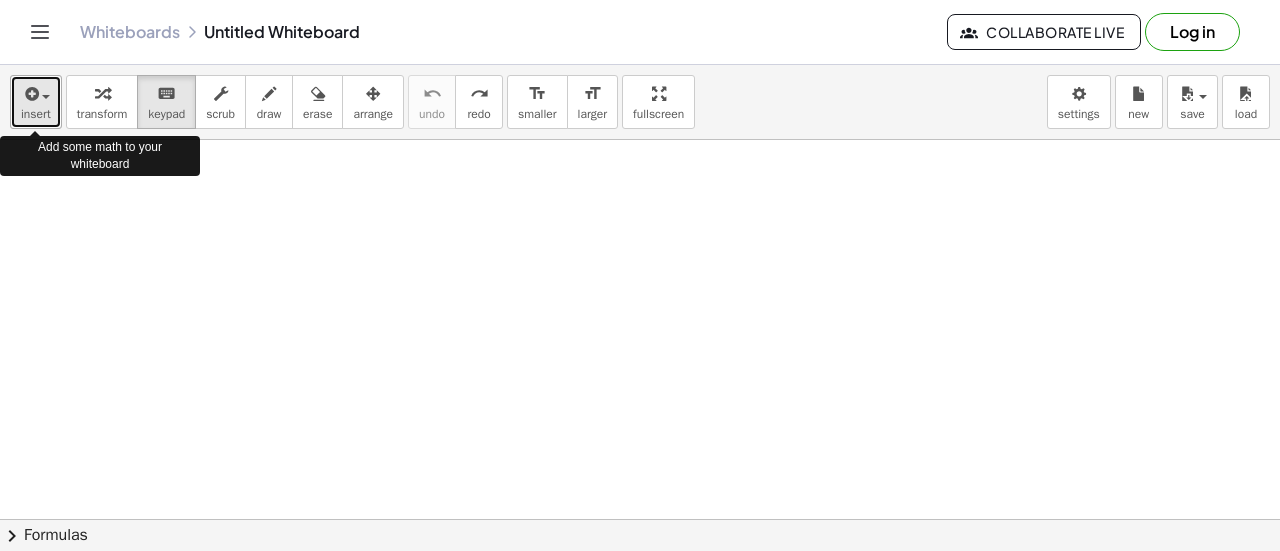 click at bounding box center [36, 93] 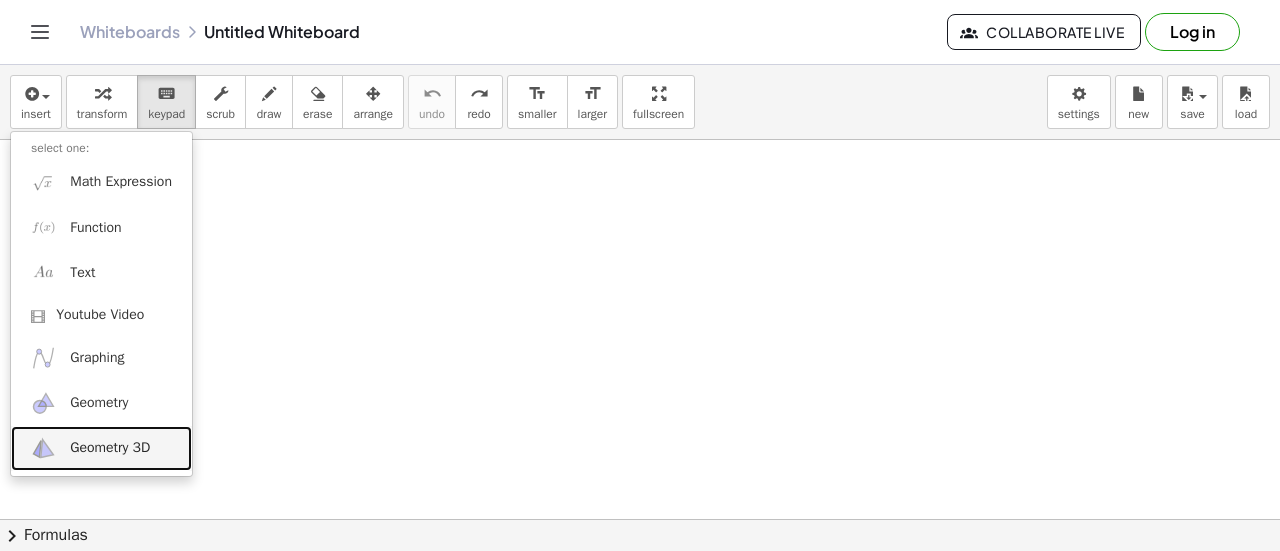 click on "Geometry 3D" at bounding box center [110, 448] 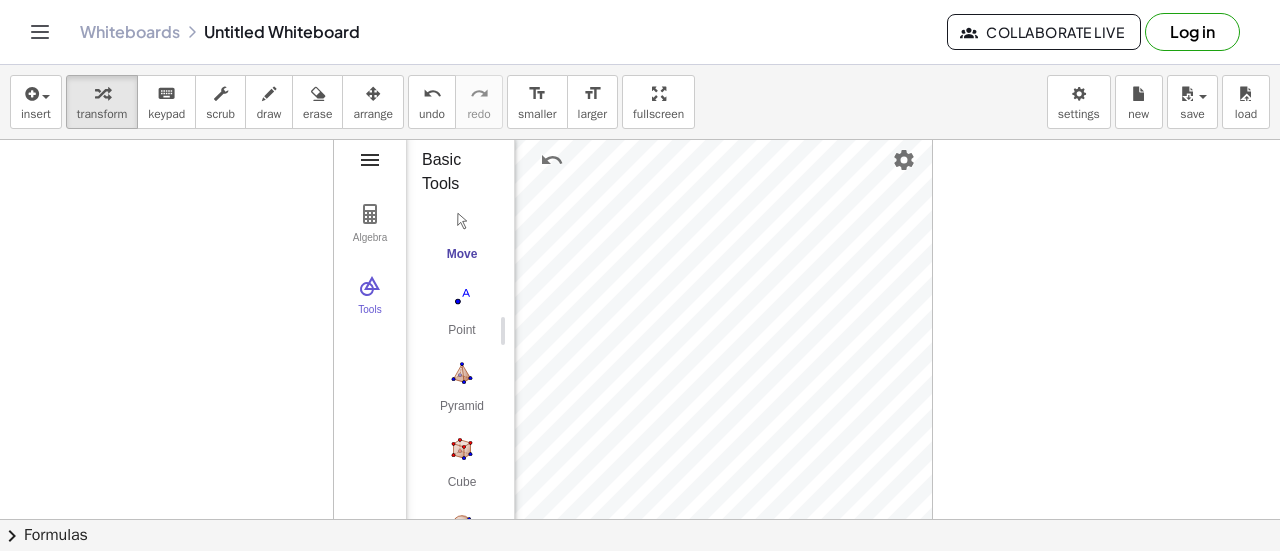 click at bounding box center (370, 160) 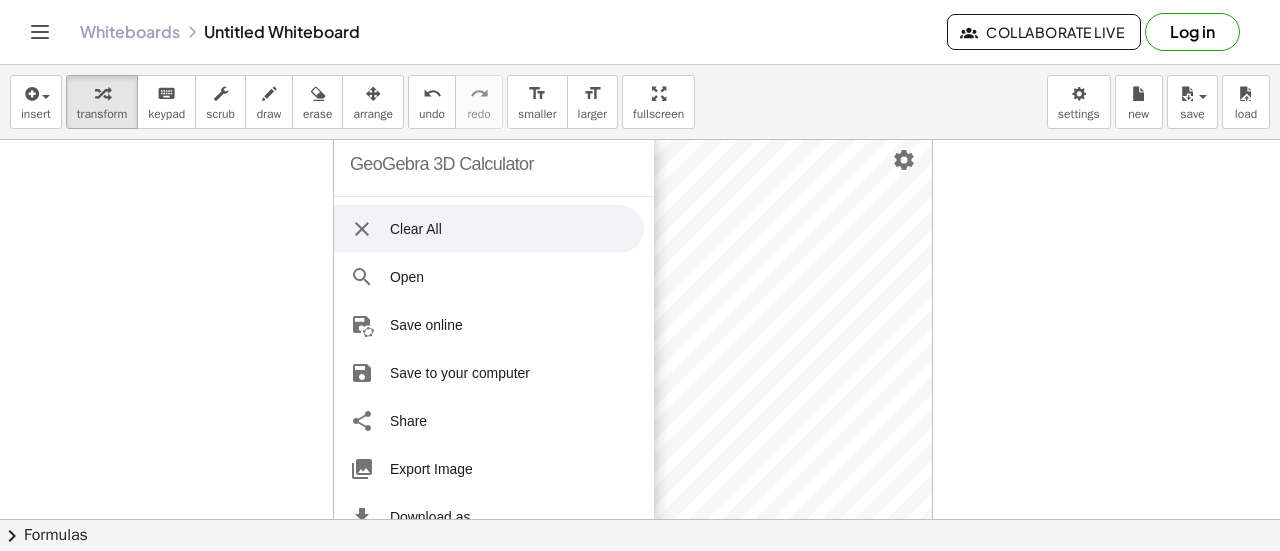 click at bounding box center (362, 229) 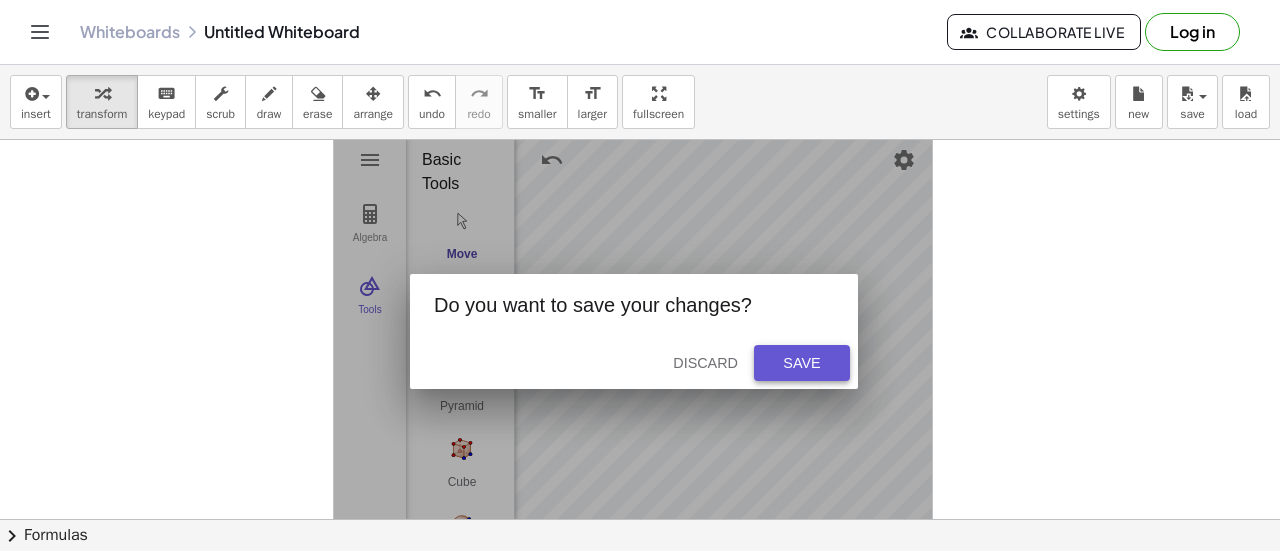click on "Save" at bounding box center (802, 363) 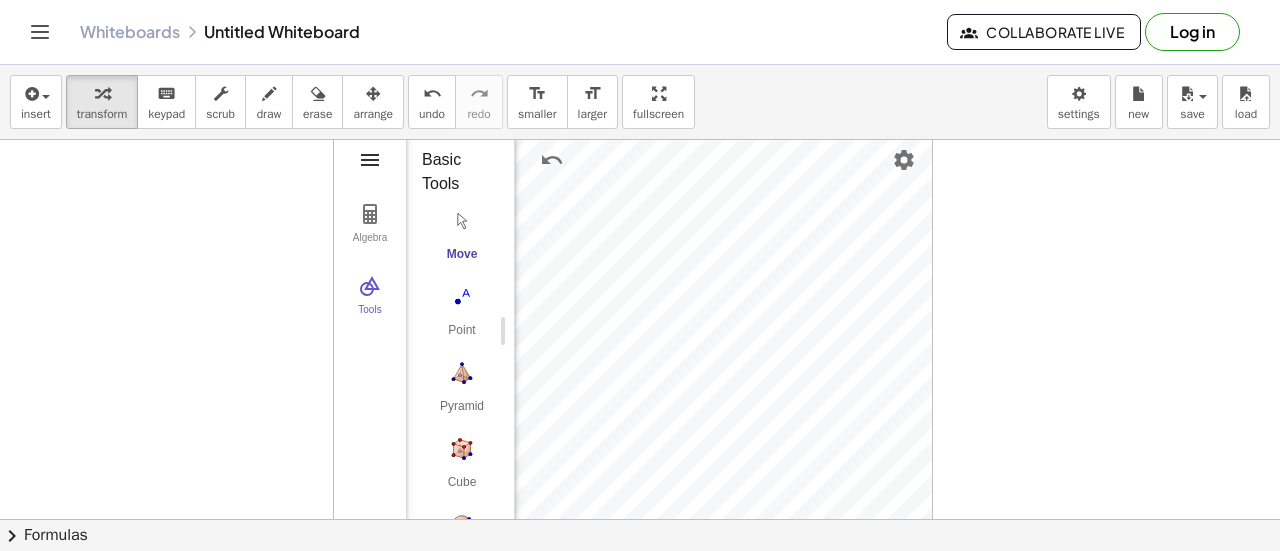 click at bounding box center [370, 160] 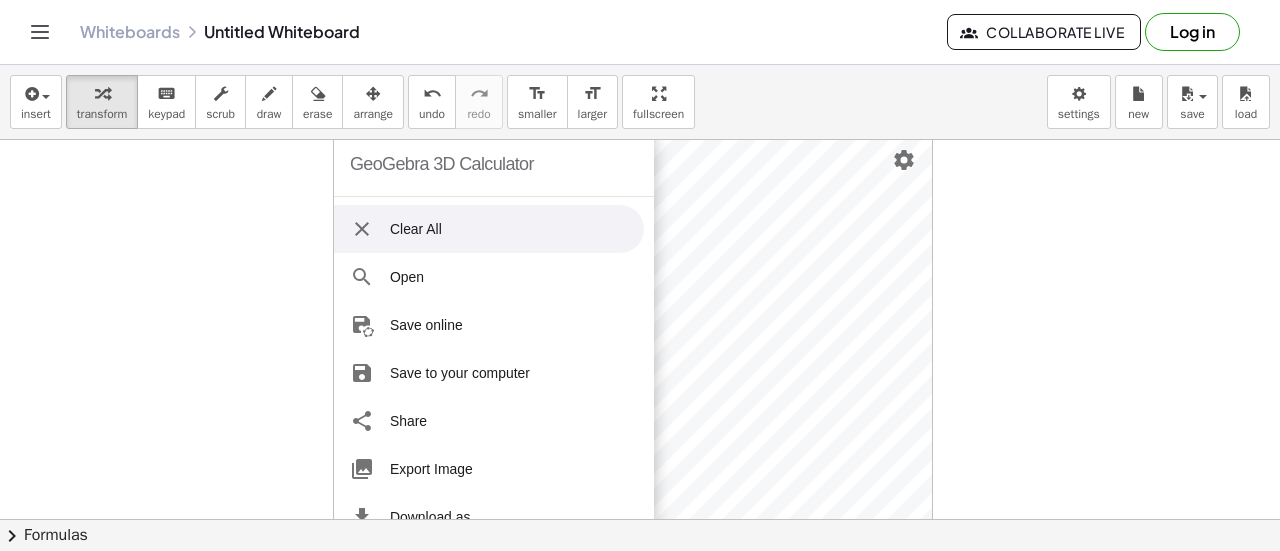 click on "Clear All" at bounding box center (489, 229) 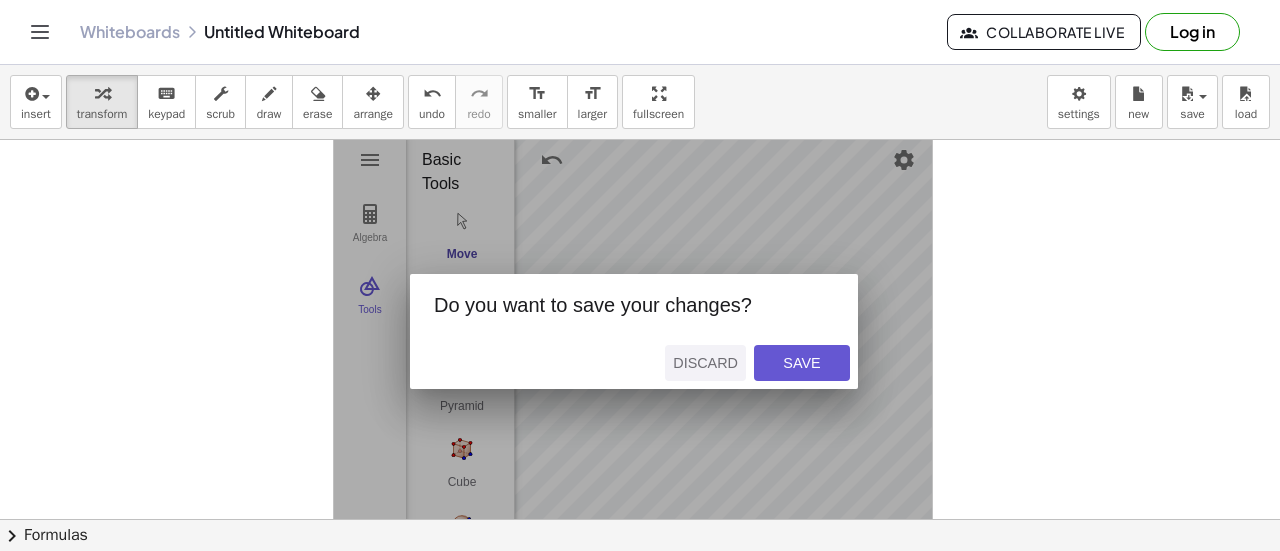 click on "Discard" at bounding box center (705, 363) 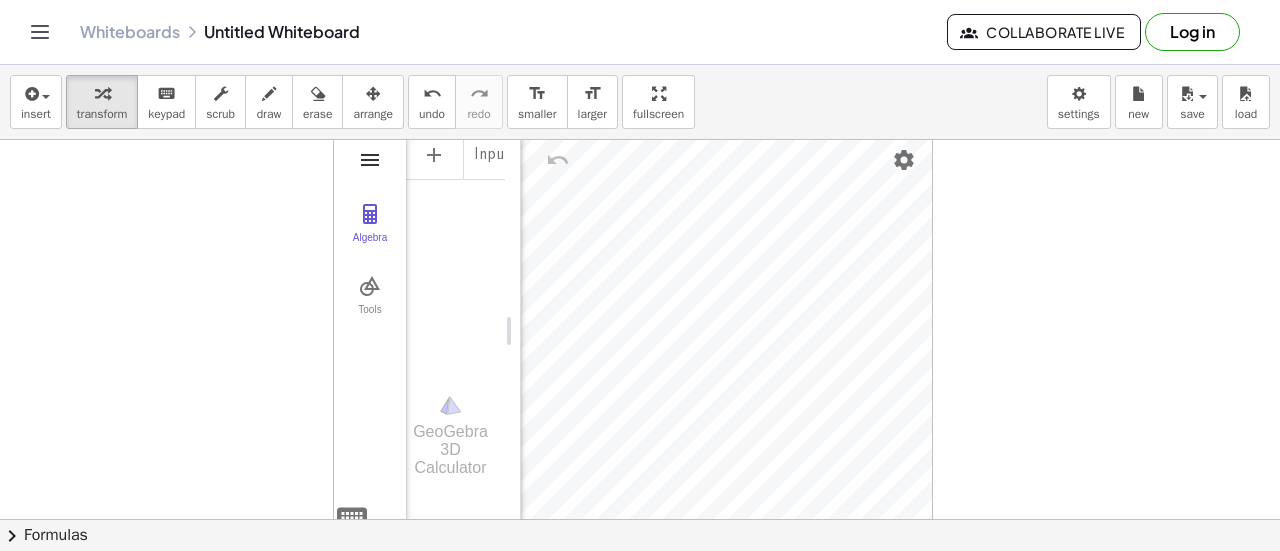 click at bounding box center (370, 160) 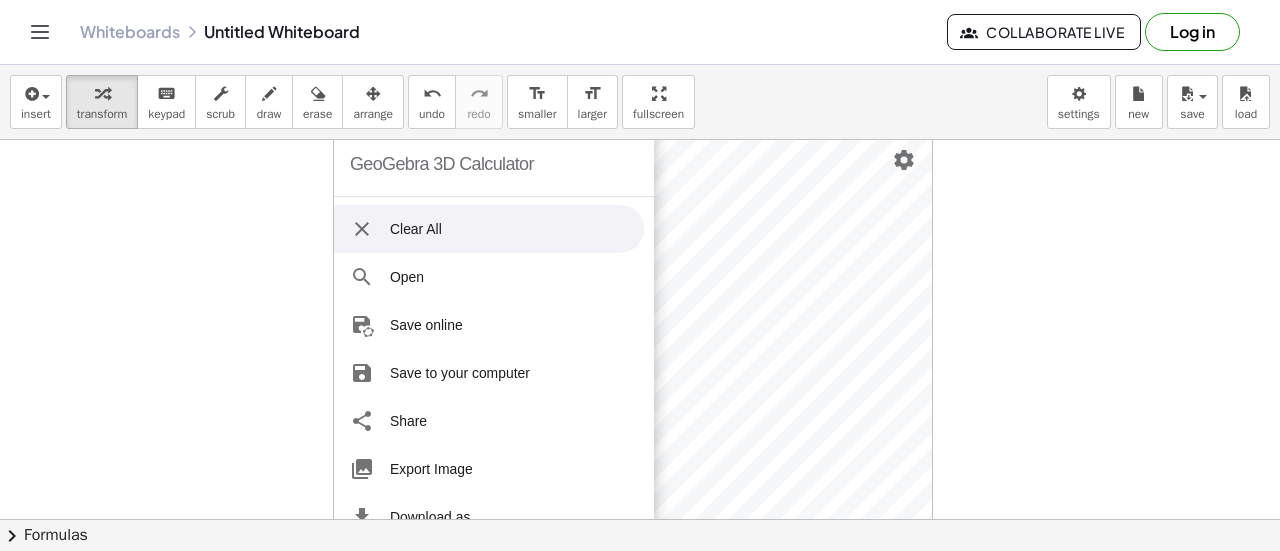 click on "Clear All" at bounding box center (489, 229) 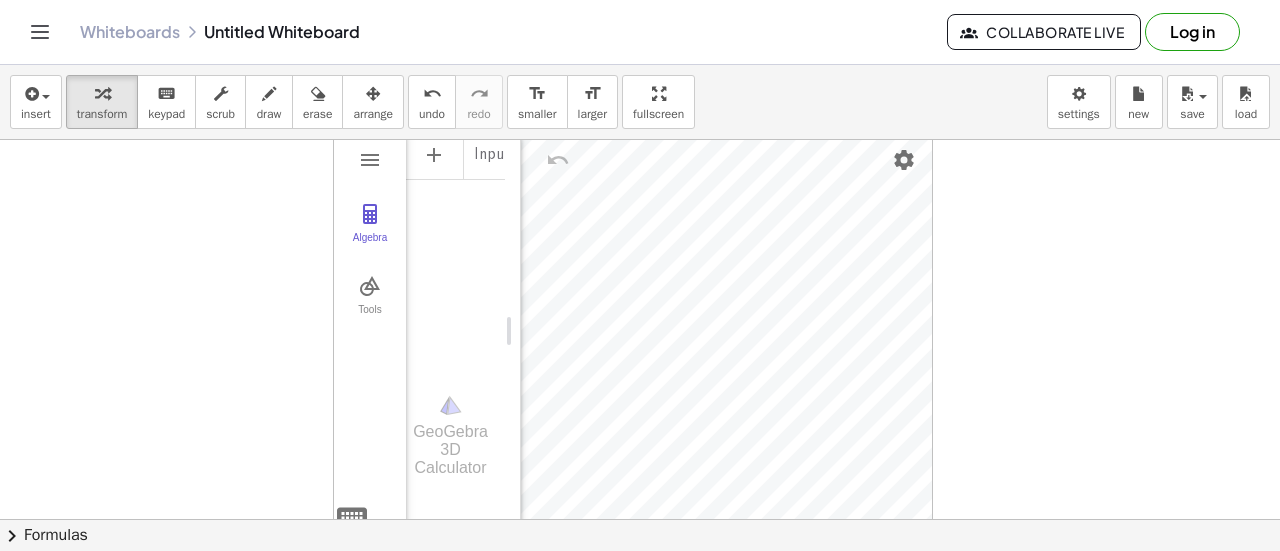 click on "Whiteboards" 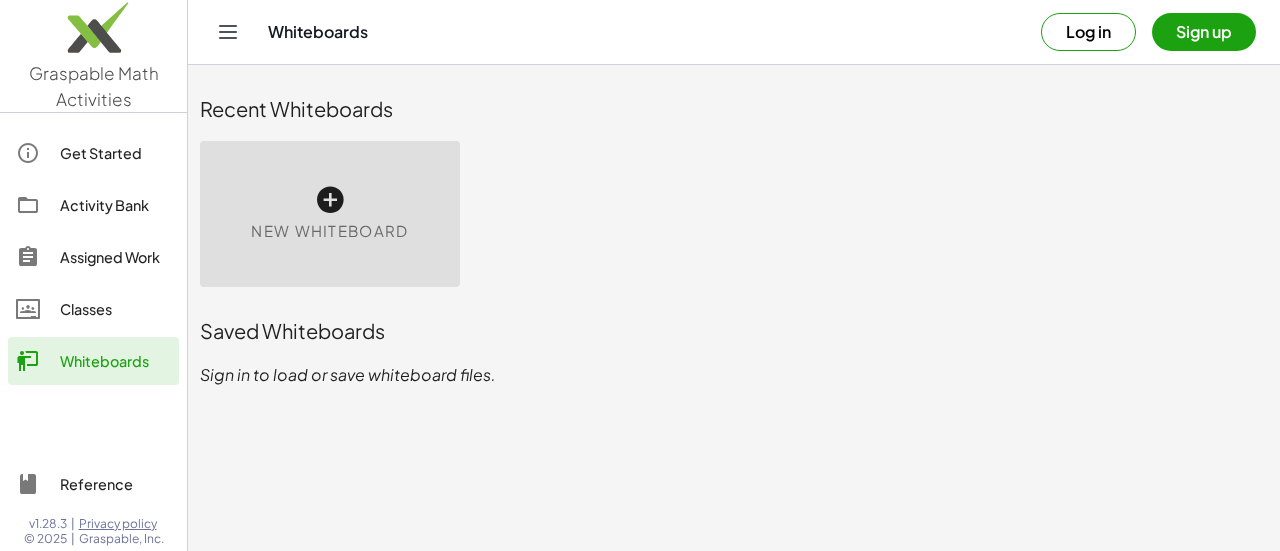 click at bounding box center (330, 200) 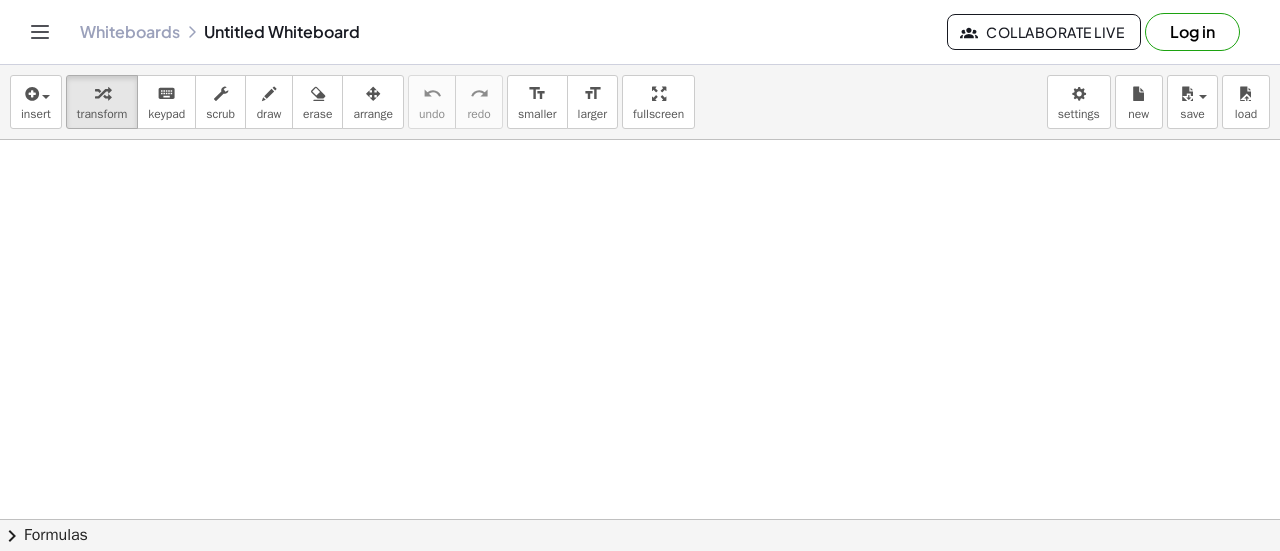 drag, startPoint x: 411, startPoint y: 263, endPoint x: 364, endPoint y: 254, distance: 47.853943 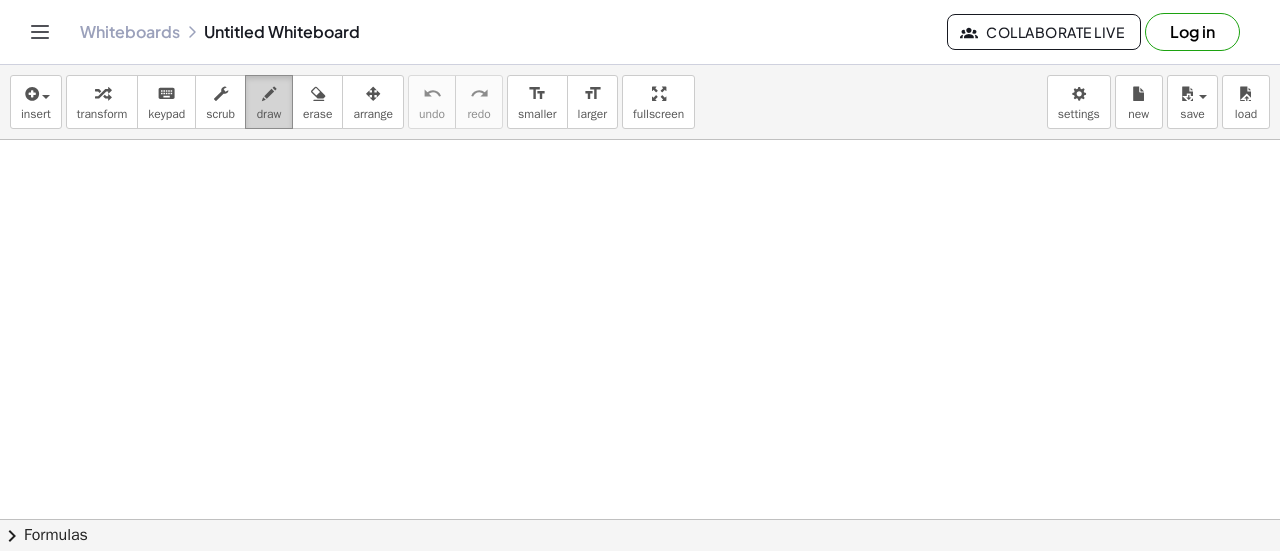 click on "draw" at bounding box center (269, 114) 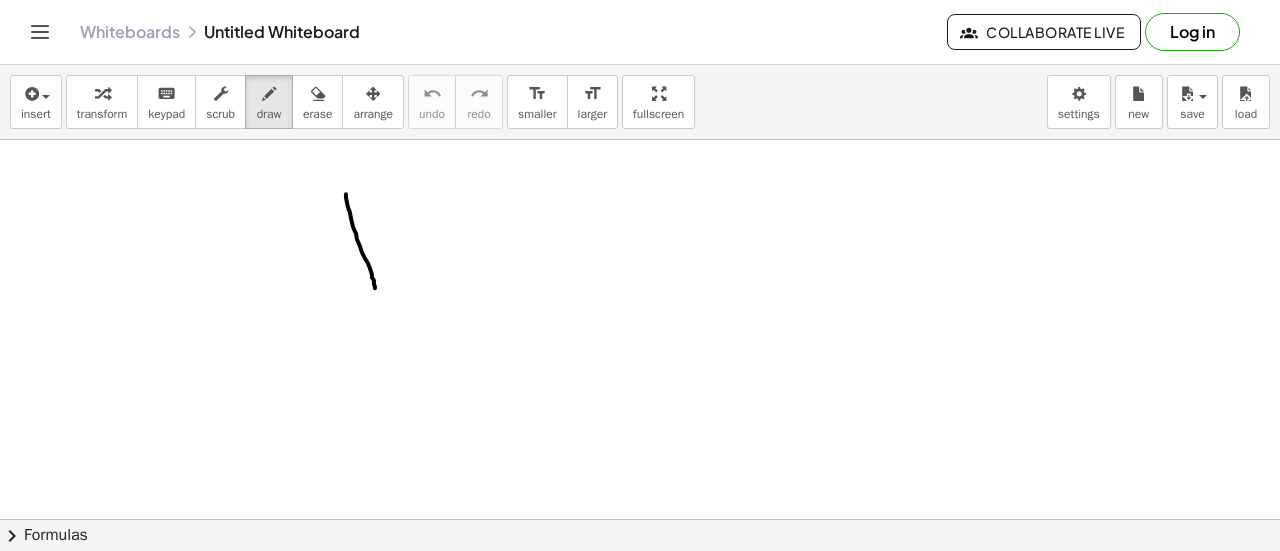 drag, startPoint x: 346, startPoint y: 193, endPoint x: 375, endPoint y: 287, distance: 98.37174 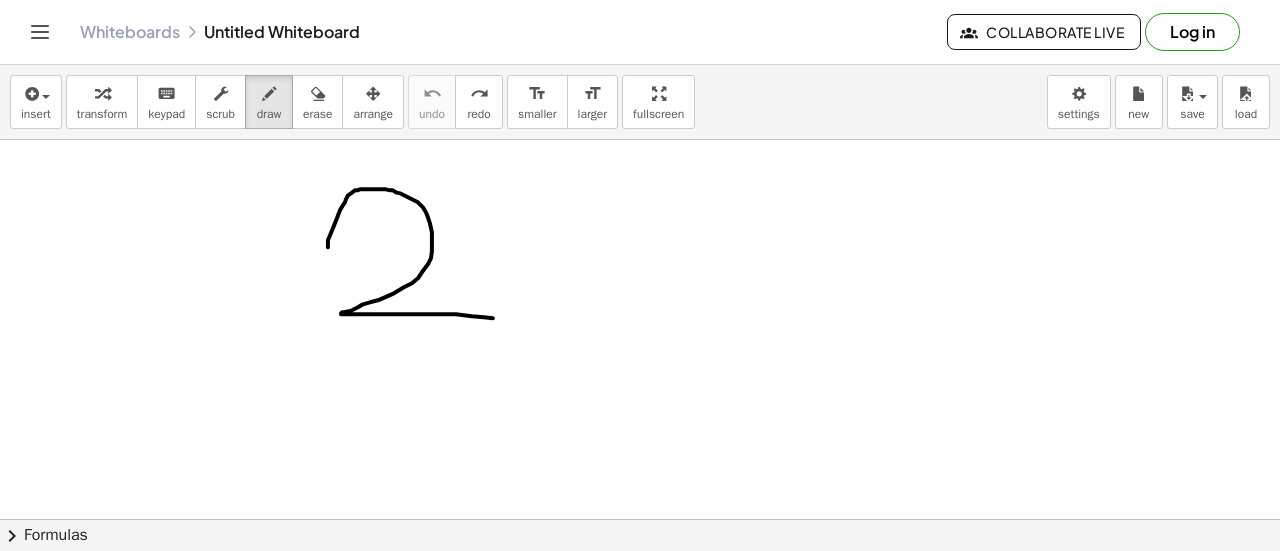 drag, startPoint x: 328, startPoint y: 246, endPoint x: 518, endPoint y: 319, distance: 203.54115 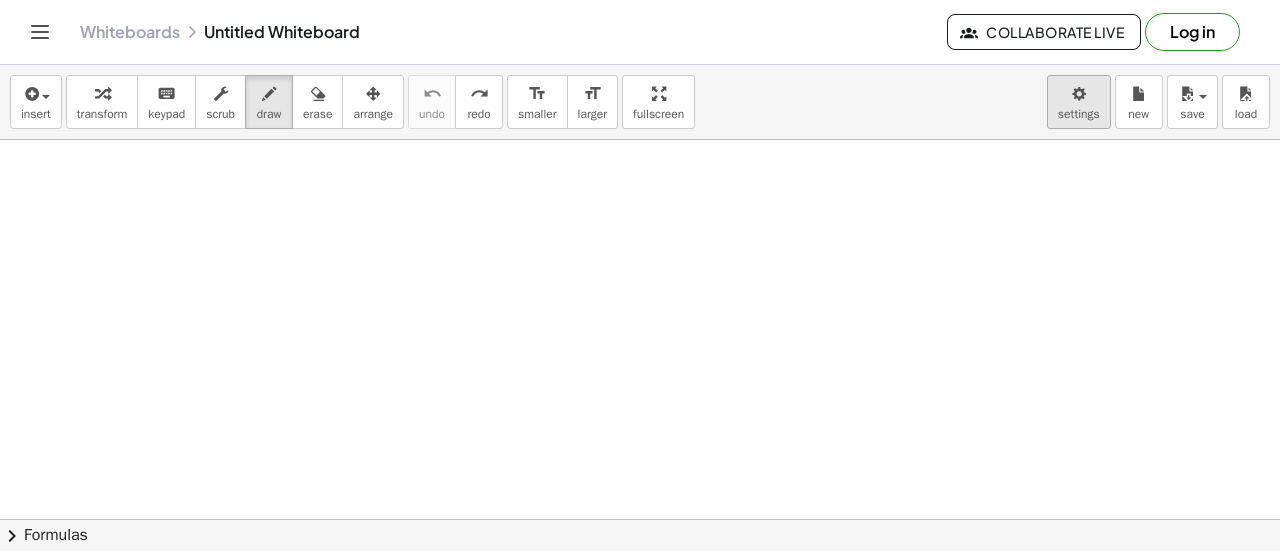 click on "v[NUMBER].[NUMBER] | Privacy policy © [YEAR] | Graspable, Inc. Whiteboards Untitled Whiteboard Collaborate Live Log in insert select one: Math Expression Function Text Youtube Video Graphing Geometry Geometry 3D transform keyboard keypad scrub draw erase arrange undo undo redo redo format_size smaller format_size larger fullscreen load save new settings × chevron_right Formulas Drag one side of a formula onto a highlighted expression on the canvas to apply it. Quadratic Formula + · a · x [NUMBER] + · b · x + c = [NUMBER] ⇔ x = · ( − b ± [NUMBER] √ ( + b [NUMBER] − · [NUMBER] · a · c ) ) · [NUMBER] · a + x [NUMBER] + · p · x + q = [NUMBER] ⇔ x = − ·" at bounding box center [640, 275] 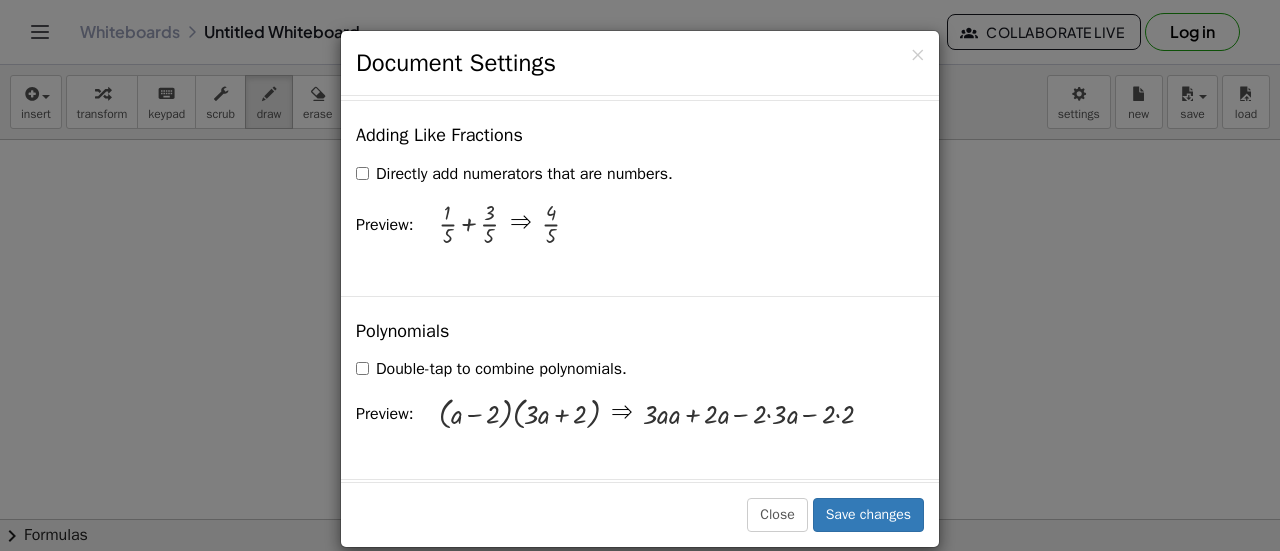 scroll, scrollTop: 533, scrollLeft: 0, axis: vertical 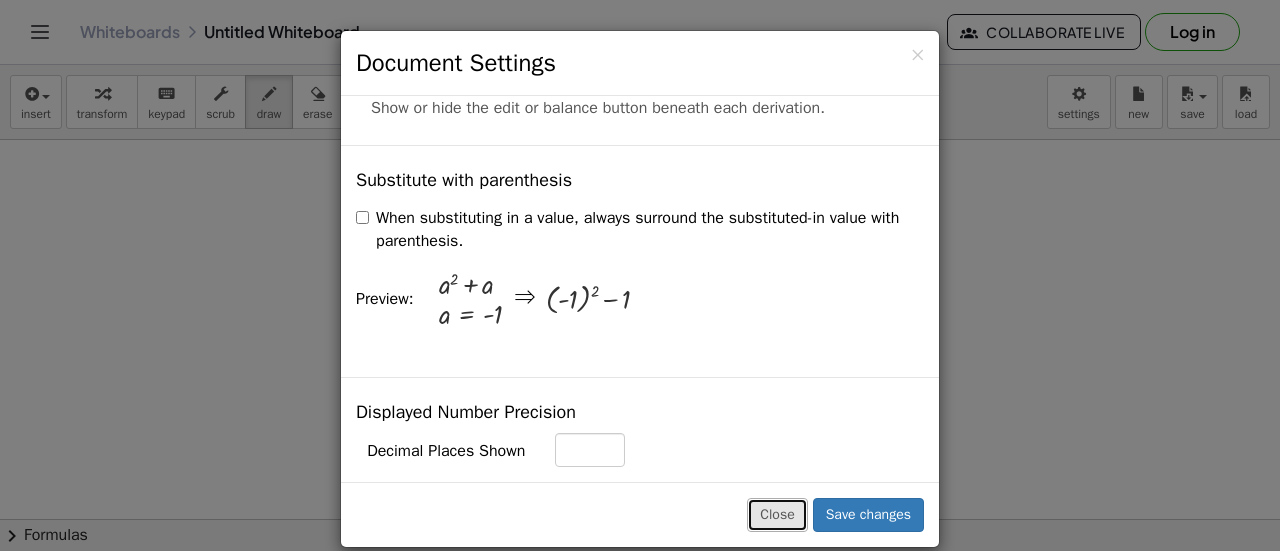 click on "Close" at bounding box center (777, 515) 